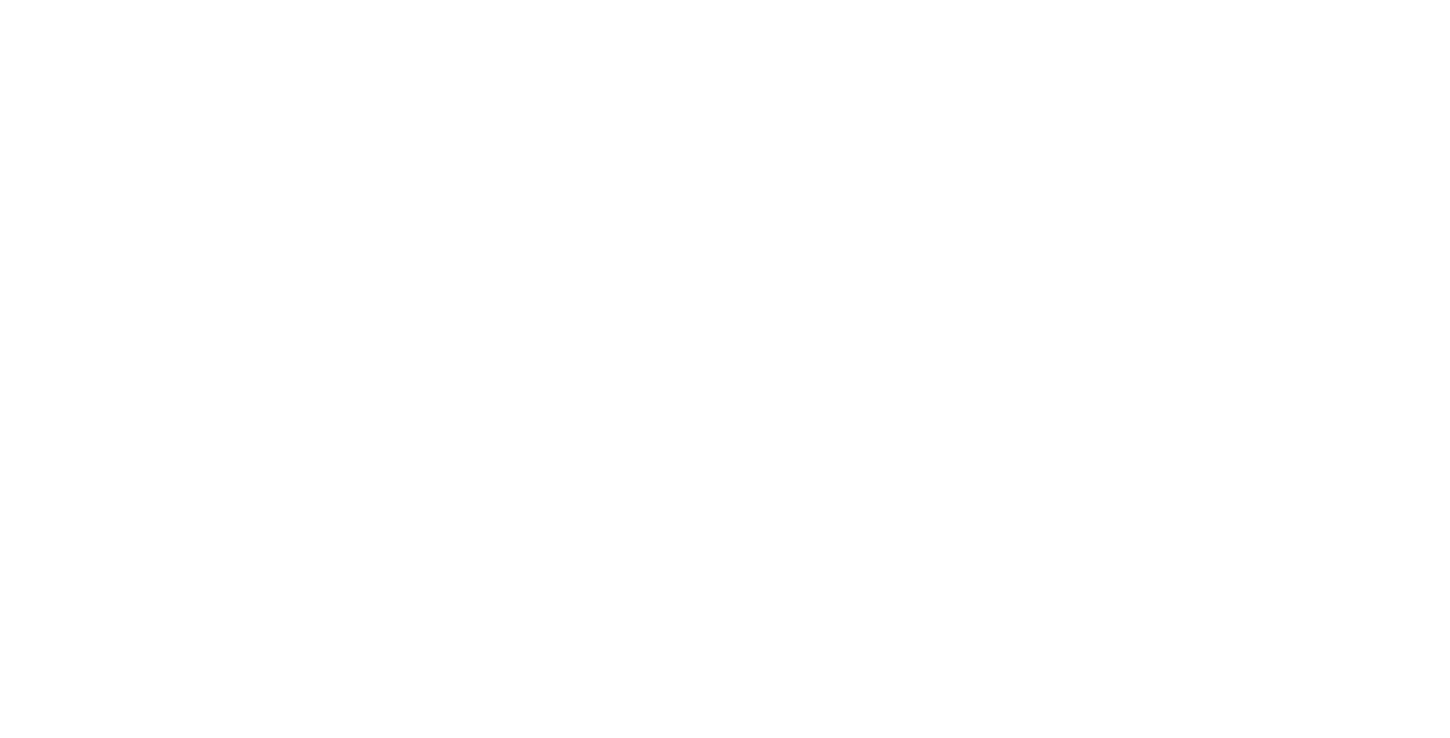 scroll, scrollTop: 0, scrollLeft: 0, axis: both 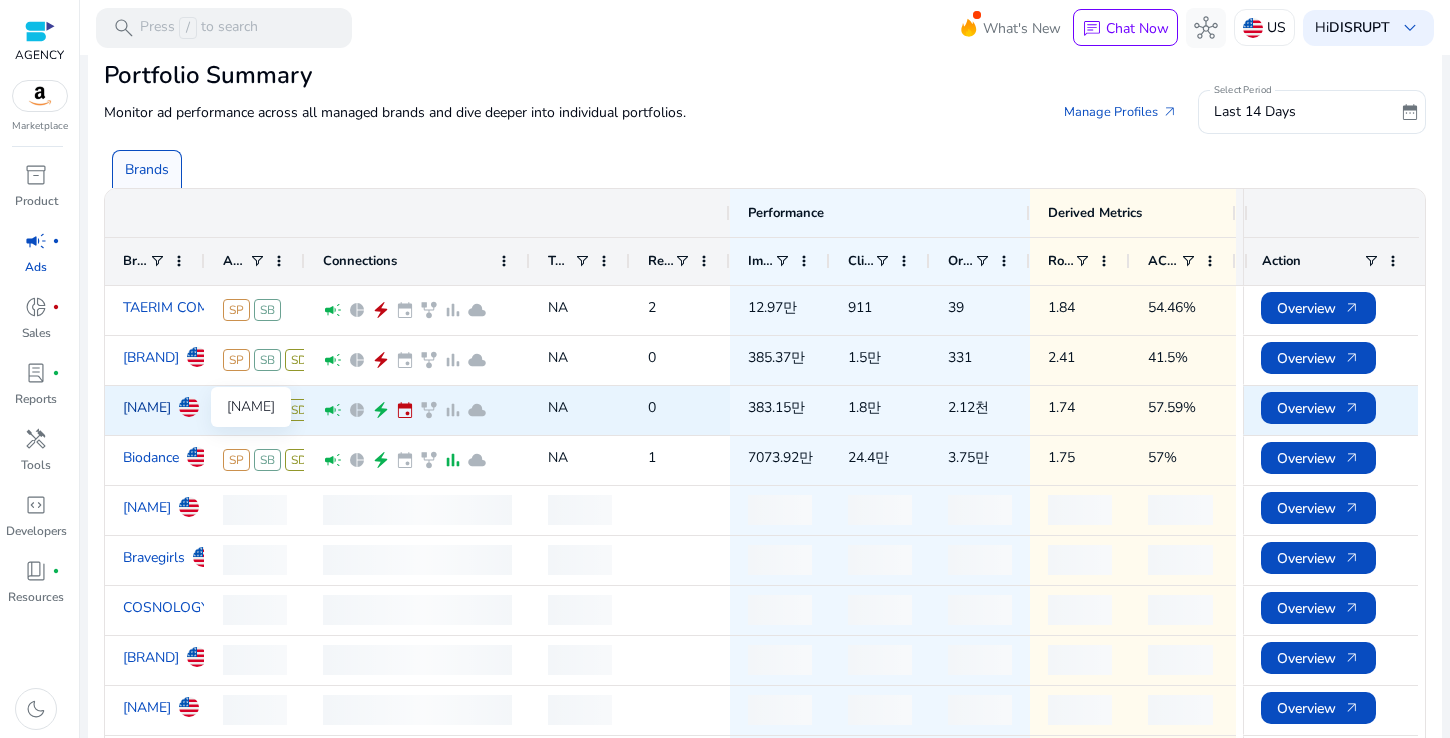 click on "[NAME]" 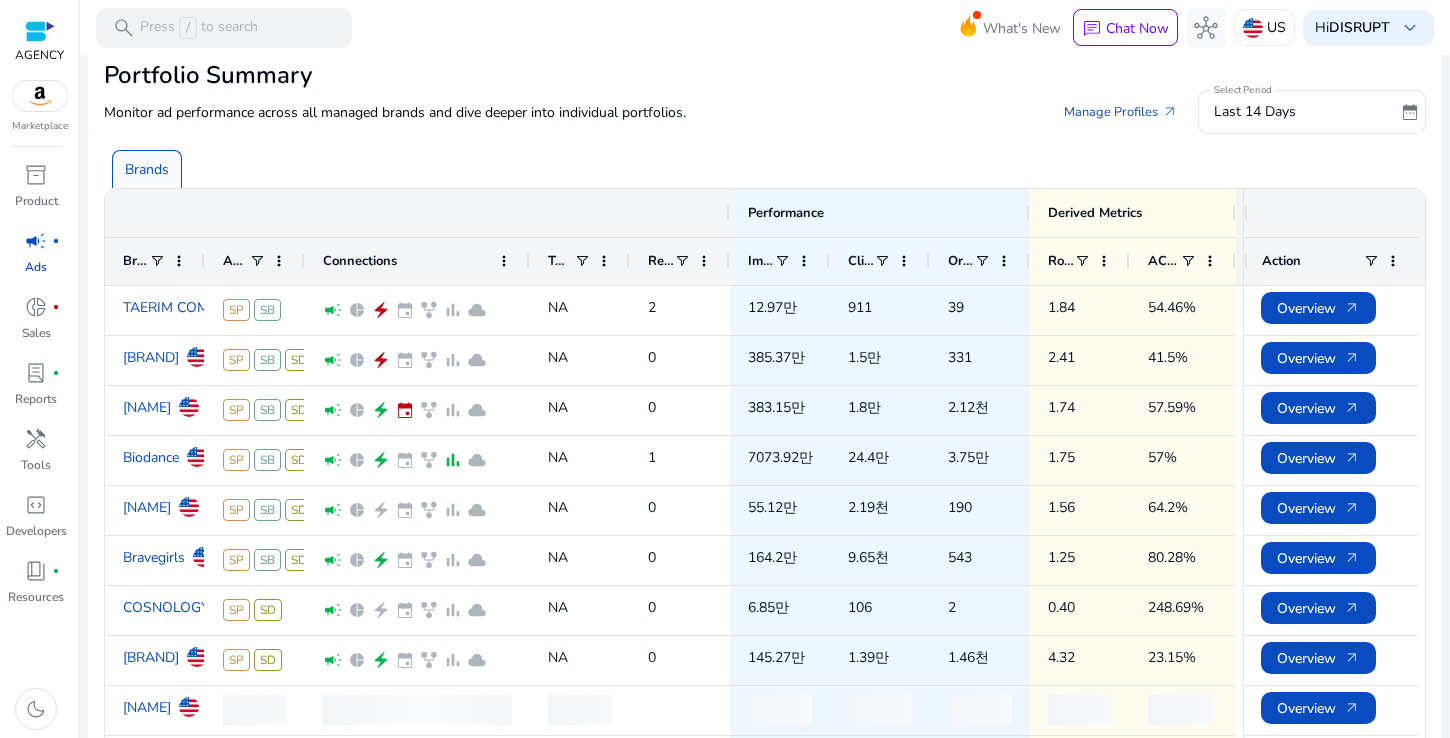 scroll, scrollTop: 0, scrollLeft: 0, axis: both 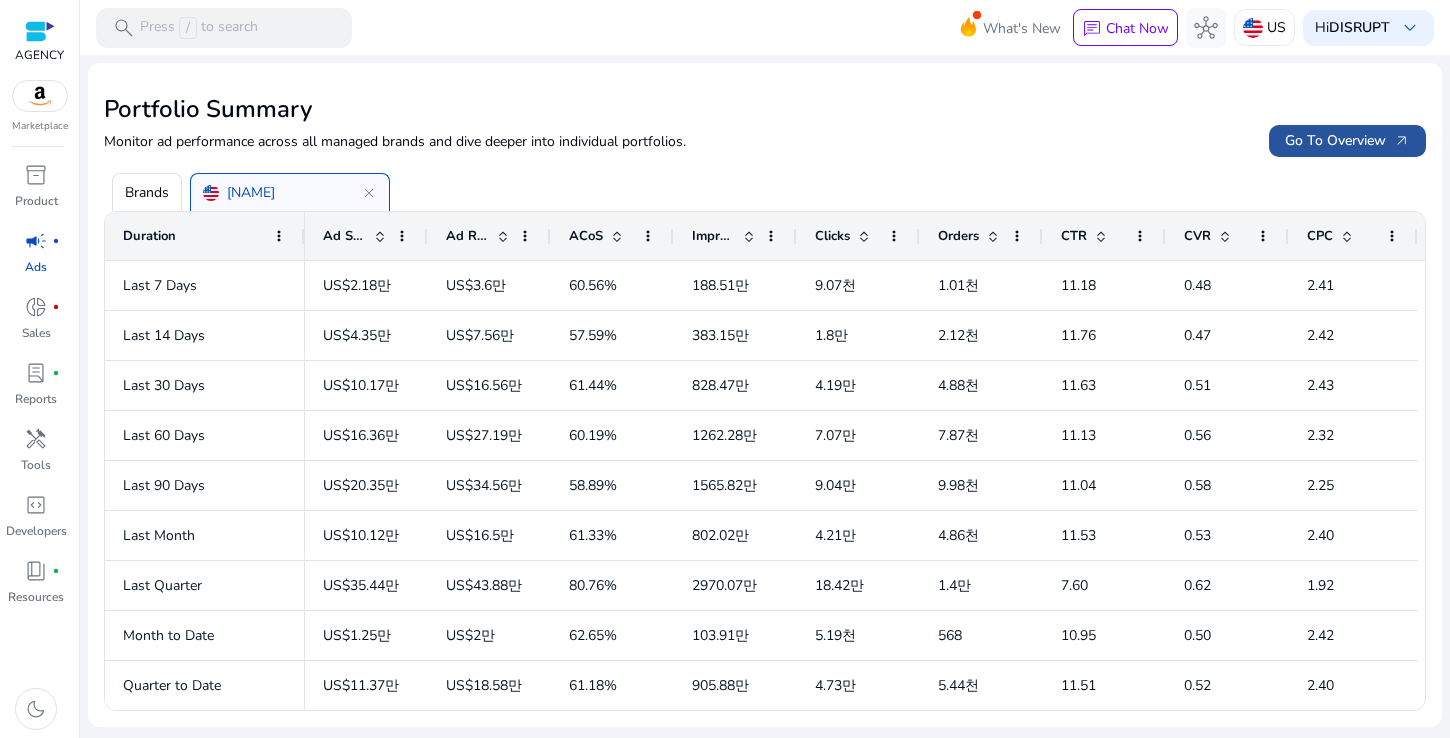 click on "Go To Overview   arrow_outward" 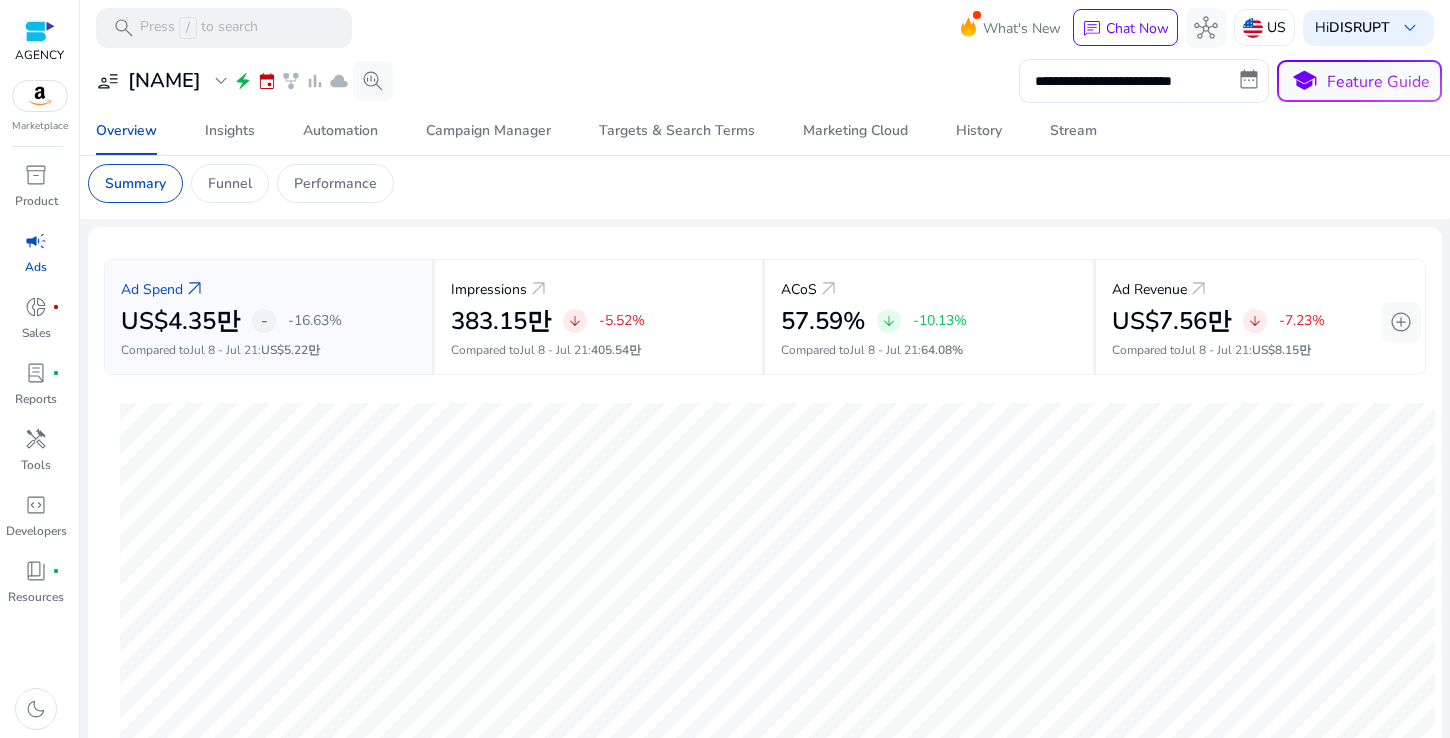 scroll, scrollTop: 0, scrollLeft: 0, axis: both 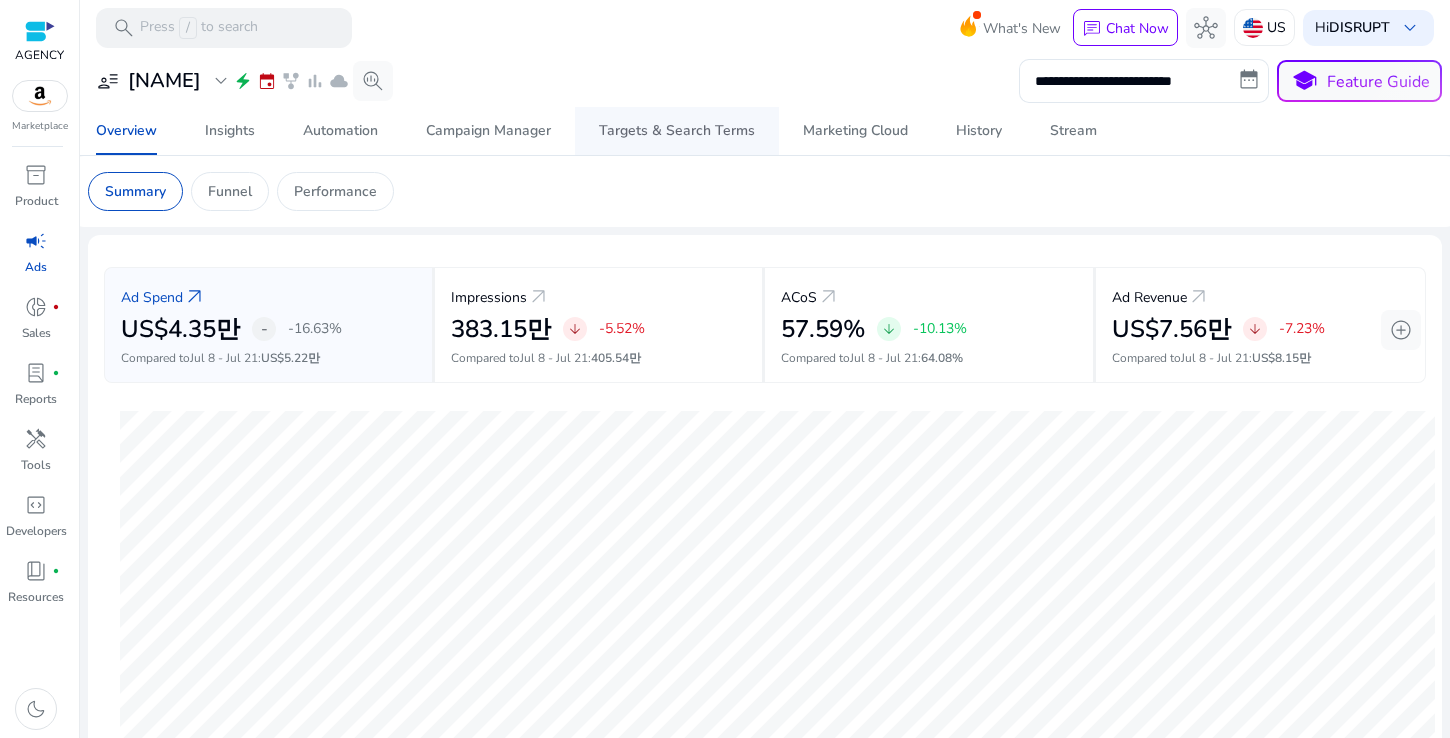 click on "Targets & Search Terms" at bounding box center (677, 131) 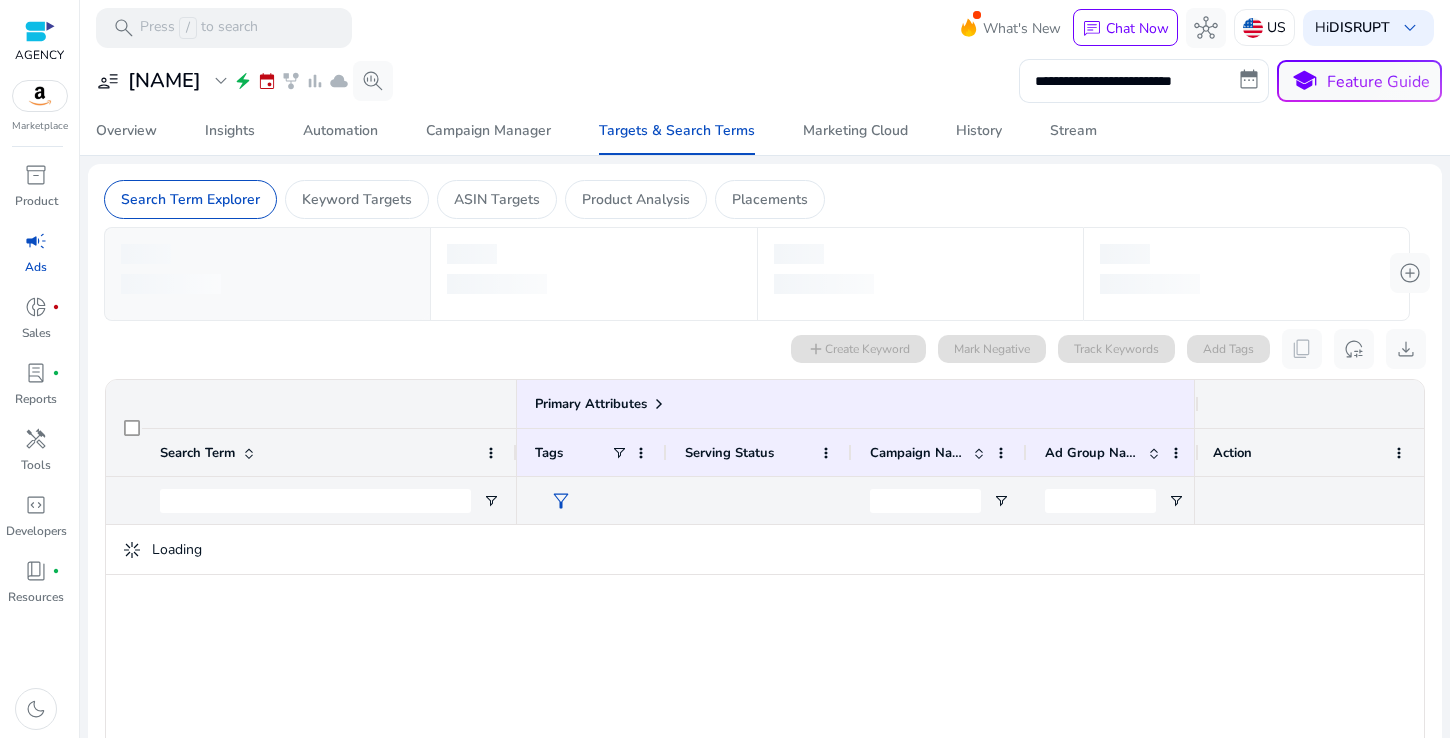 click on "0 search terms selected add  Create Keyword   Mark Negative   Track Keywords   Add Tags   content_copy   reset_settings   download" 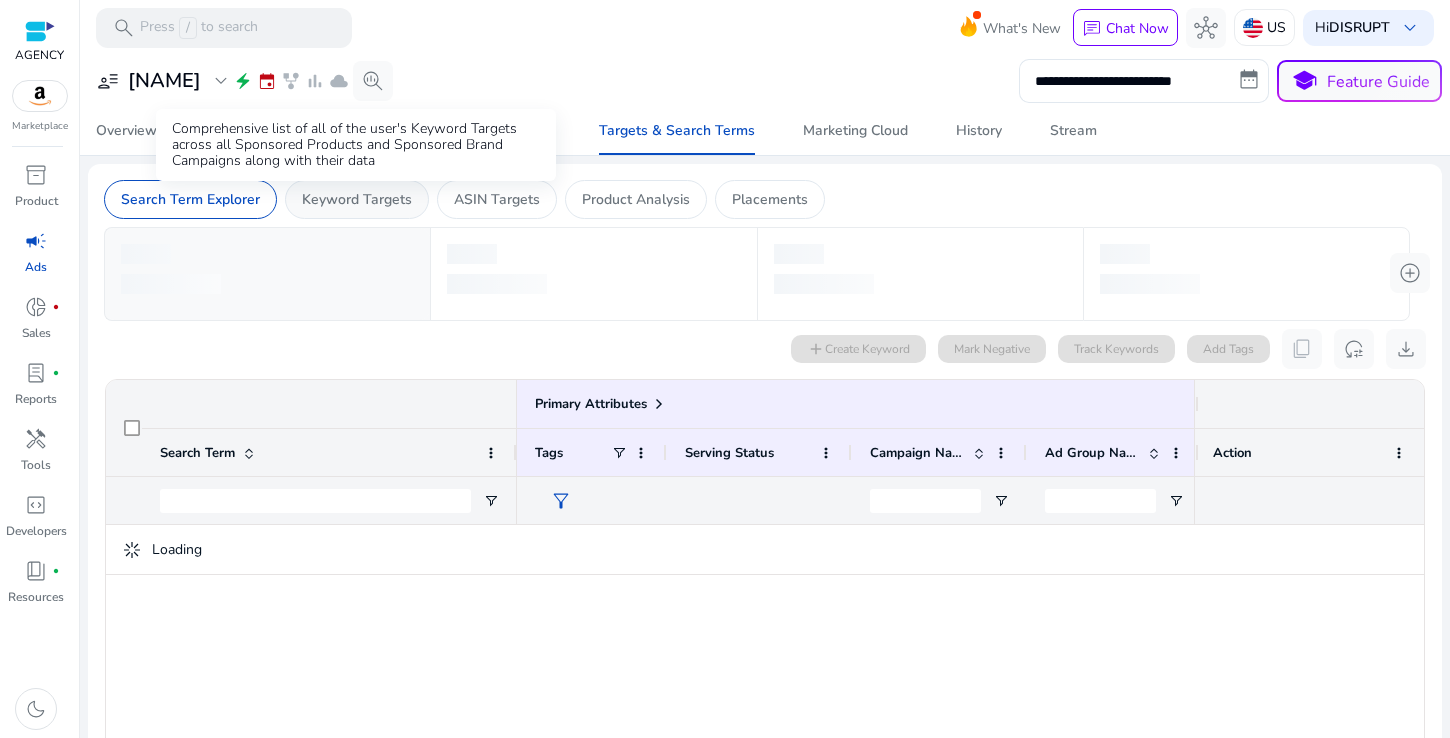 click on "Keyword Targets" 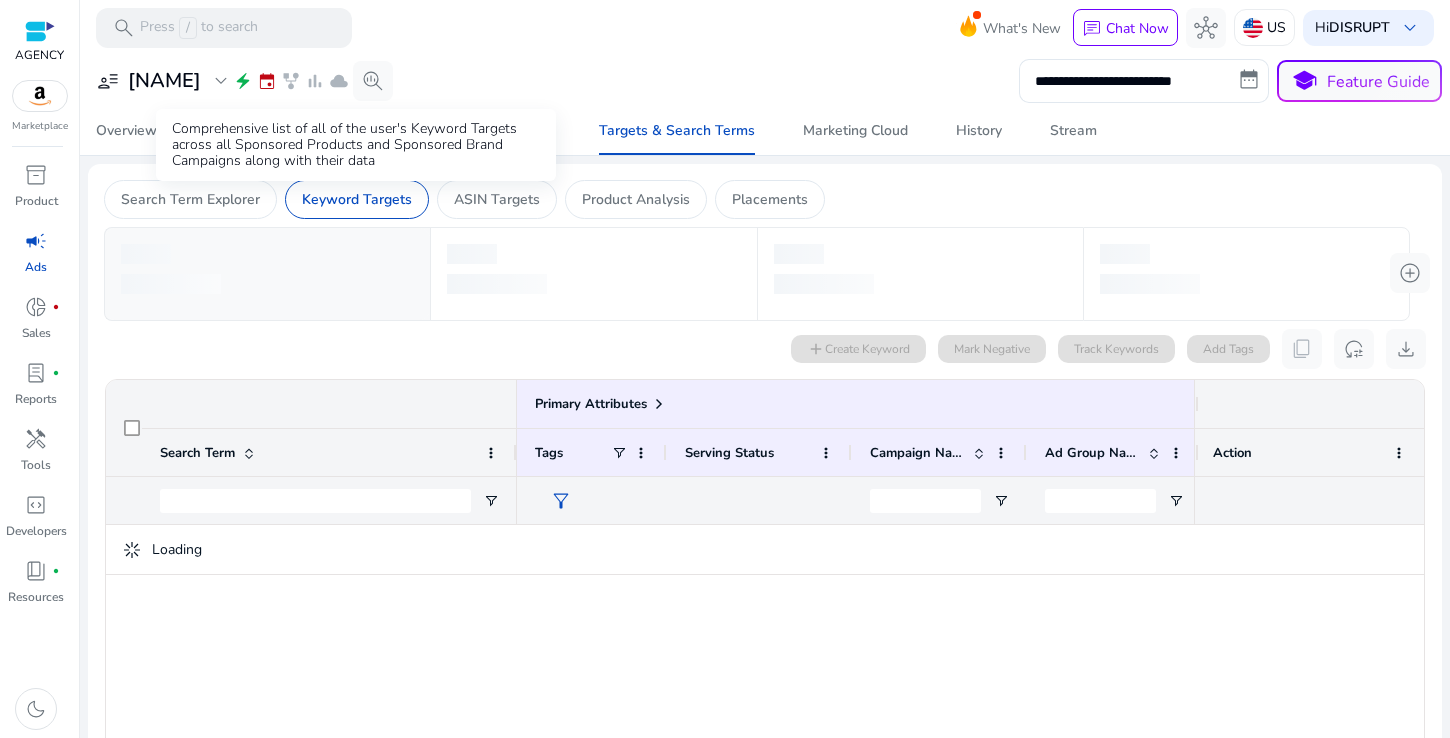 scroll, scrollTop: 0, scrollLeft: 0, axis: both 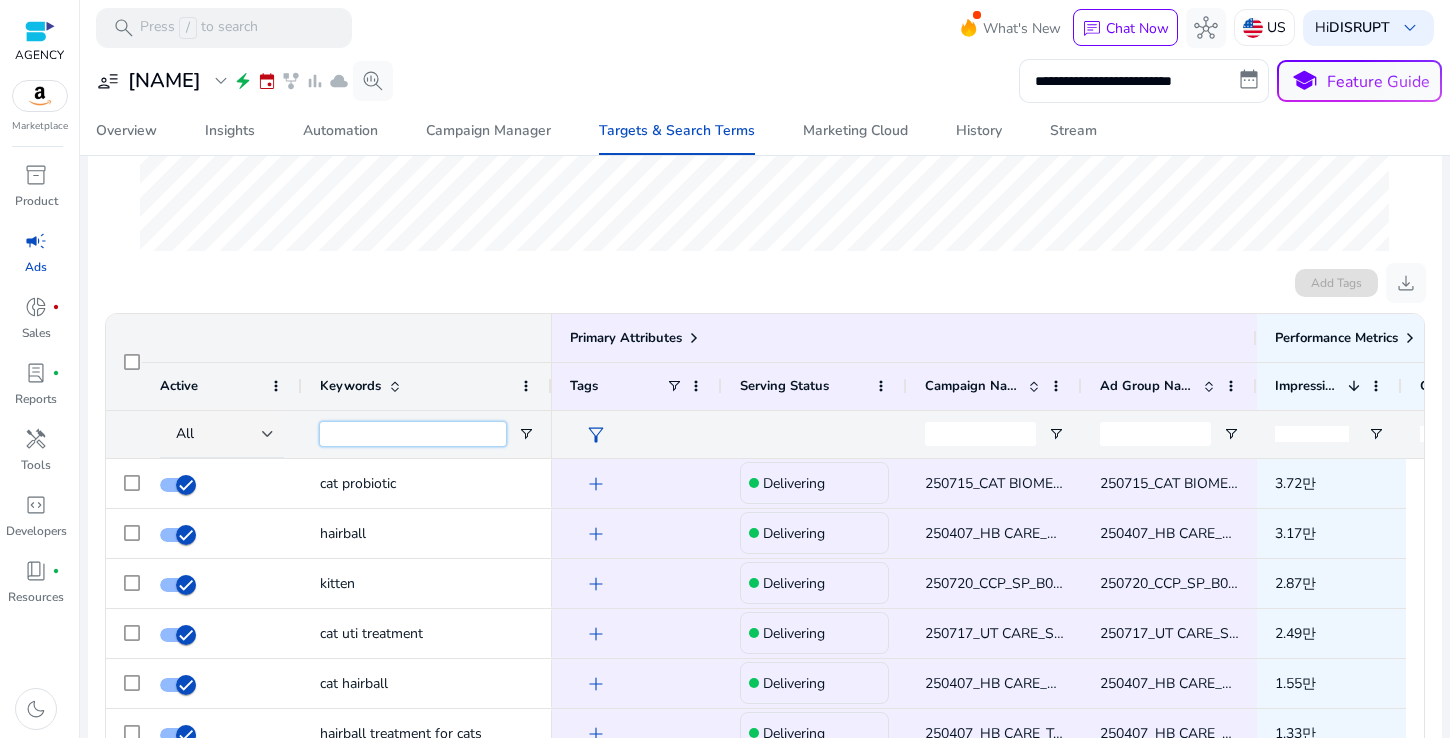 click at bounding box center (413, 434) 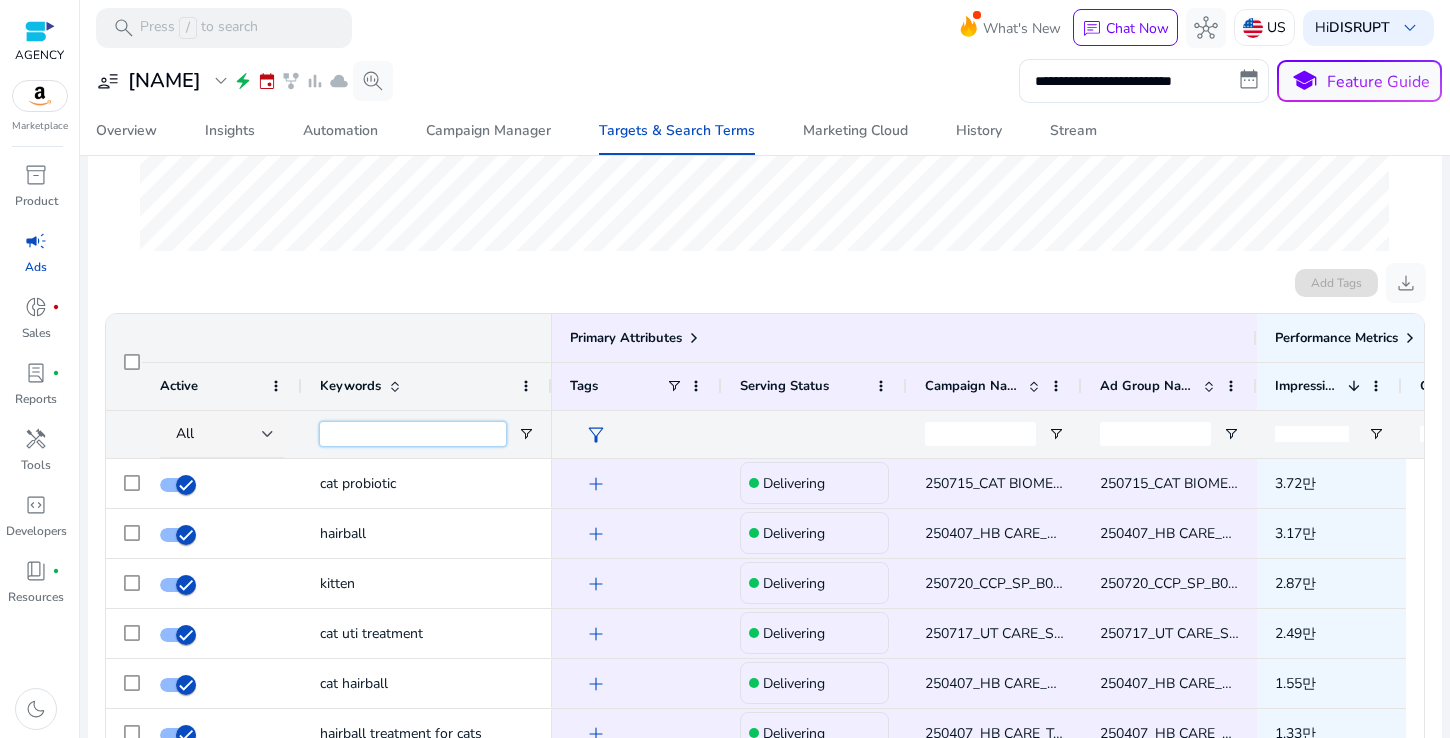 paste on "**********" 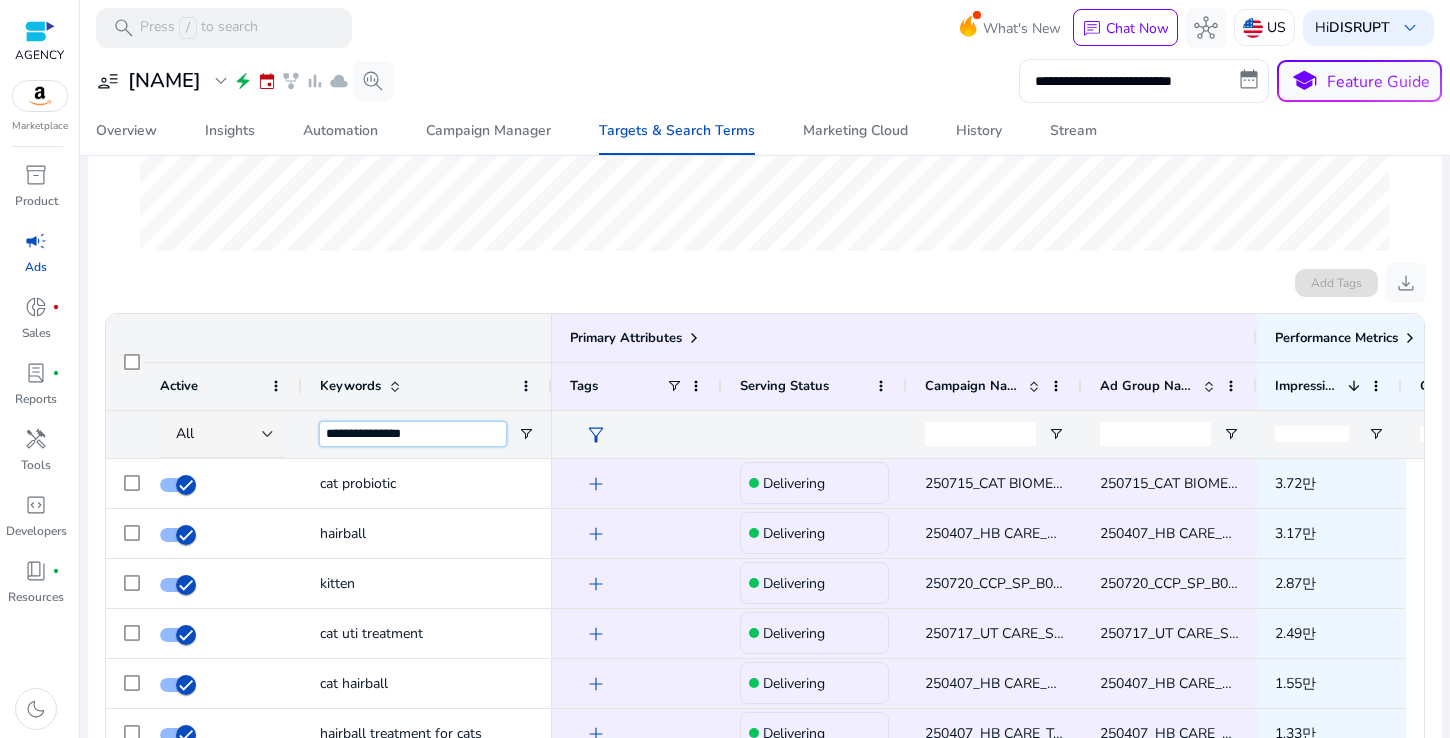 type on "**********" 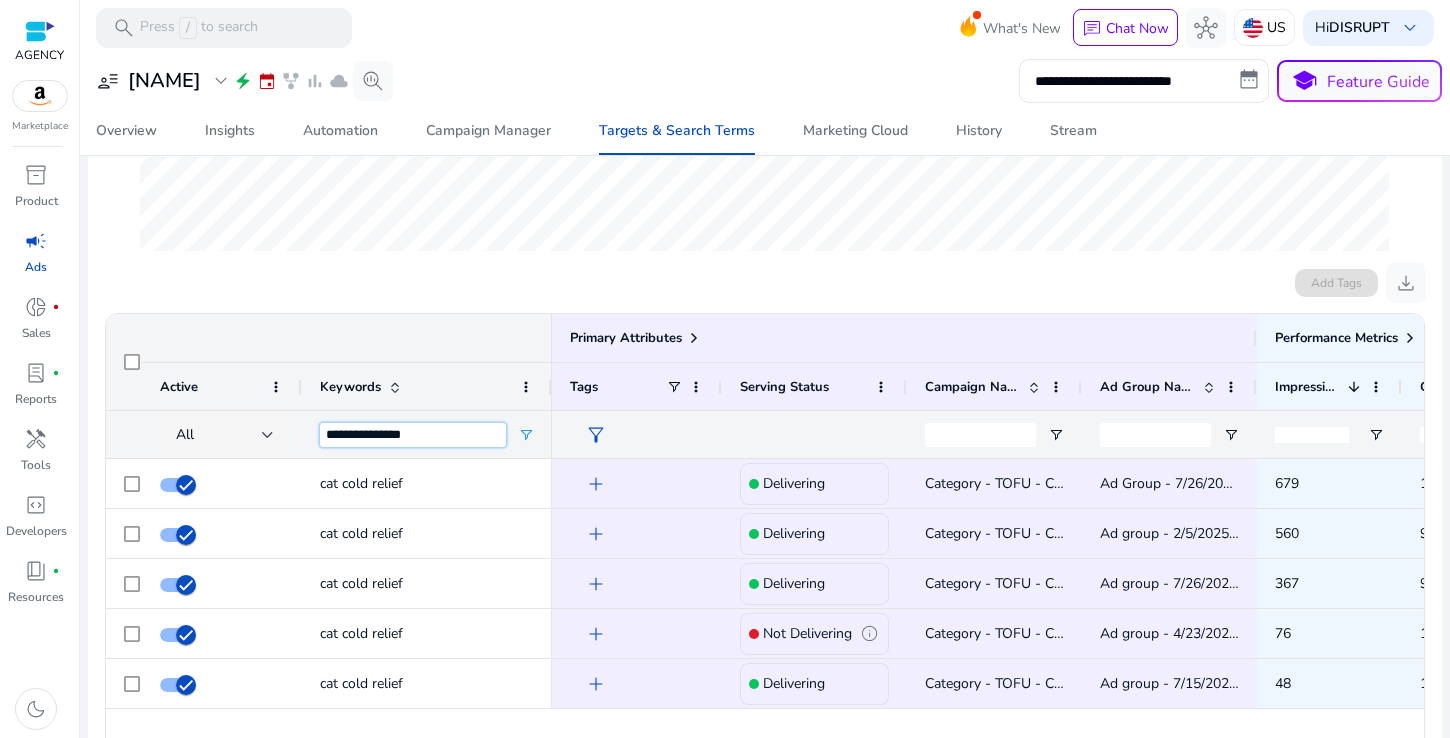 scroll, scrollTop: 495, scrollLeft: 0, axis: vertical 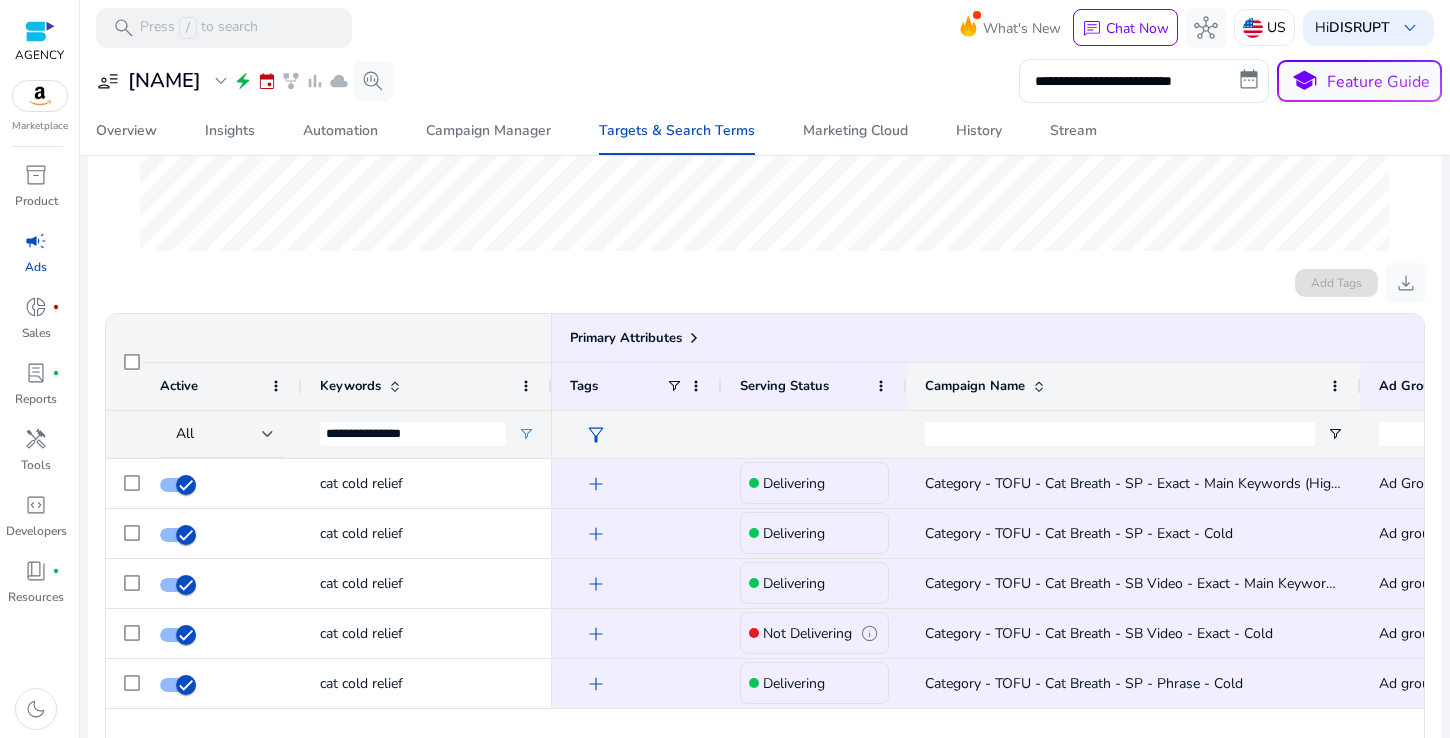 drag, startPoint x: 1078, startPoint y: 384, endPoint x: 1357, endPoint y: 374, distance: 279.17917 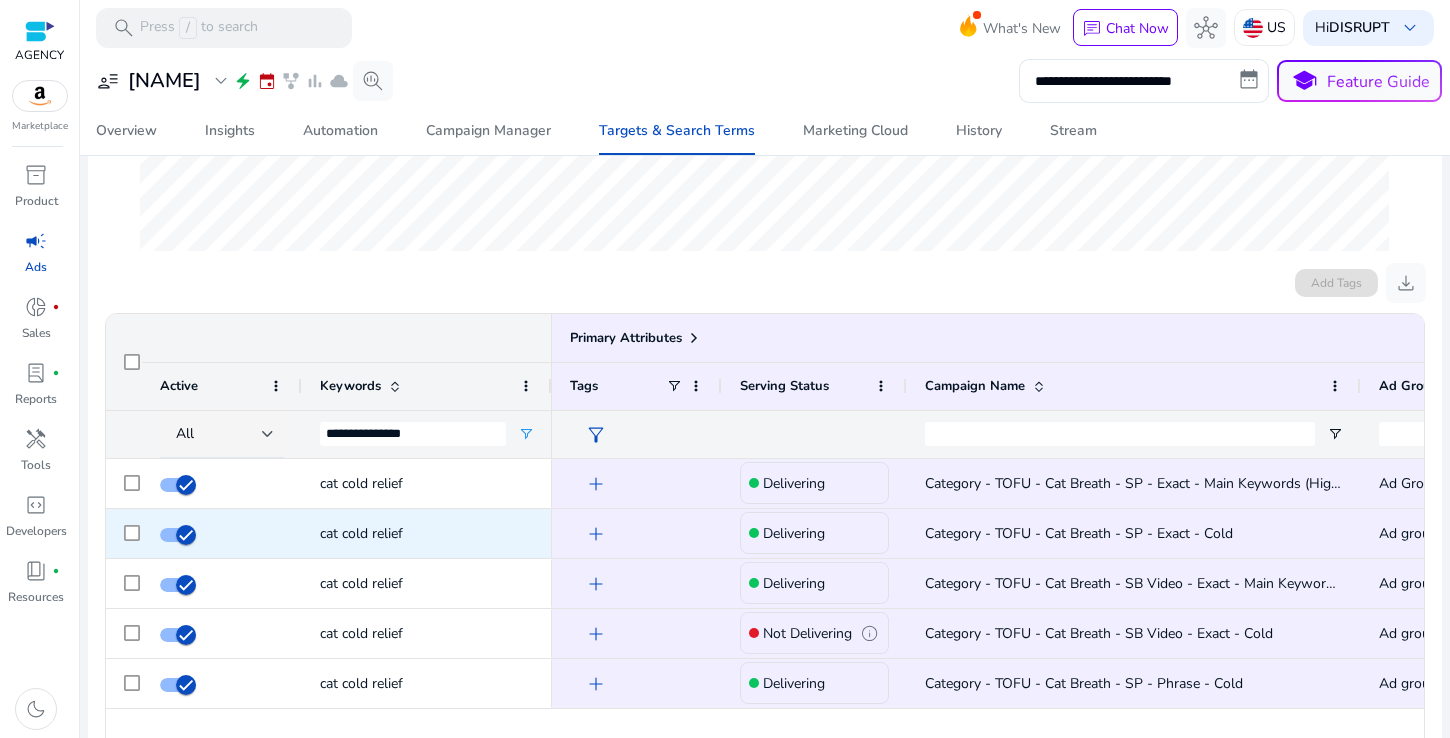 scroll, scrollTop: 0, scrollLeft: 135, axis: horizontal 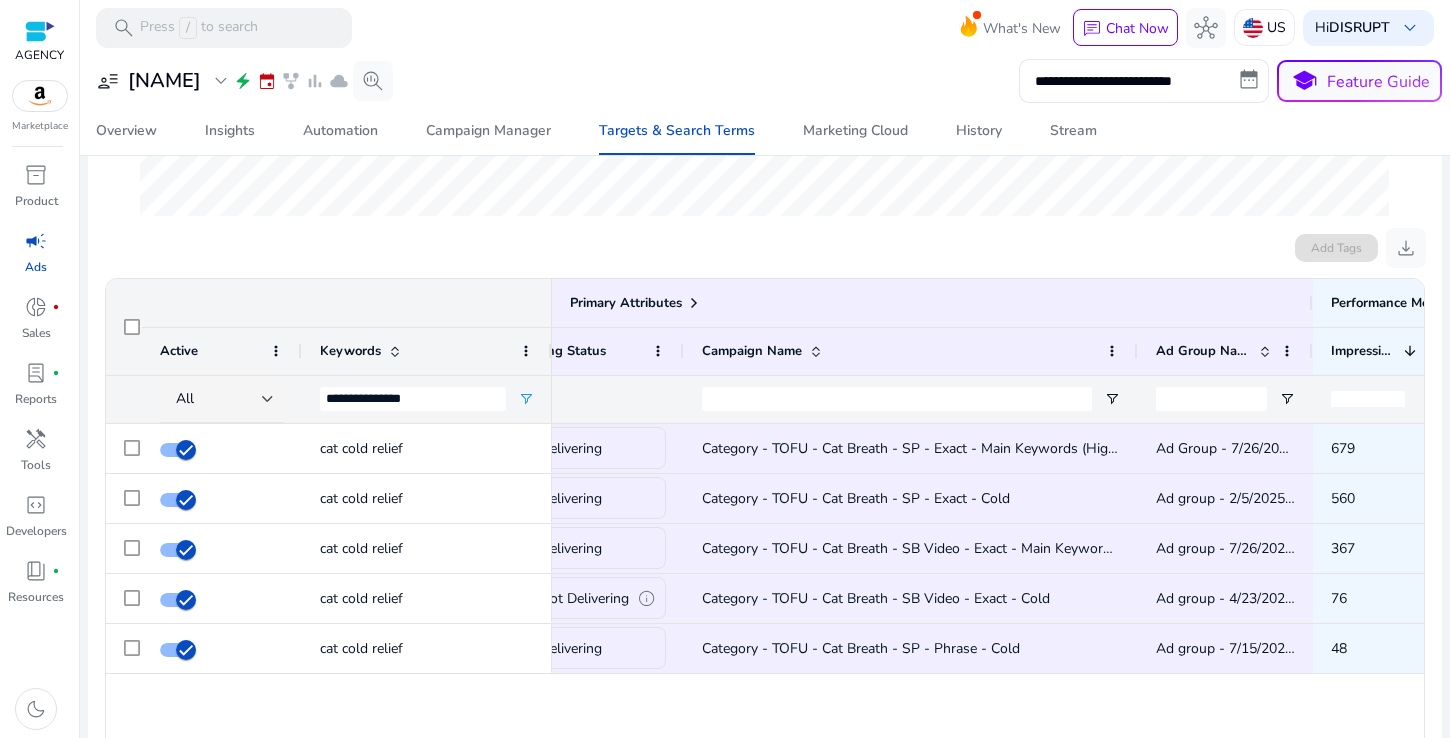 click on "cat cold relief" 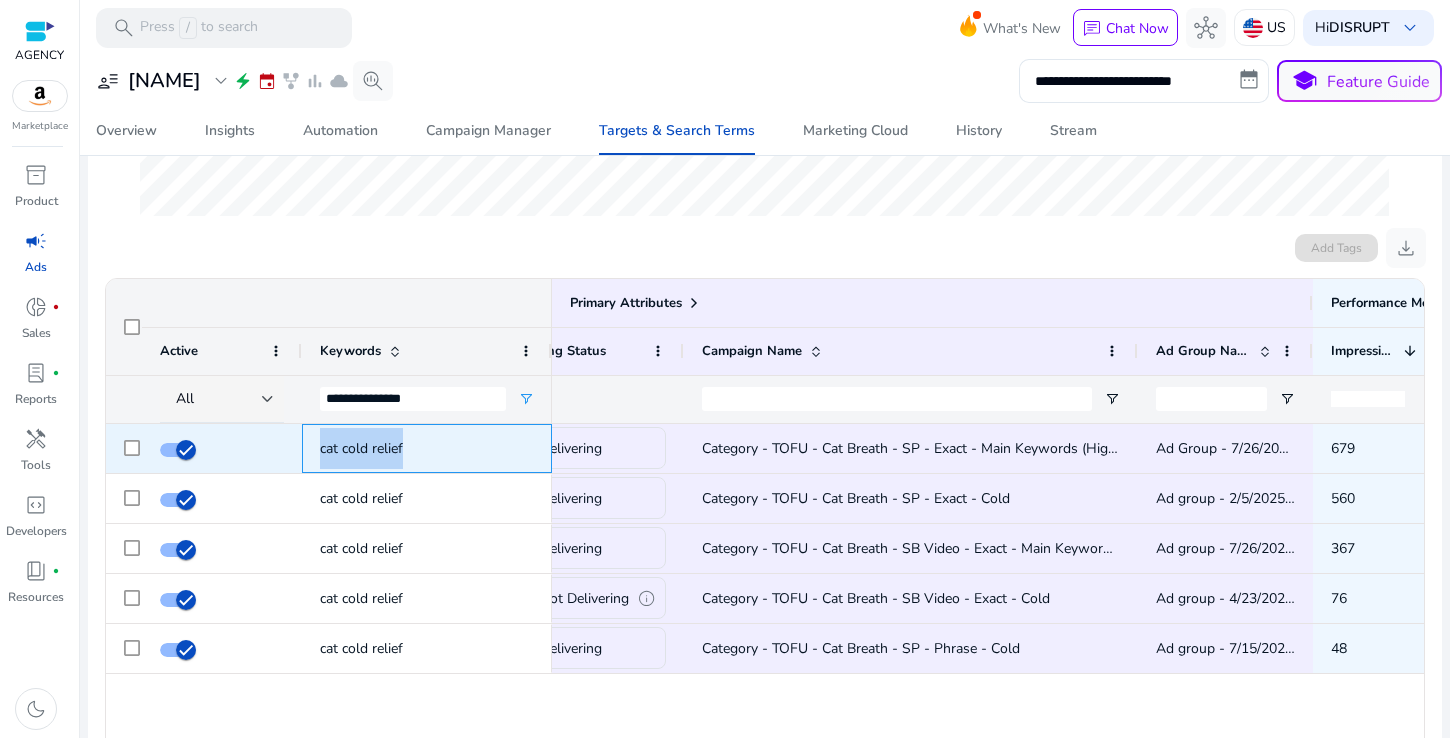 click on "cat cold relief" 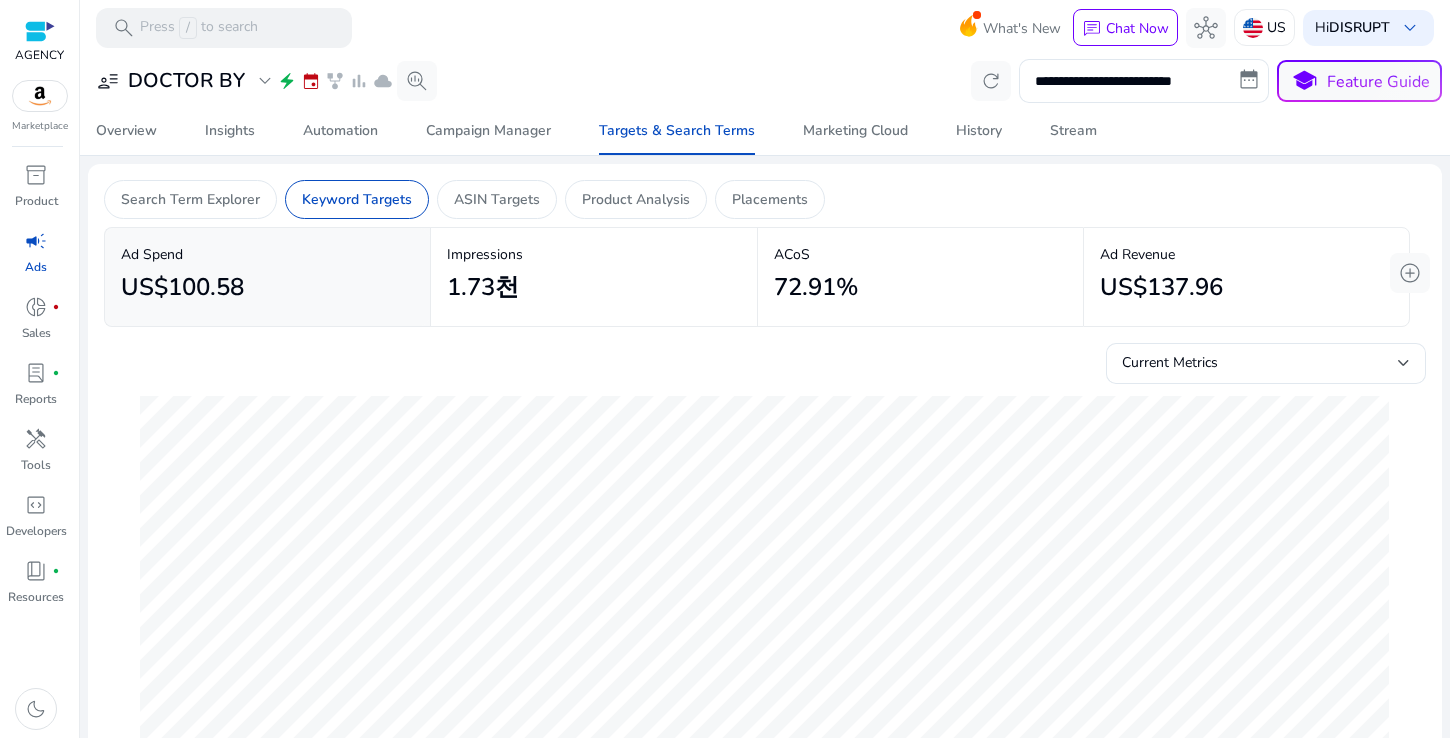 scroll, scrollTop: 0, scrollLeft: 0, axis: both 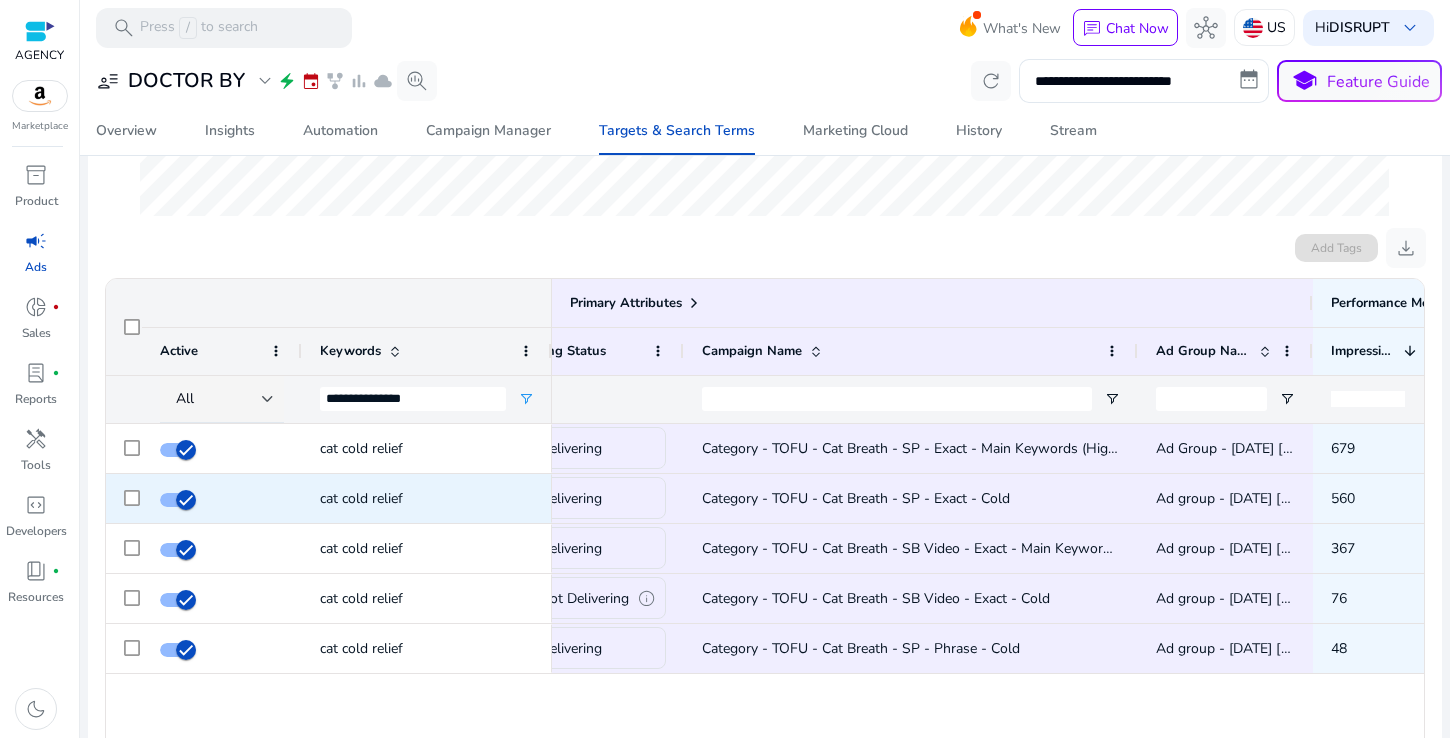 click on "Category - TOFU - Cat Breath - SP - Exact - Cold" 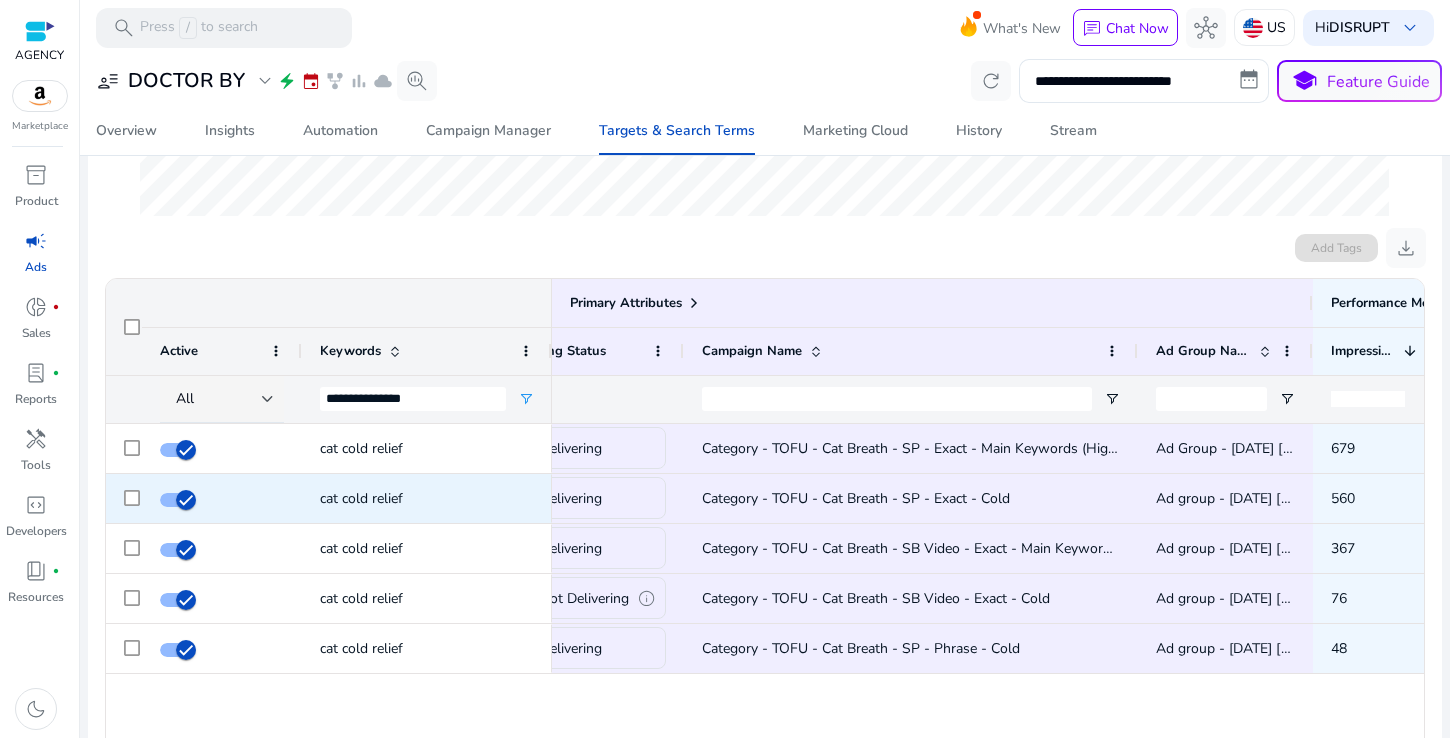 click on "cat cold relief" 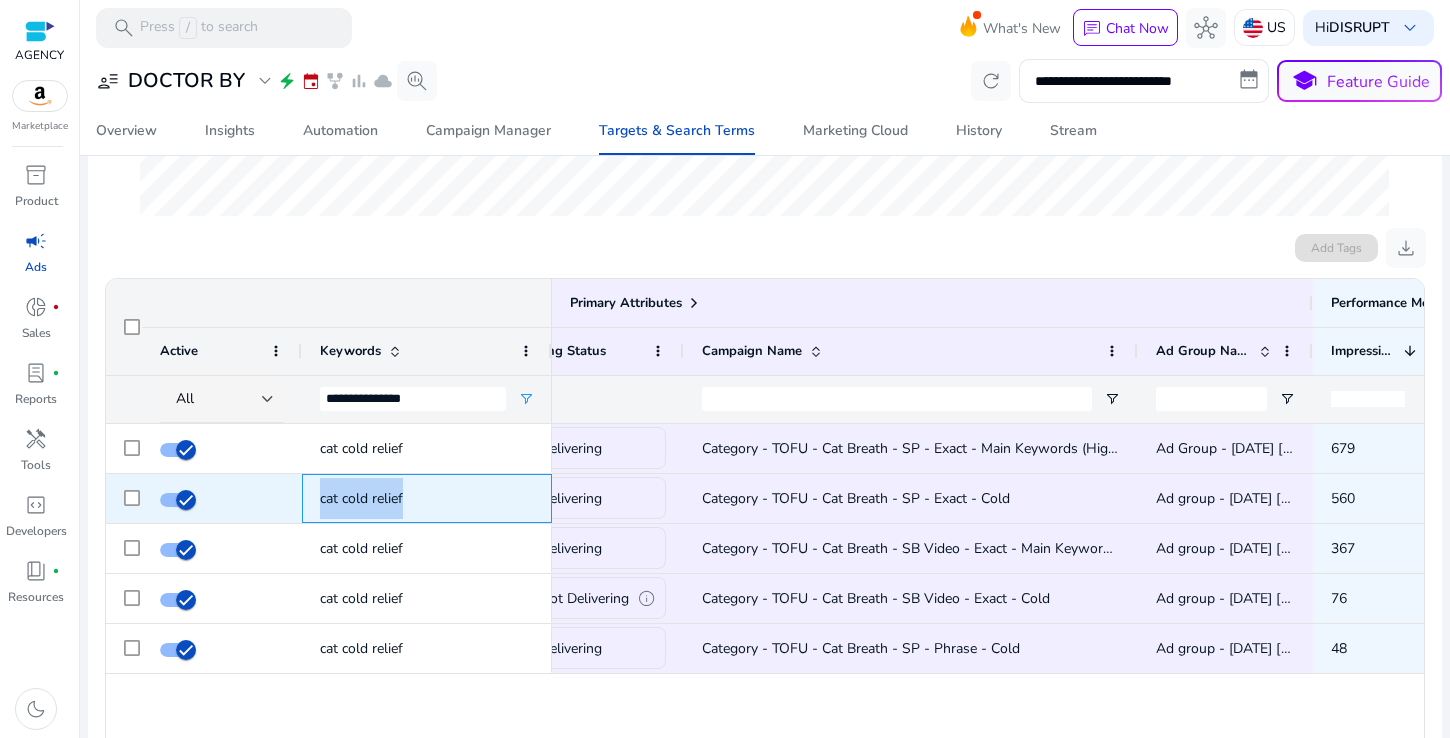 click on "cat cold relief" 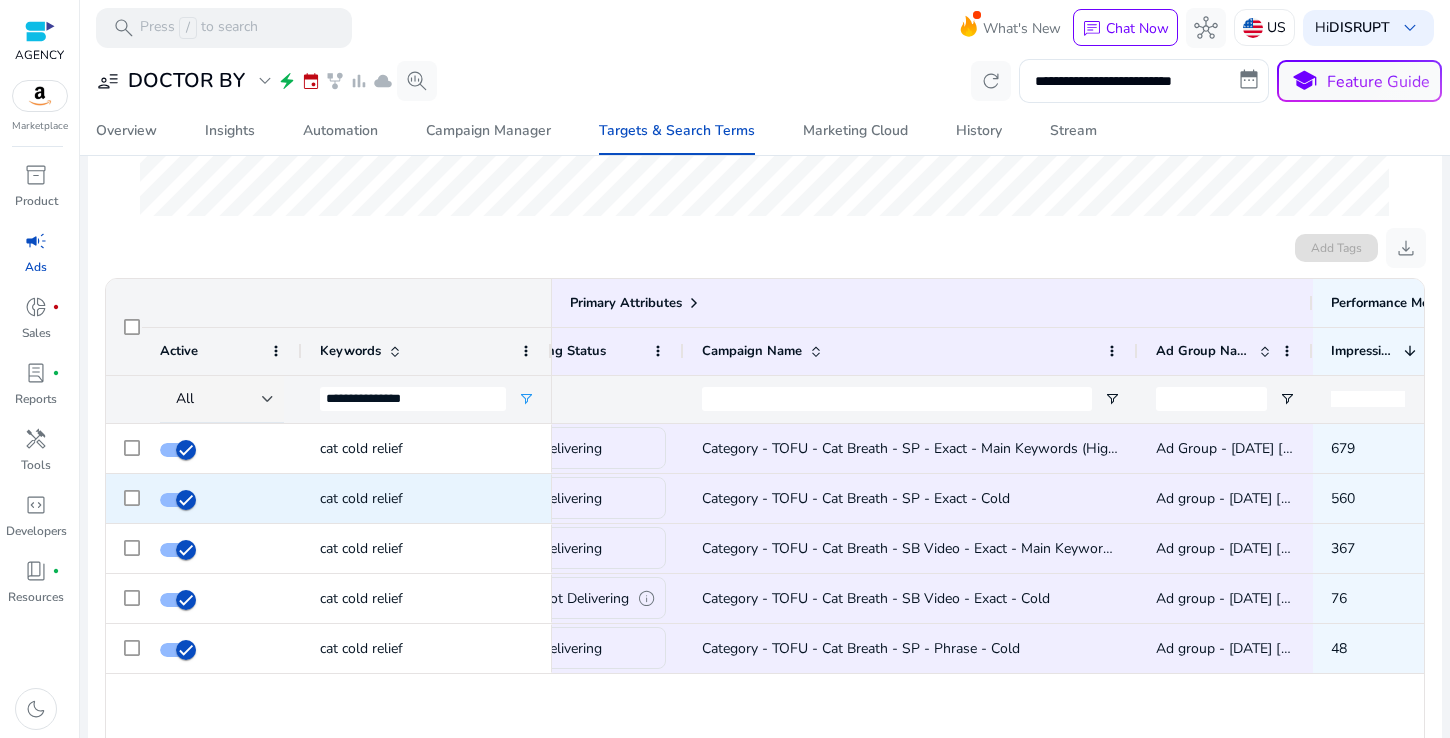click on "Category - TOFU - Cat Breath - SP - Exact - Cold" 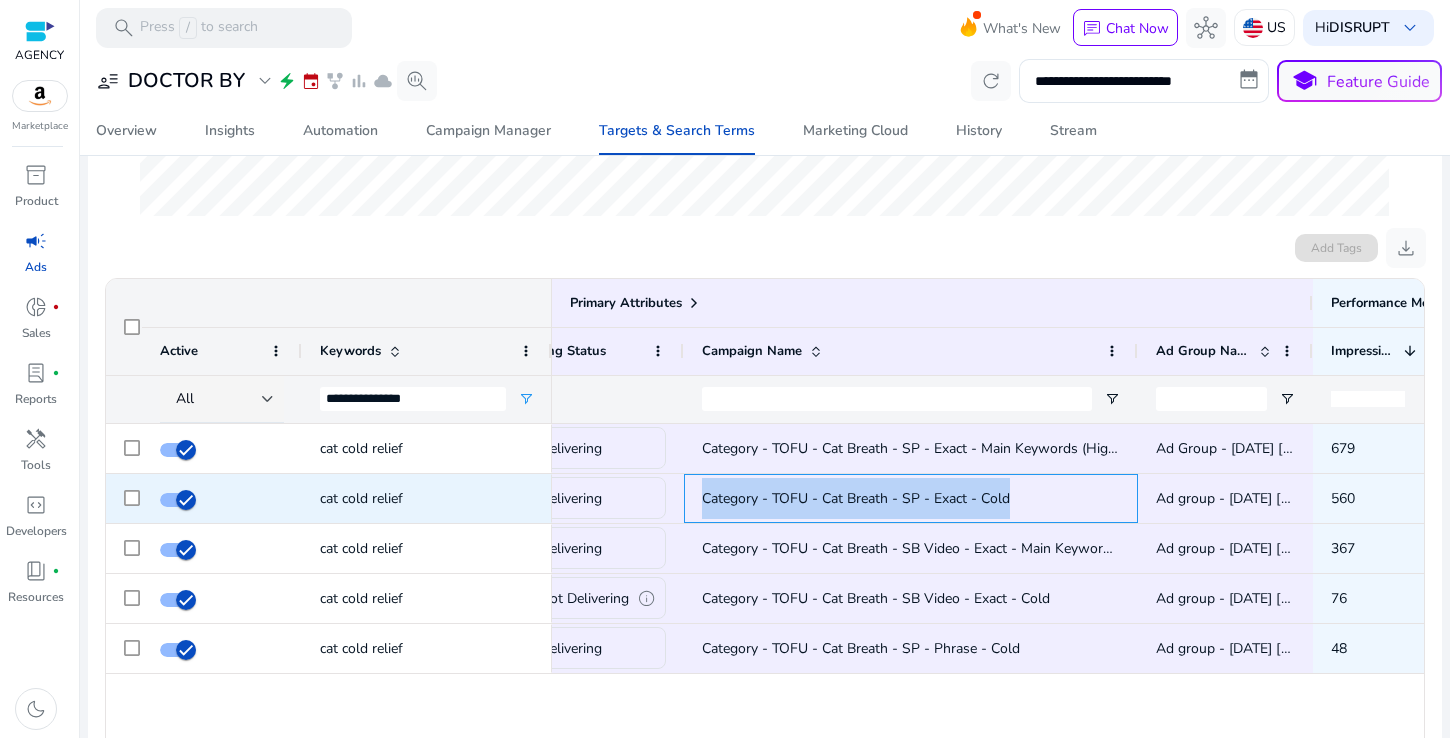 drag, startPoint x: 991, startPoint y: 499, endPoint x: 697, endPoint y: 499, distance: 294 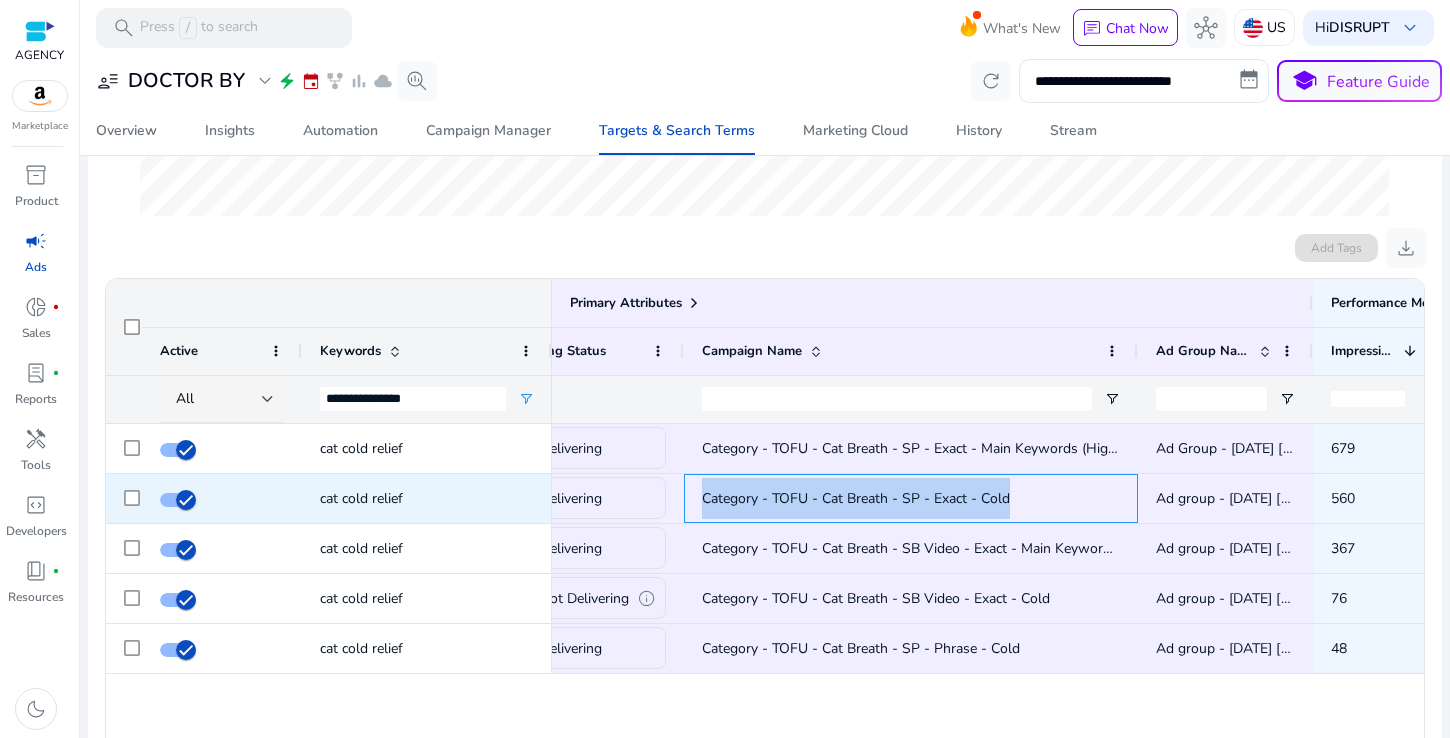 copy on "Category - TOFU - Cat Breath - SP - Exact - Cold" 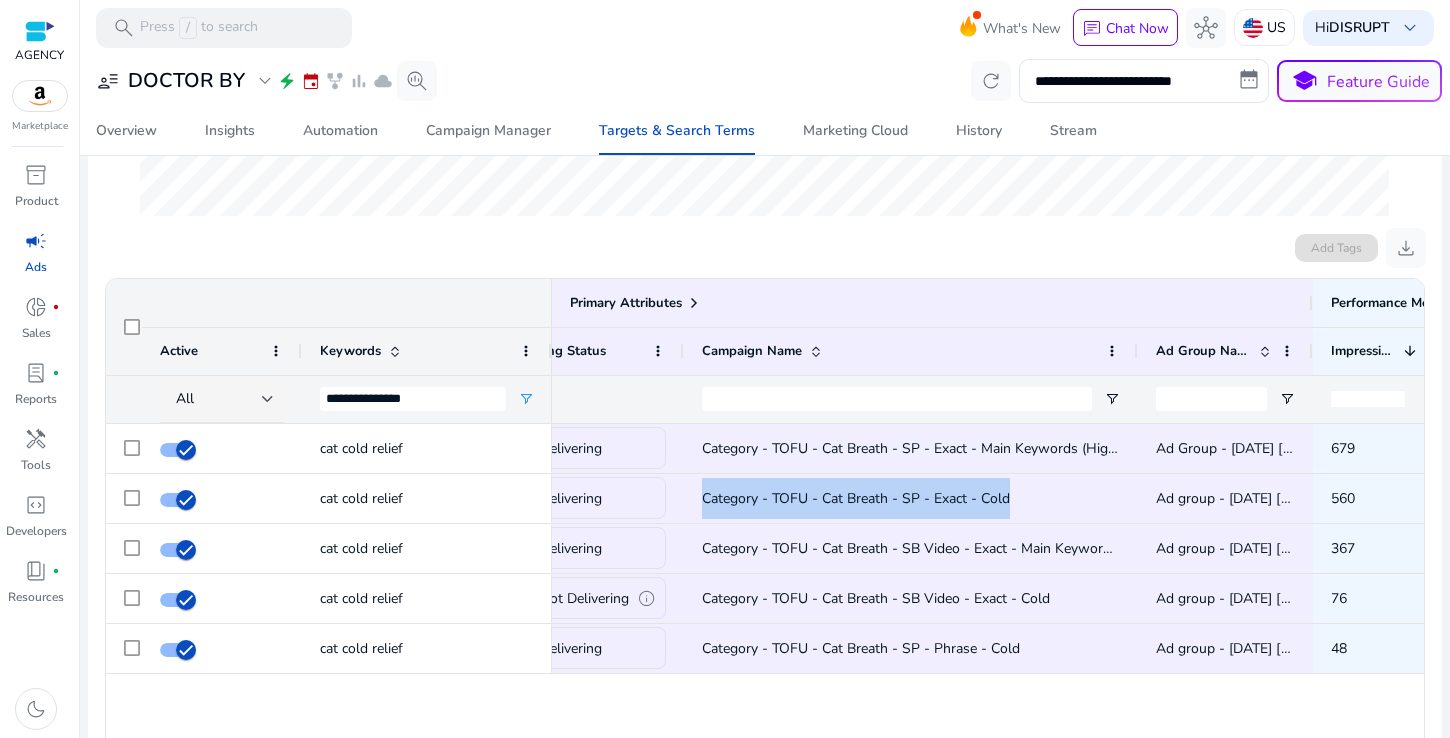 click on "cat cold relief" 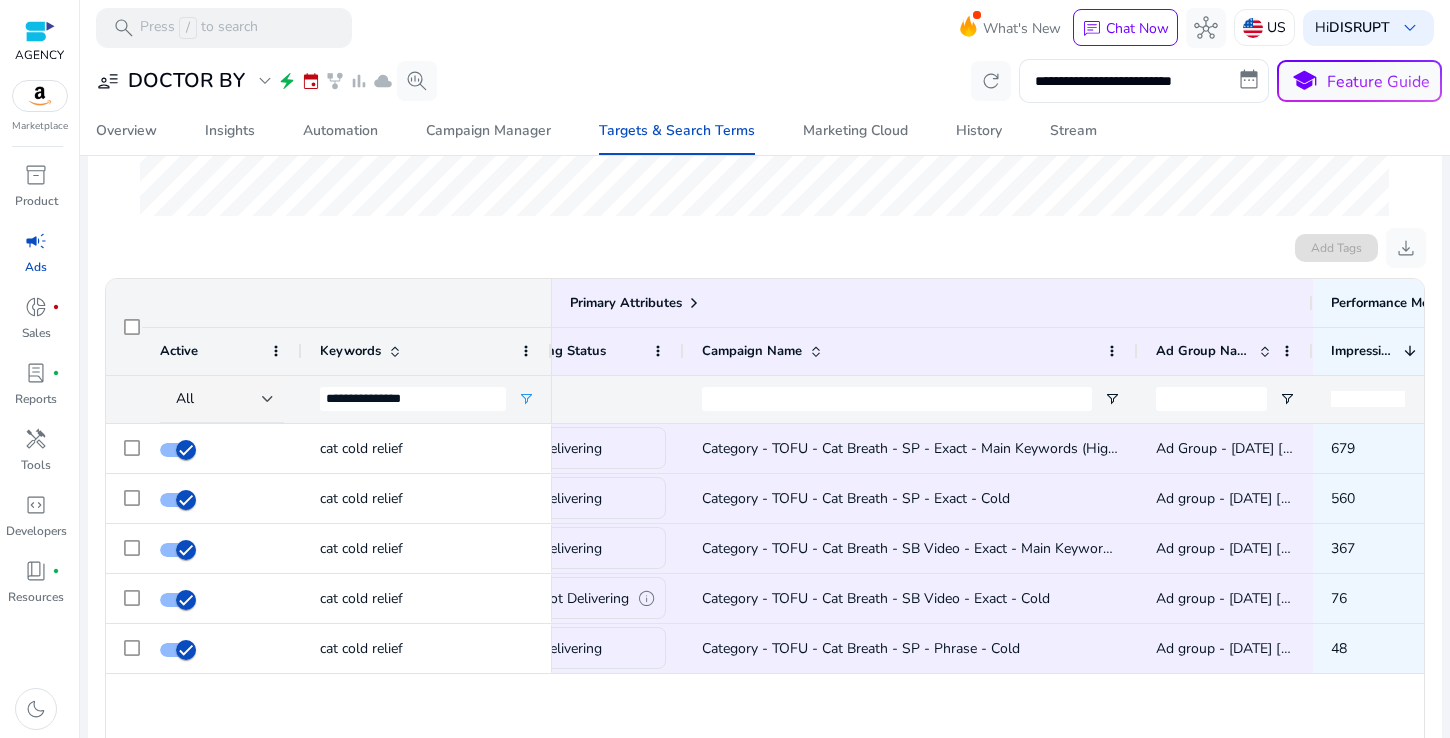 click on "cat cold relief" 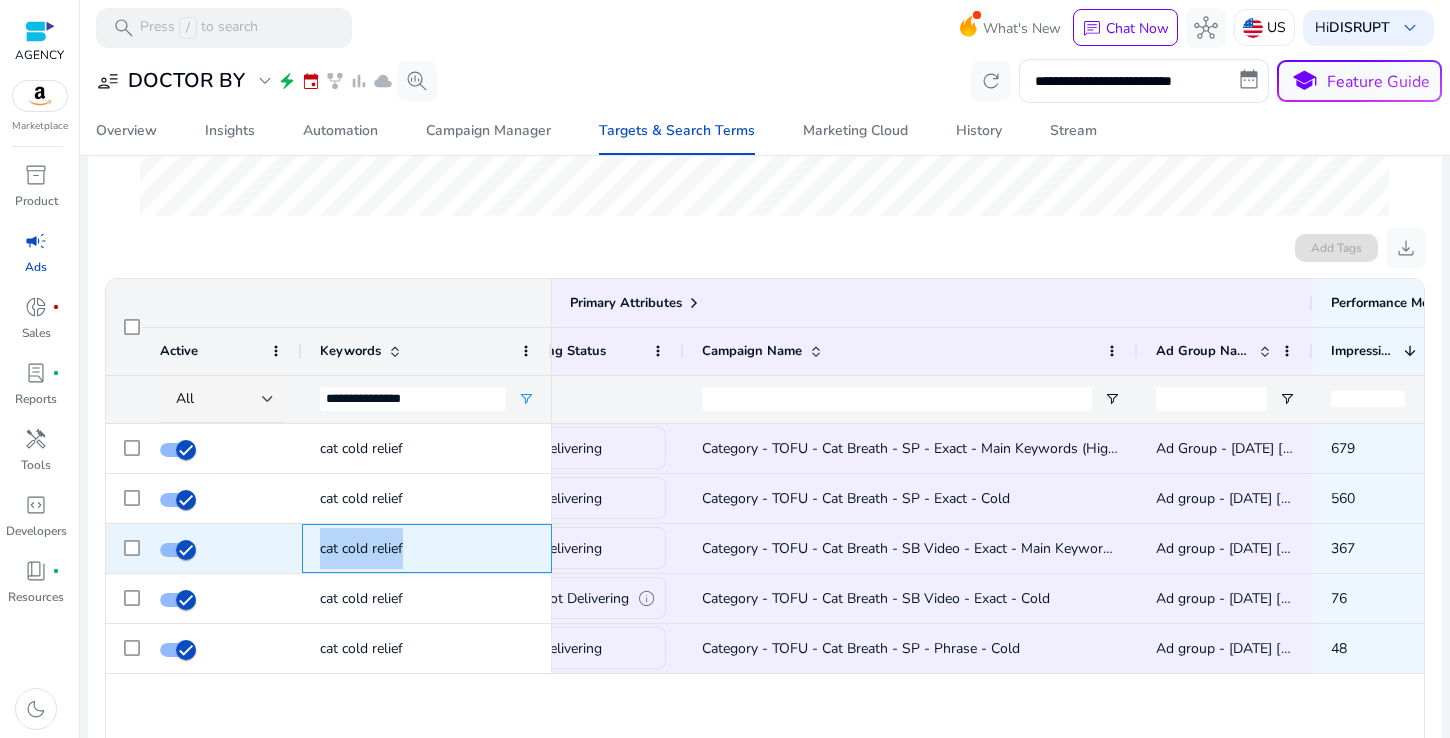 click on "cat cold relief" 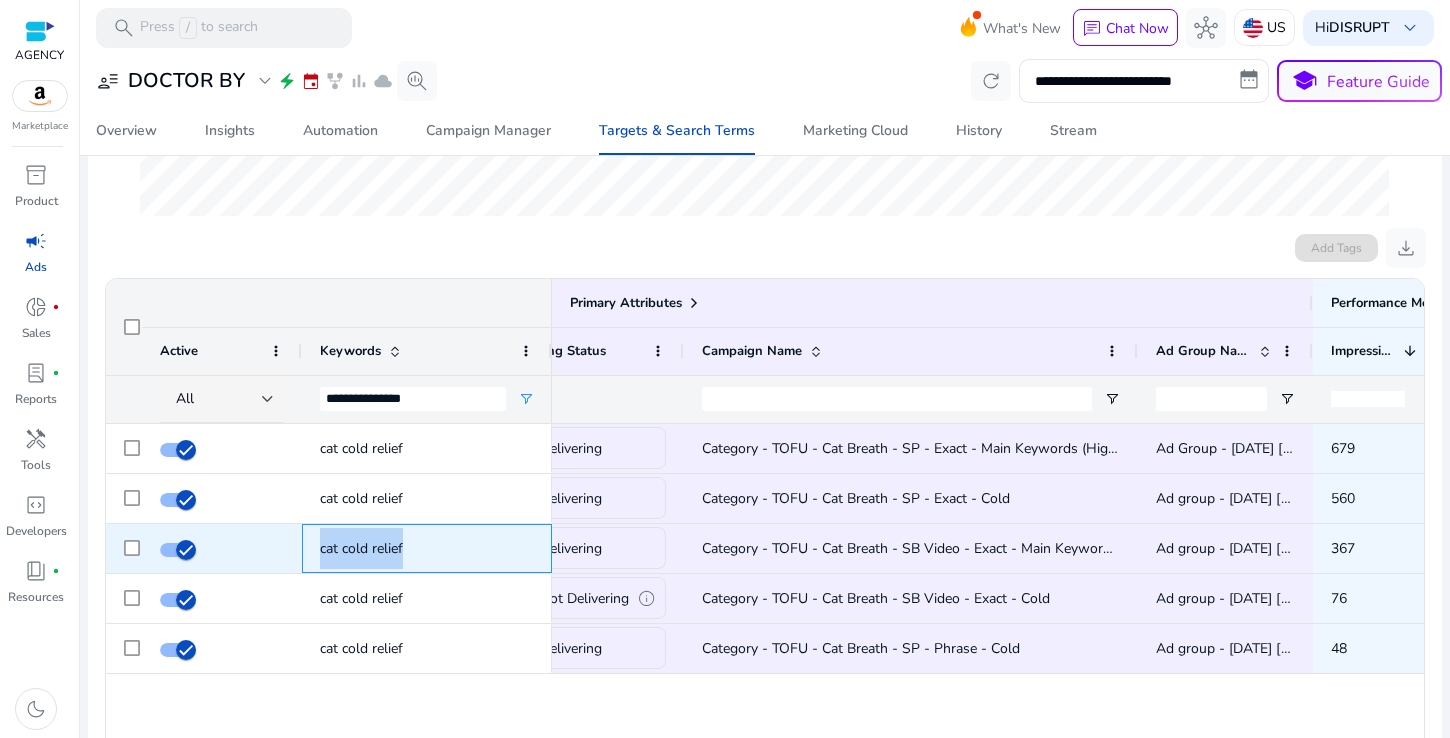 copy on "cat cold relief" 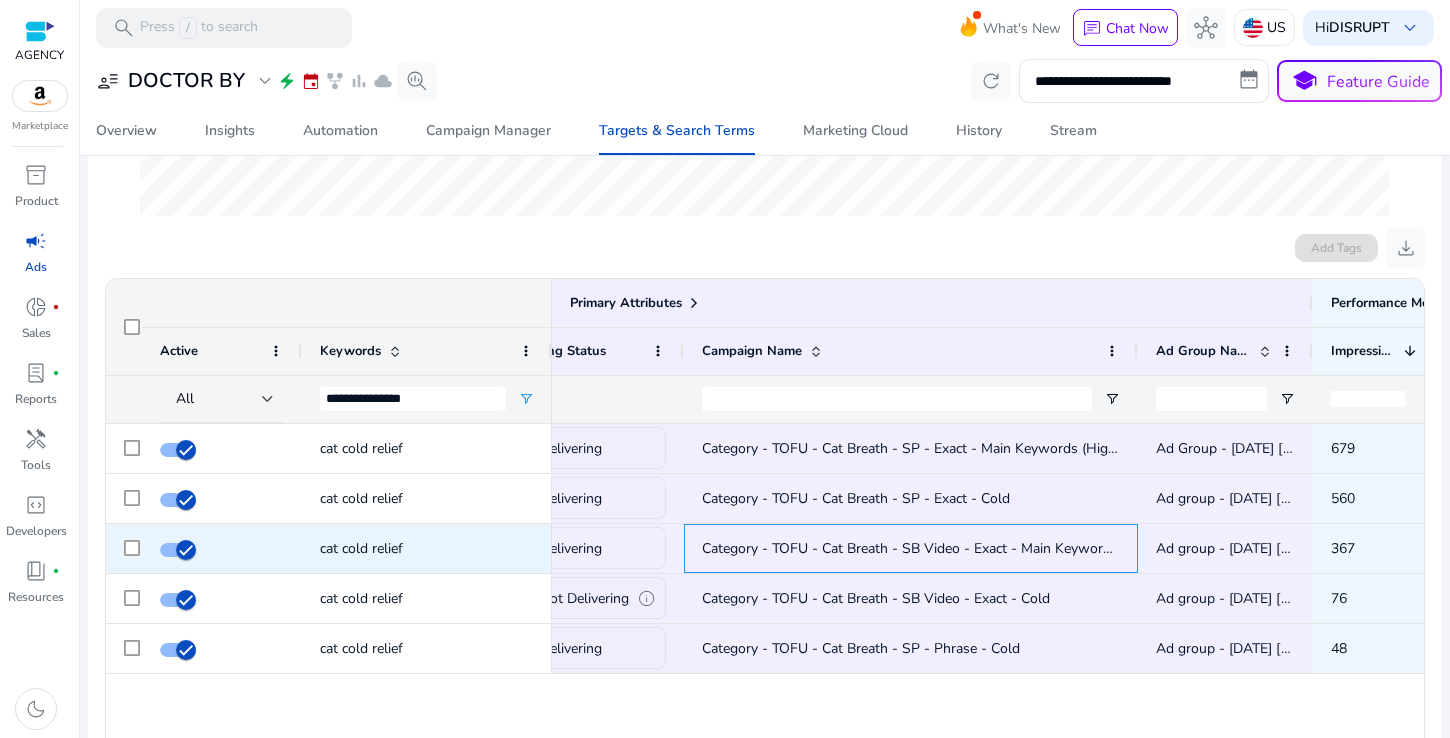 click on "Category - TOFU - Cat Breath - SB Video - Exact - Main Keywords (High Vol)*" 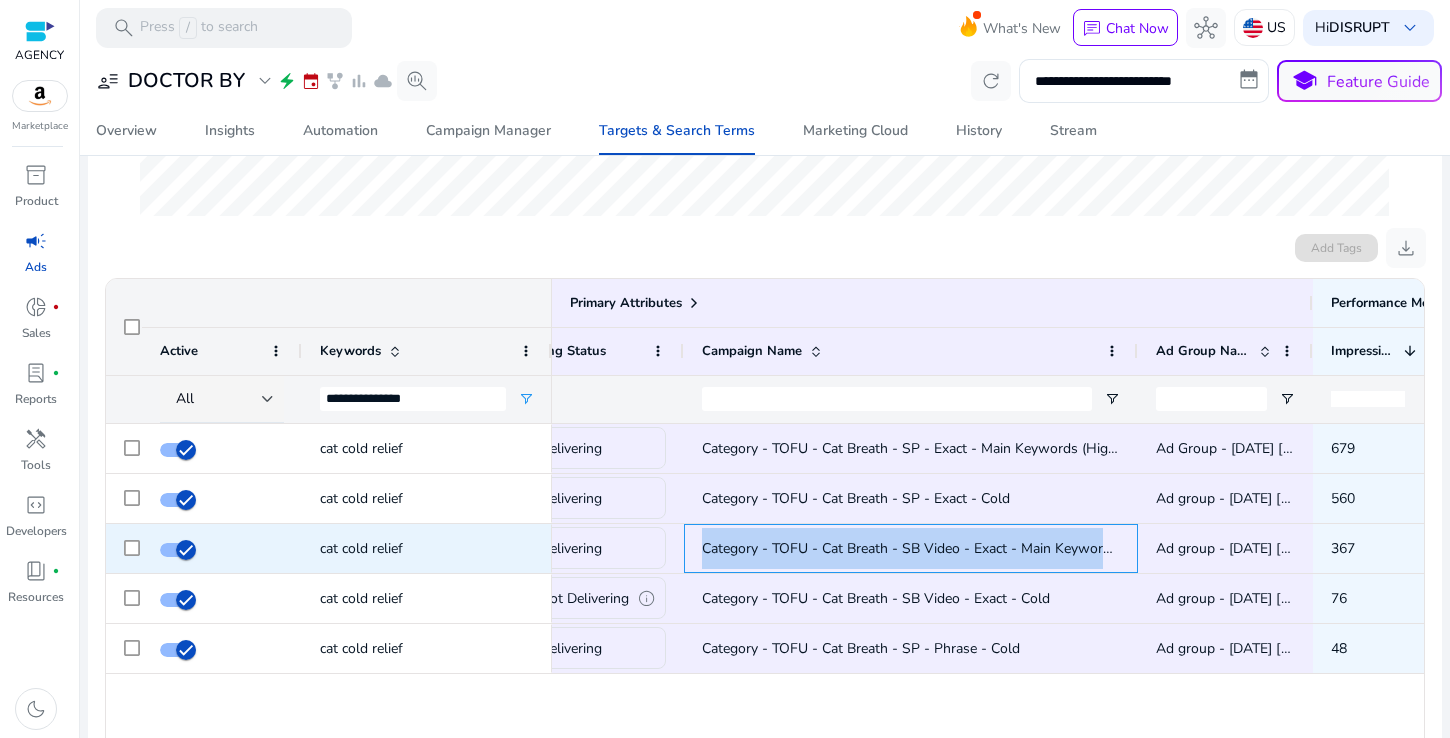 drag, startPoint x: 696, startPoint y: 545, endPoint x: 1155, endPoint y: 553, distance: 459.0697 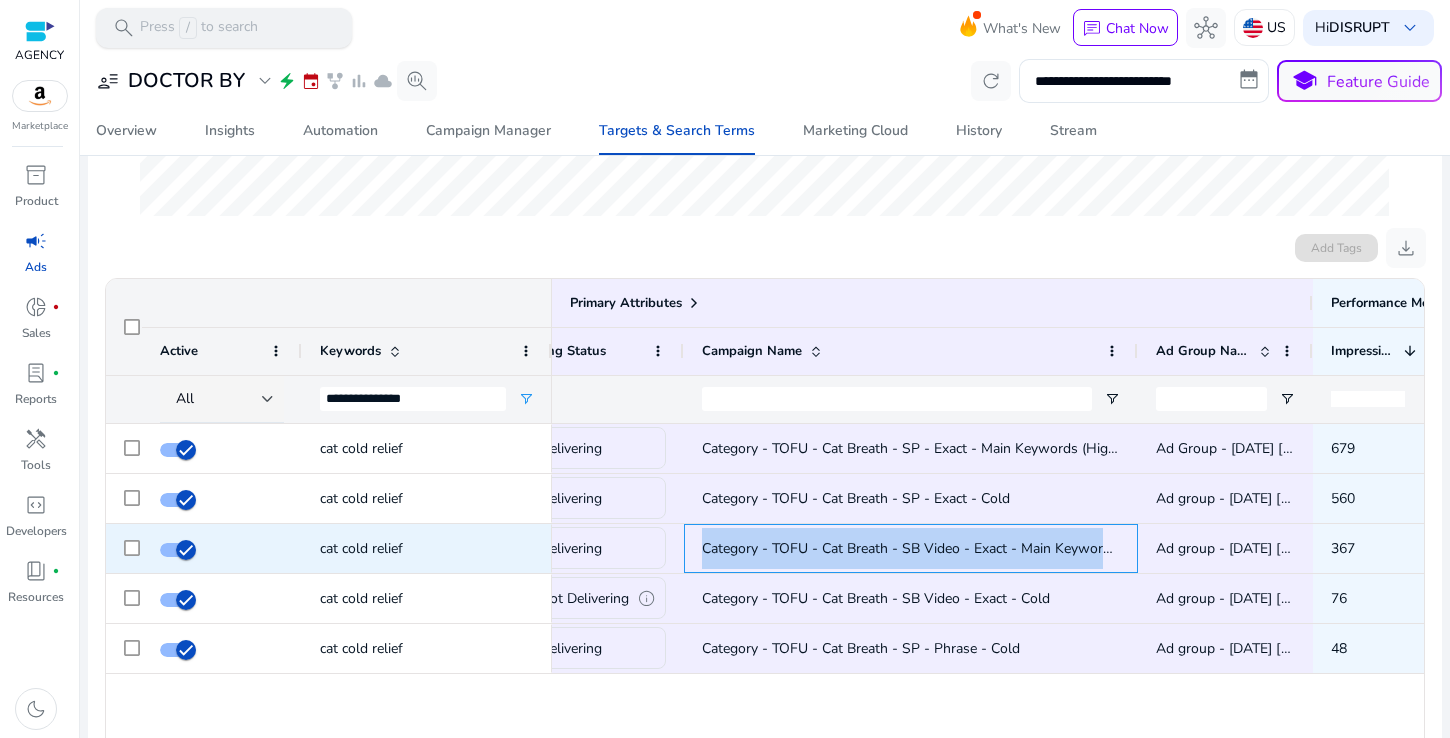 copy on "Category - TOFU - Cat Breath - SB Video - Exact - Main Keywords (High Vol)*" 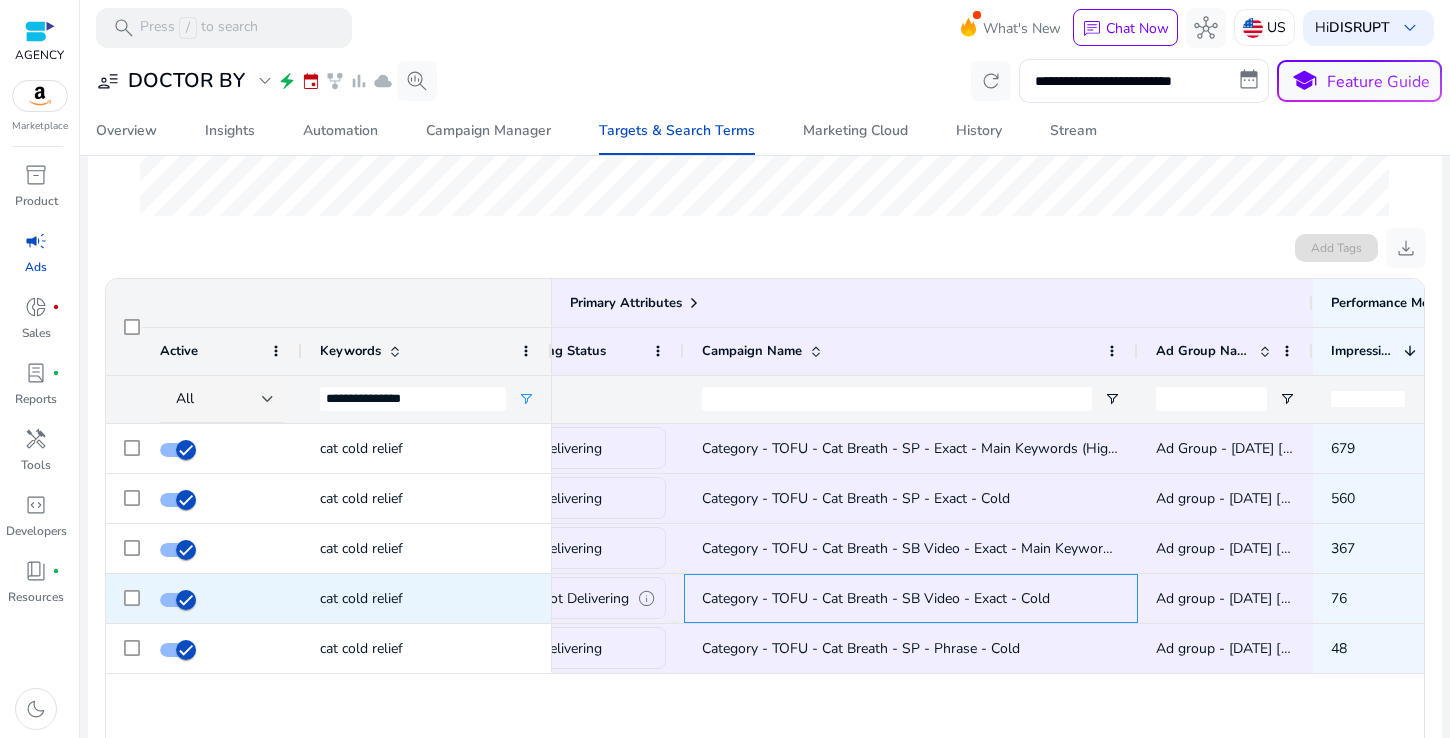 click on "Category - TOFU - Cat Breath - SB Video - Exact - Cold" 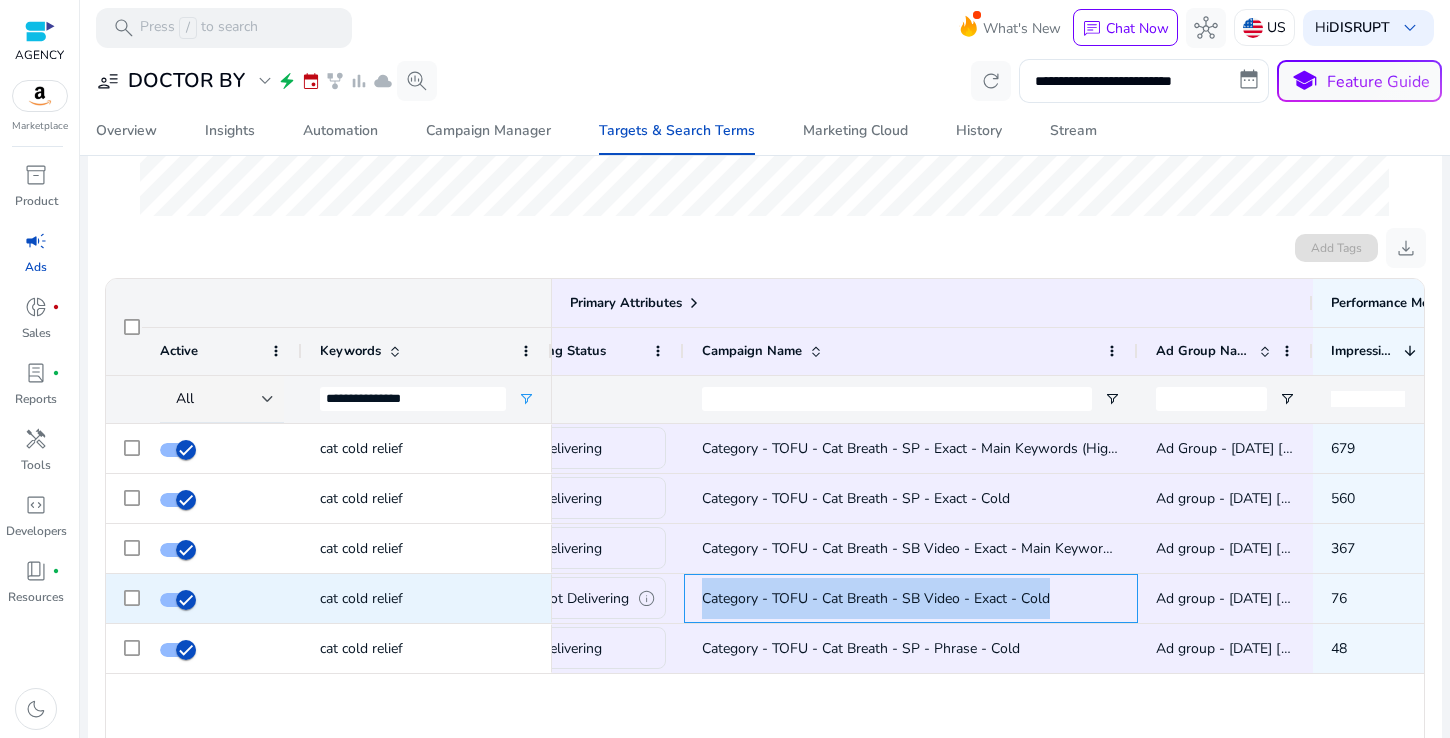 drag, startPoint x: 1059, startPoint y: 596, endPoint x: 696, endPoint y: 603, distance: 363.06747 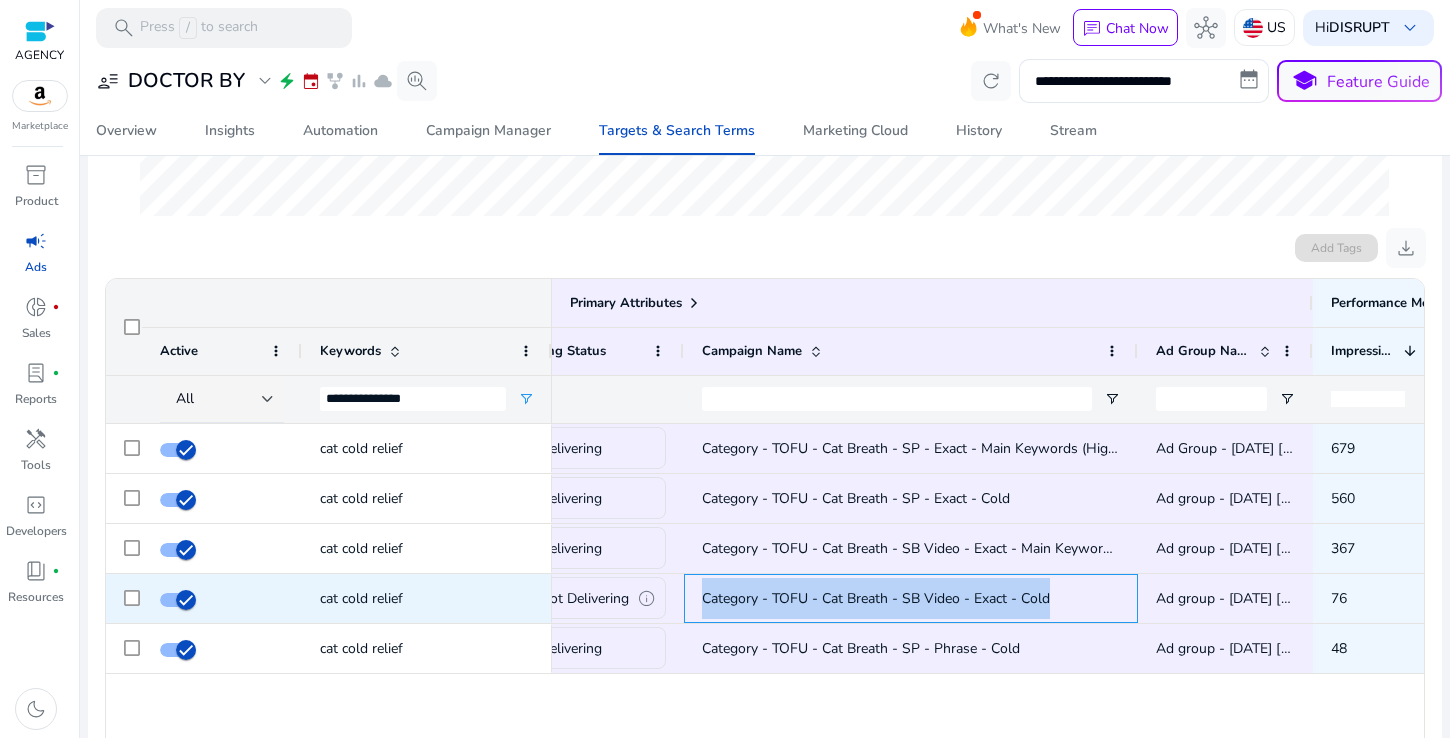 copy on "Category - TOFU - Cat Breath - SB Video - Exact - Cold" 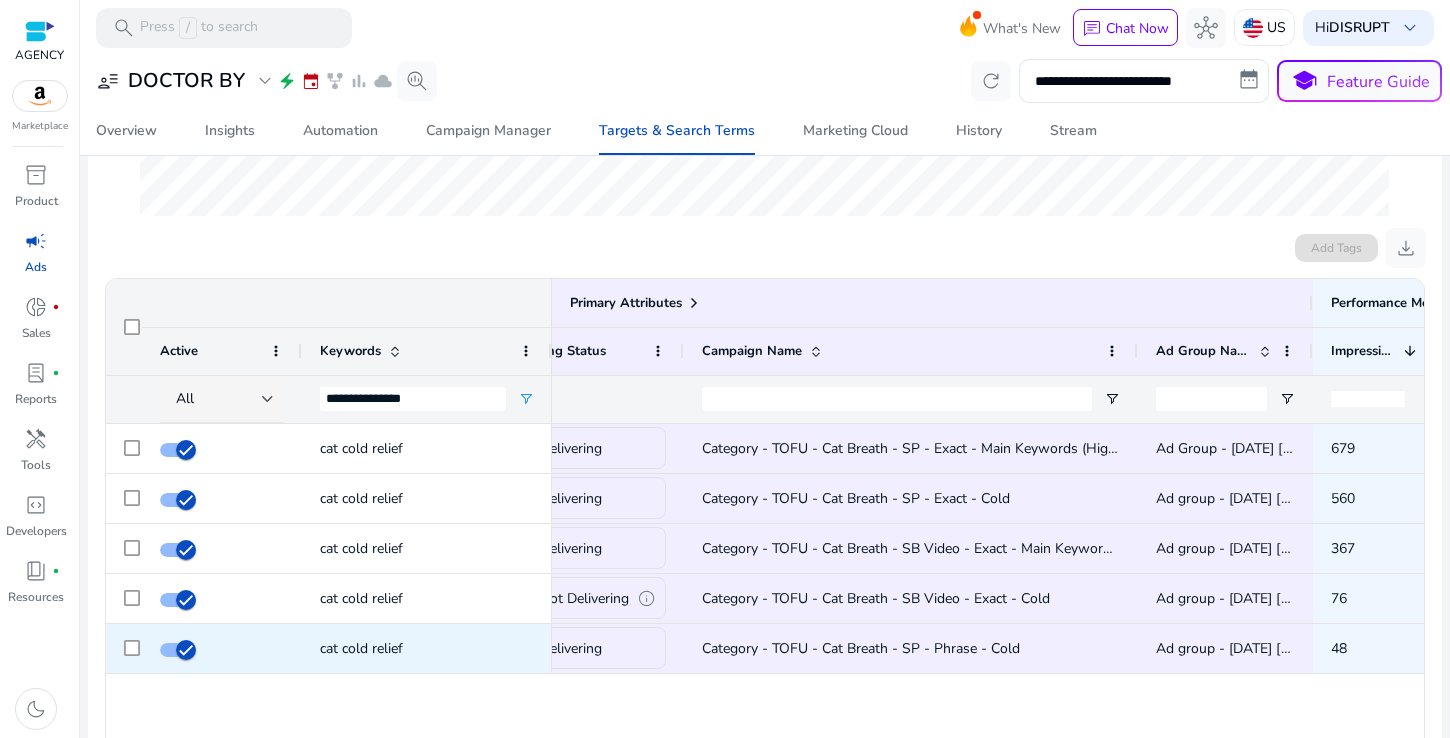 click on "cat cold relief" 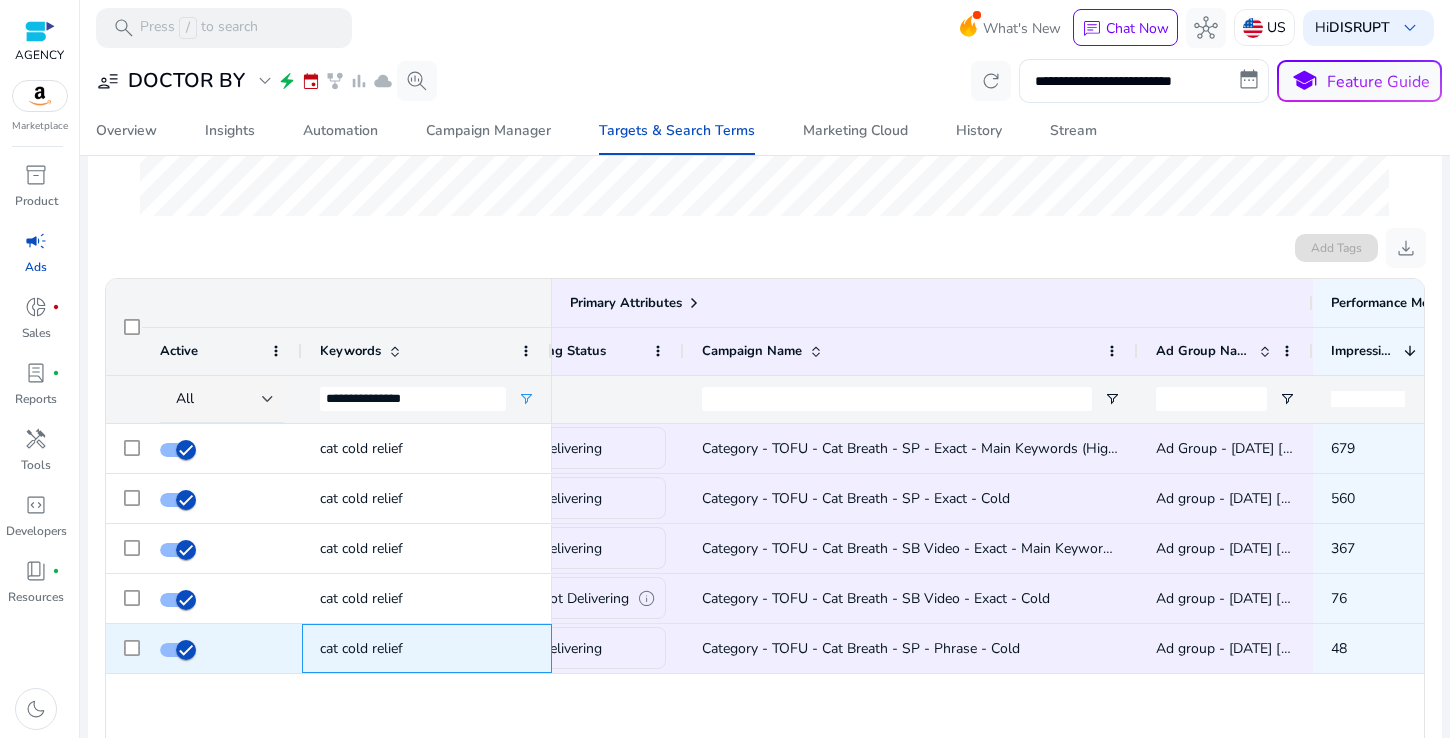 click on "cat cold relief" 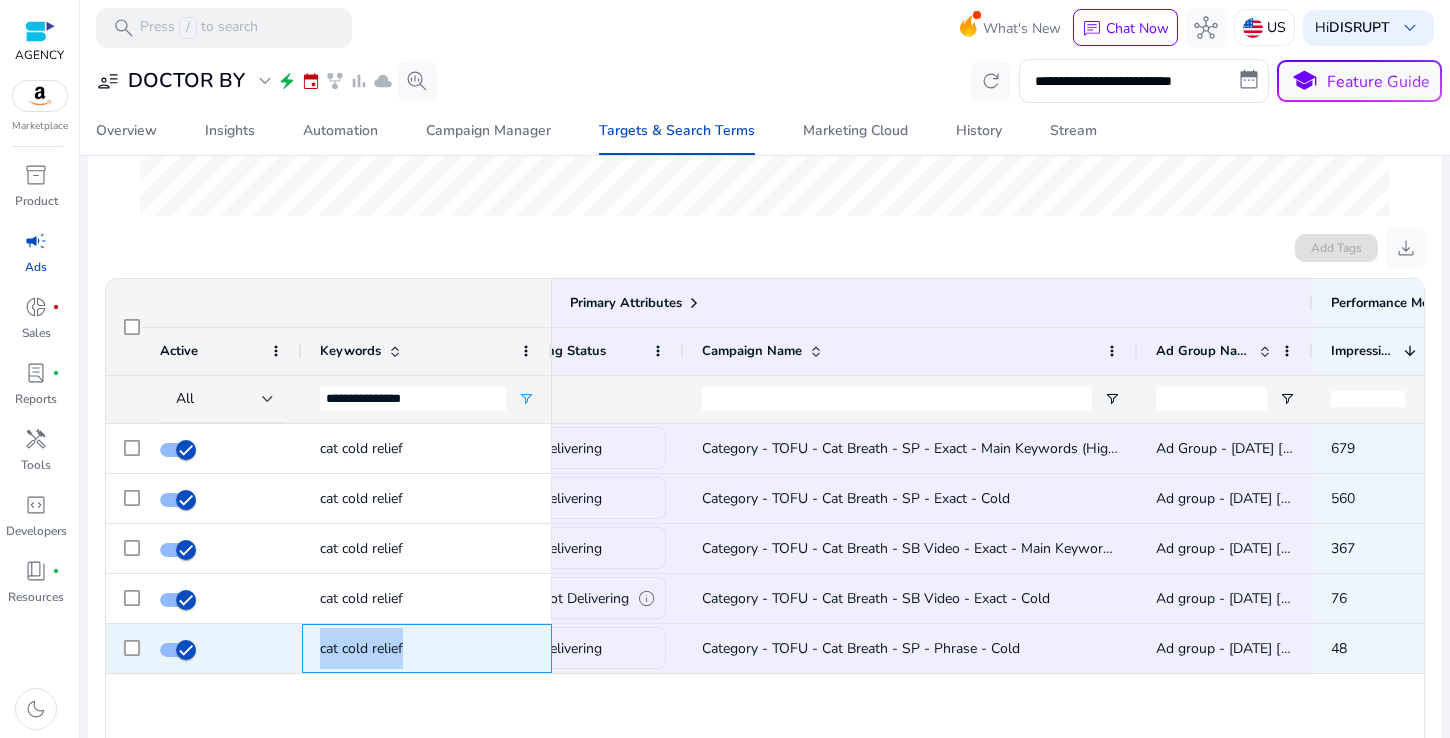 click on "cat cold relief" 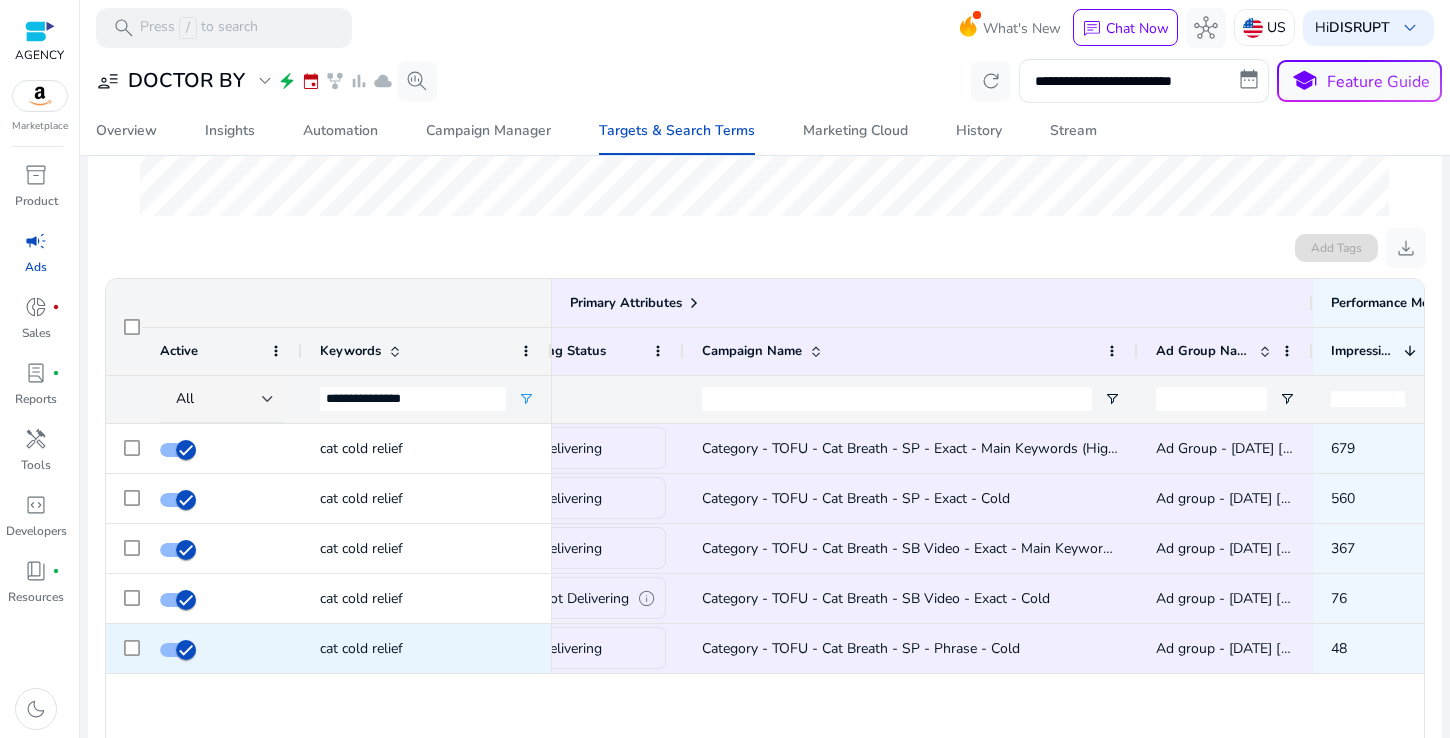 click on "Category - TOFU - Cat Breath - SP - Phrase - Cold" 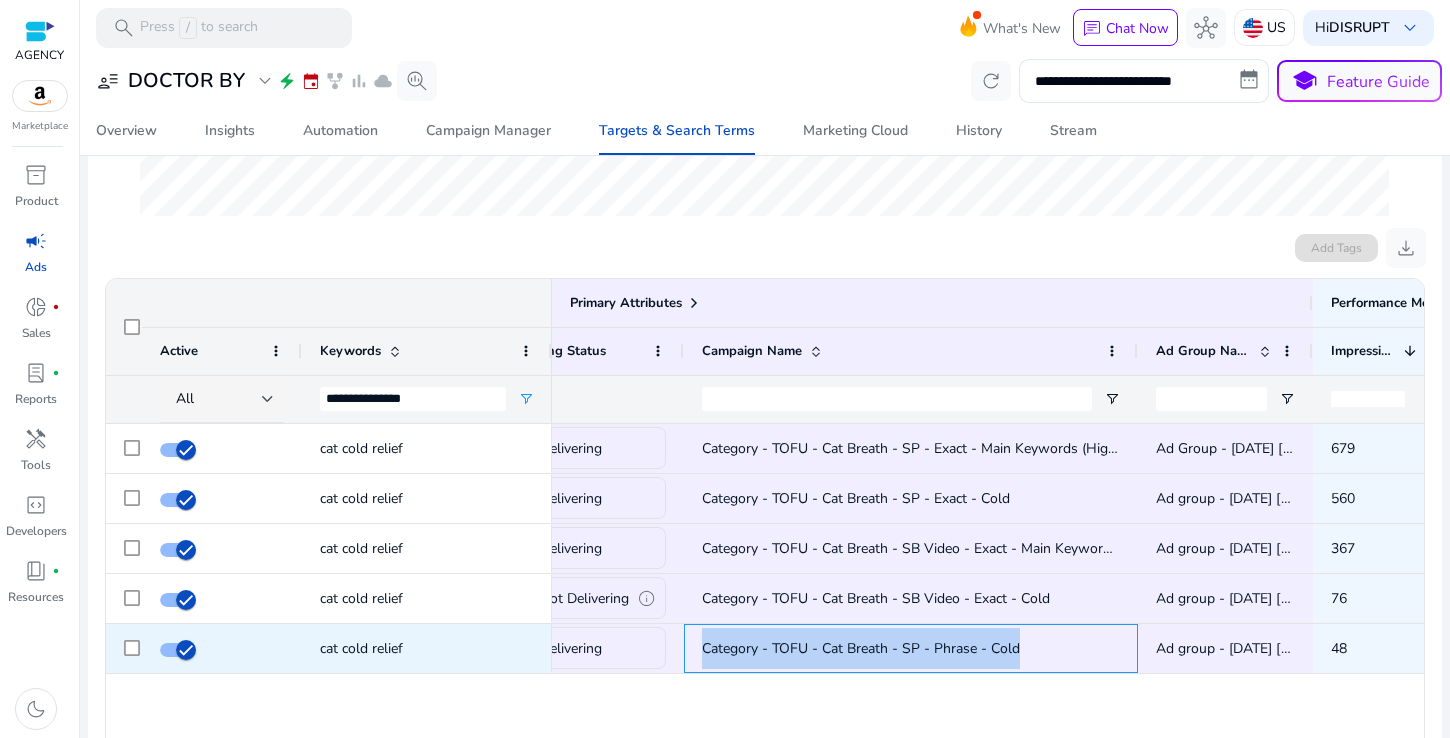 drag, startPoint x: 1037, startPoint y: 645, endPoint x: 687, endPoint y: 658, distance: 350.24133 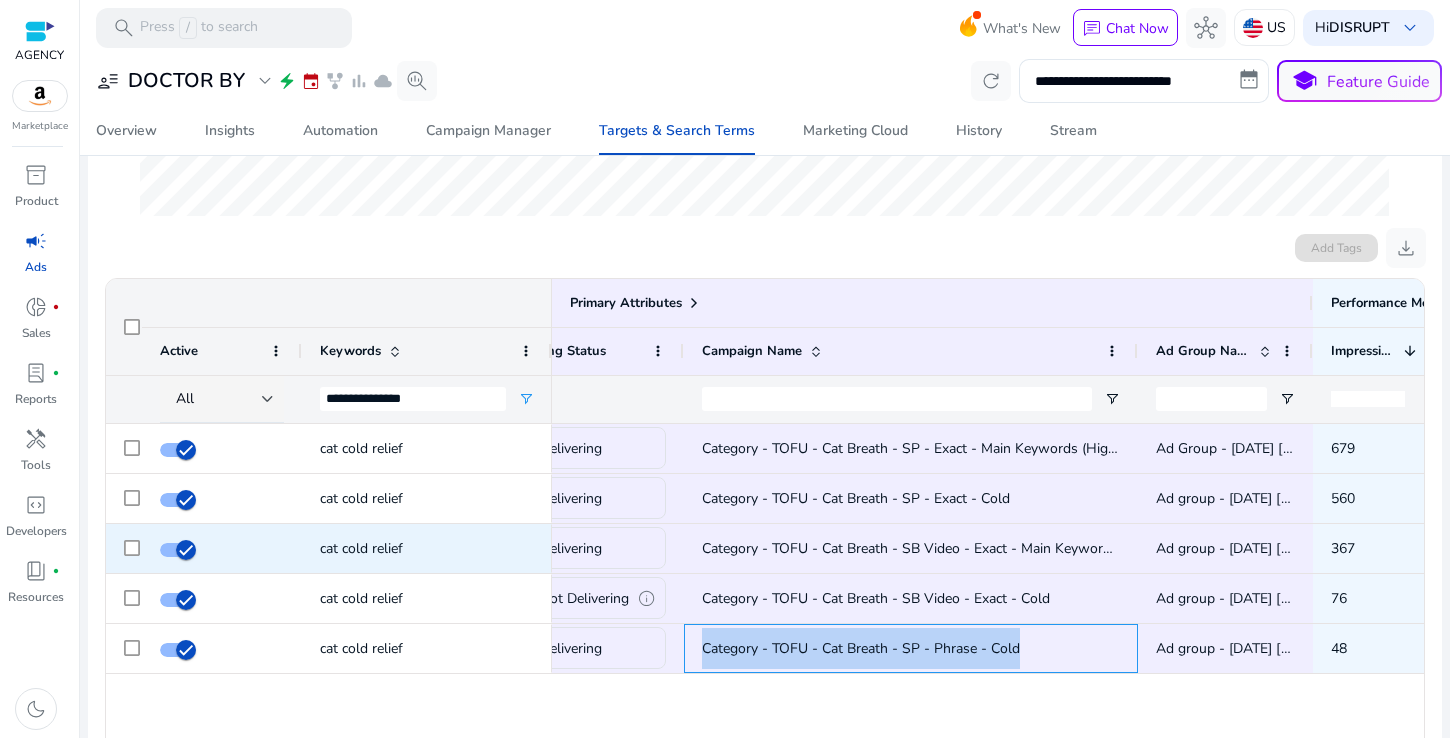 copy on "Category - TOFU - Cat Breath - SP - Phrase - Cold" 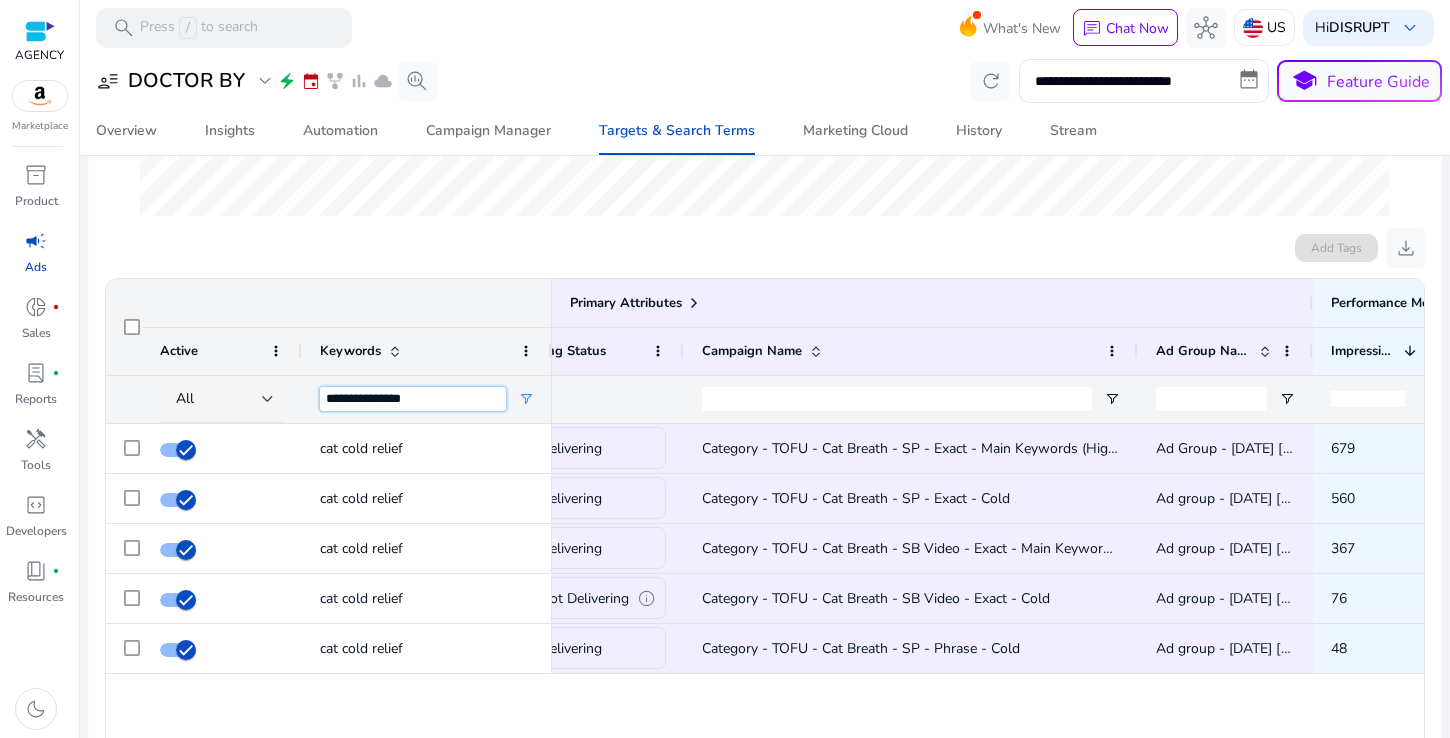 click on "**********" at bounding box center [413, 399] 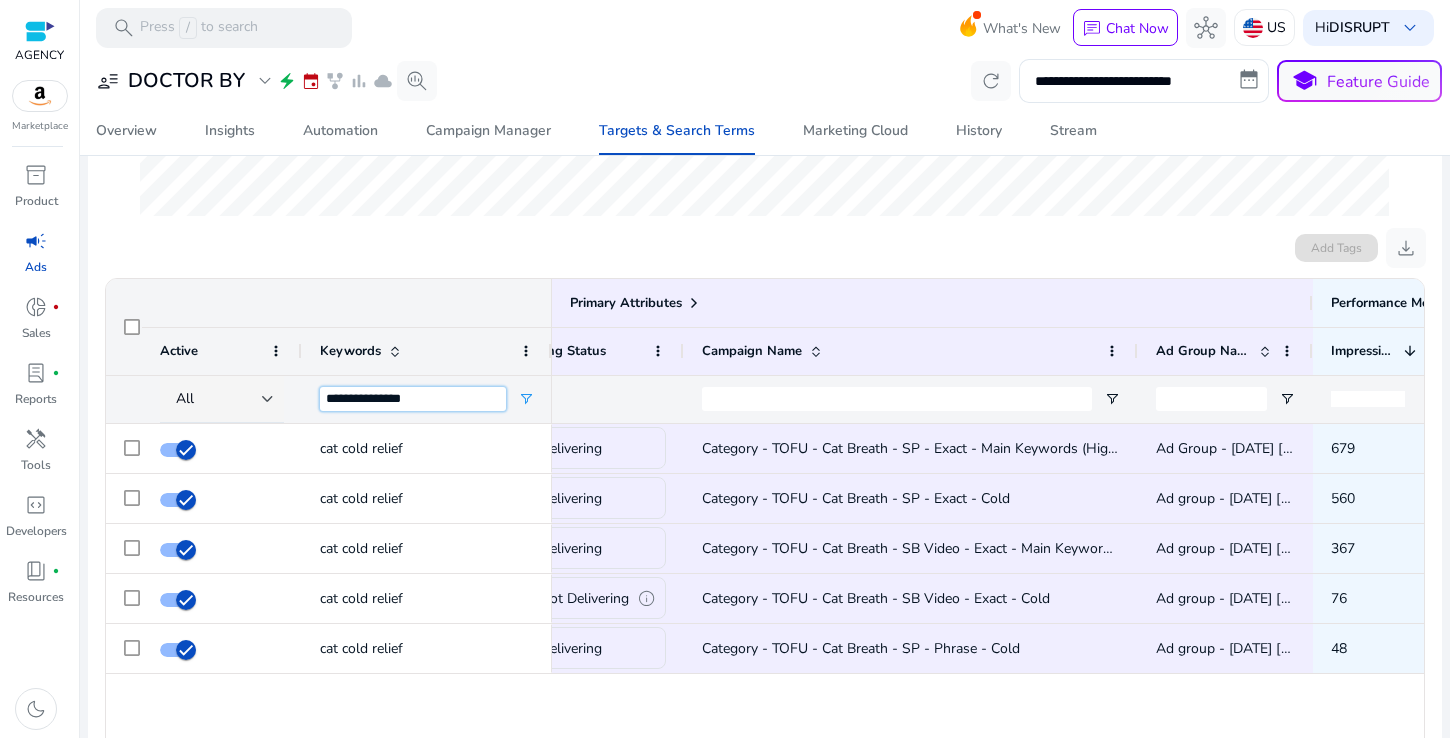 click on "**********" at bounding box center [413, 399] 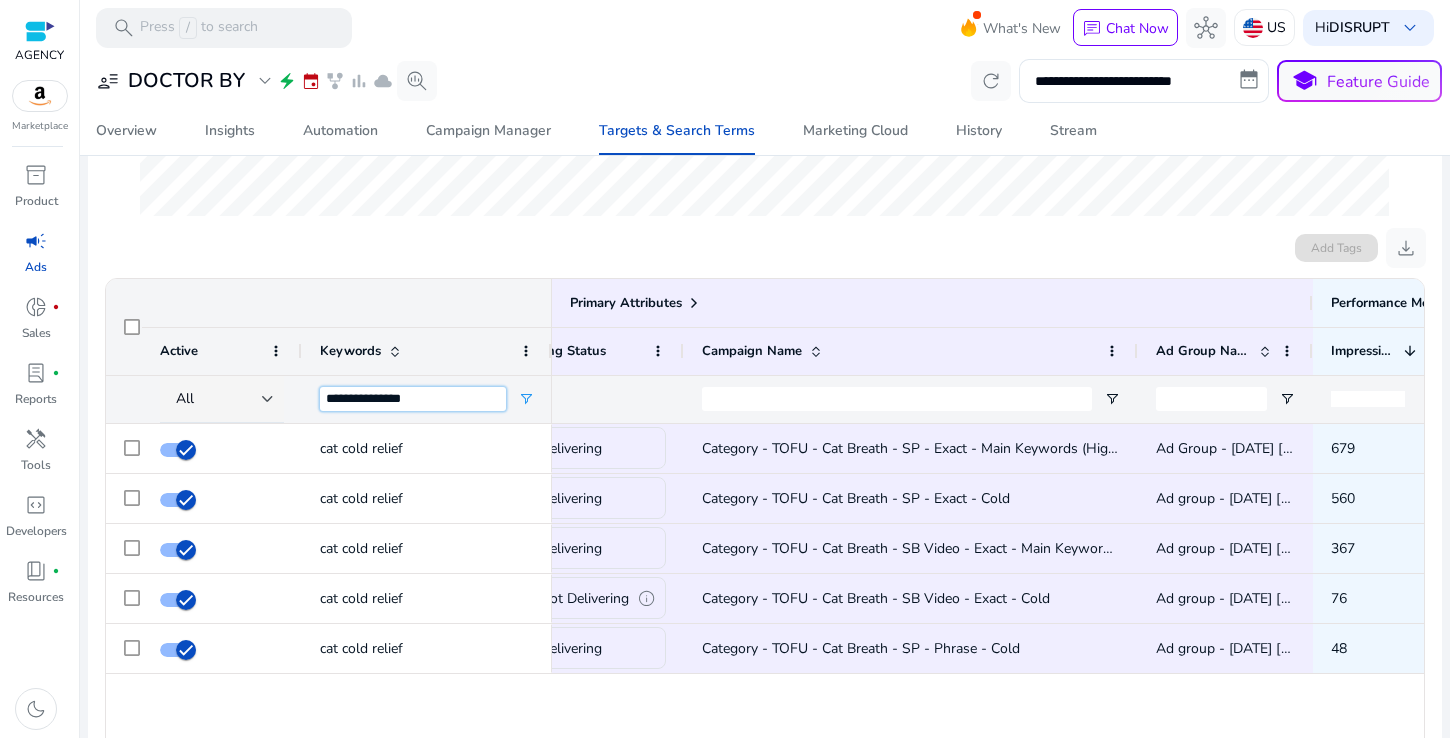 paste 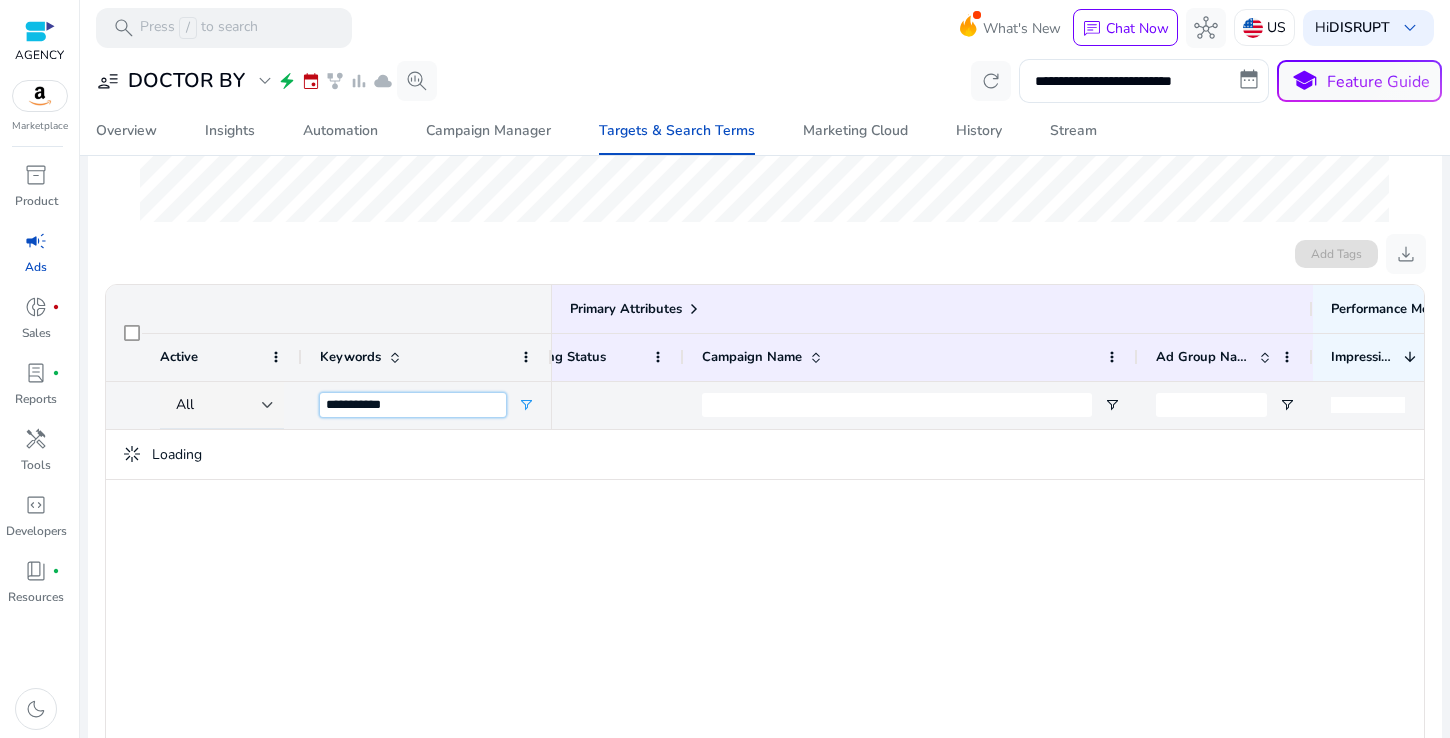 scroll, scrollTop: 530, scrollLeft: 0, axis: vertical 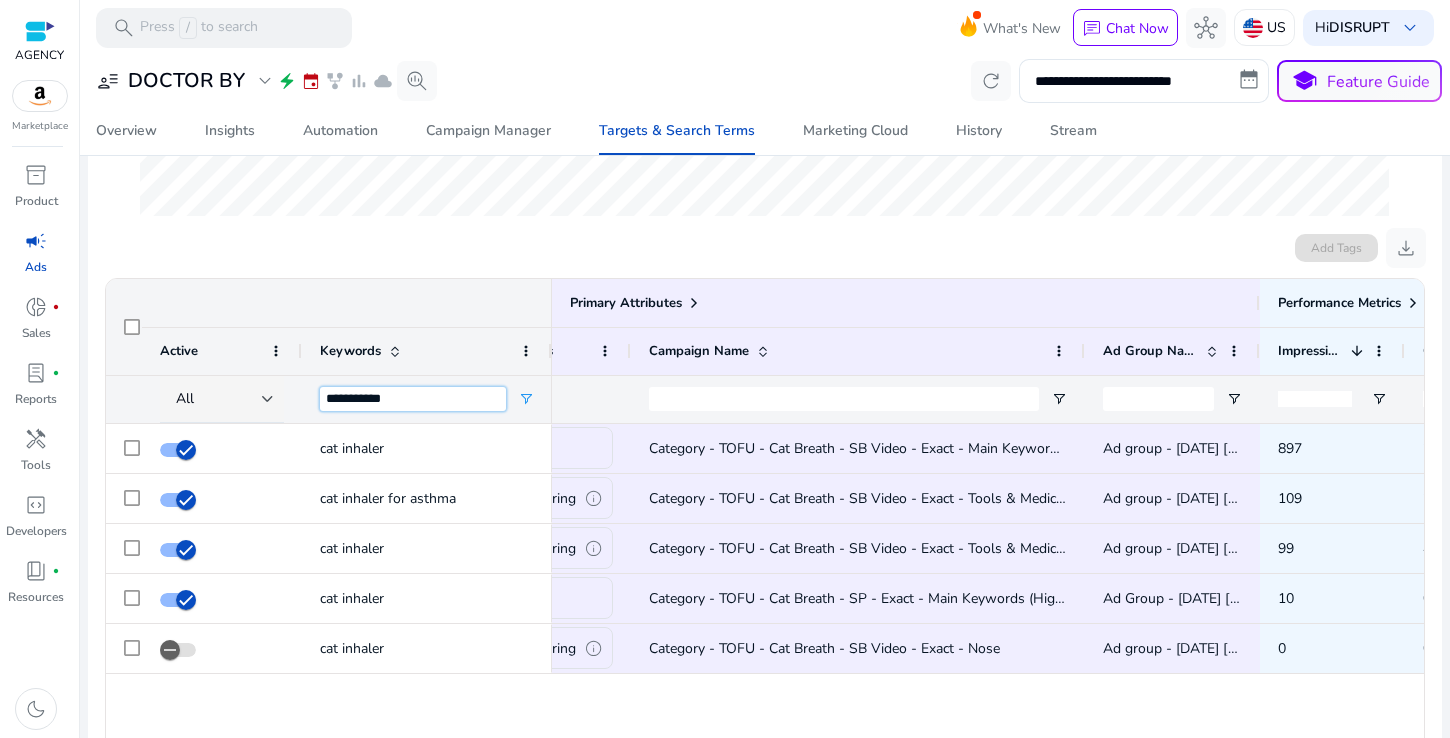type on "**********" 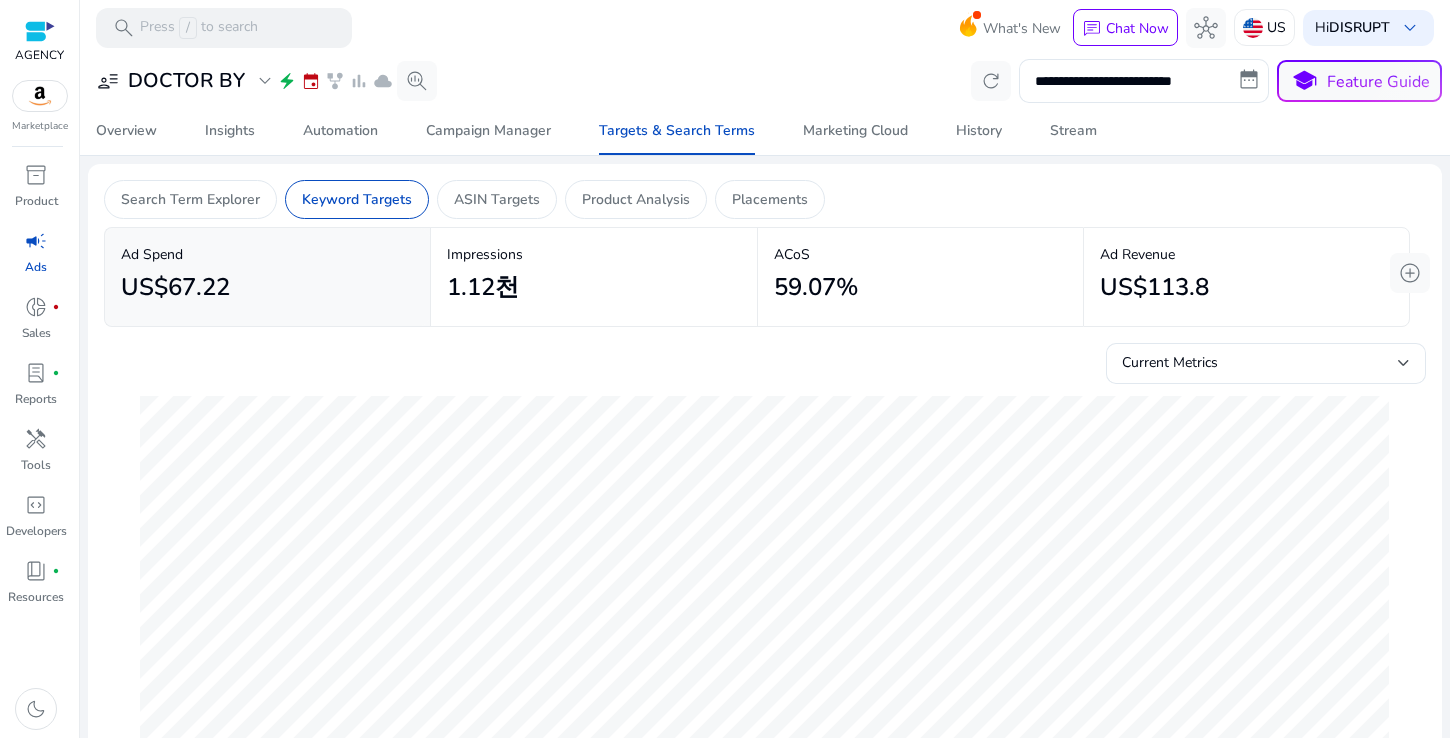 scroll, scrollTop: 0, scrollLeft: 0, axis: both 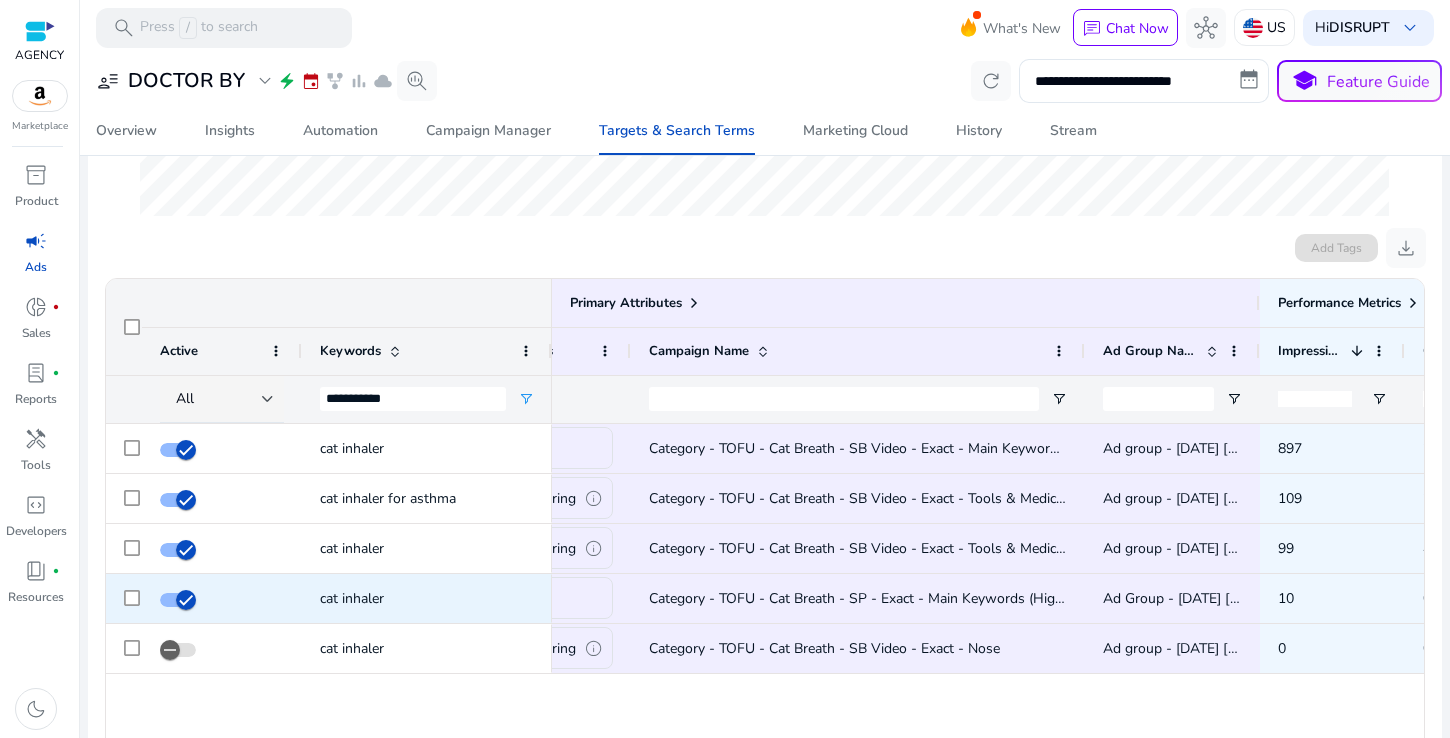 click on "Category - TOFU - Cat Breath - SP - Exact - Main Keywords (High Vol)*" 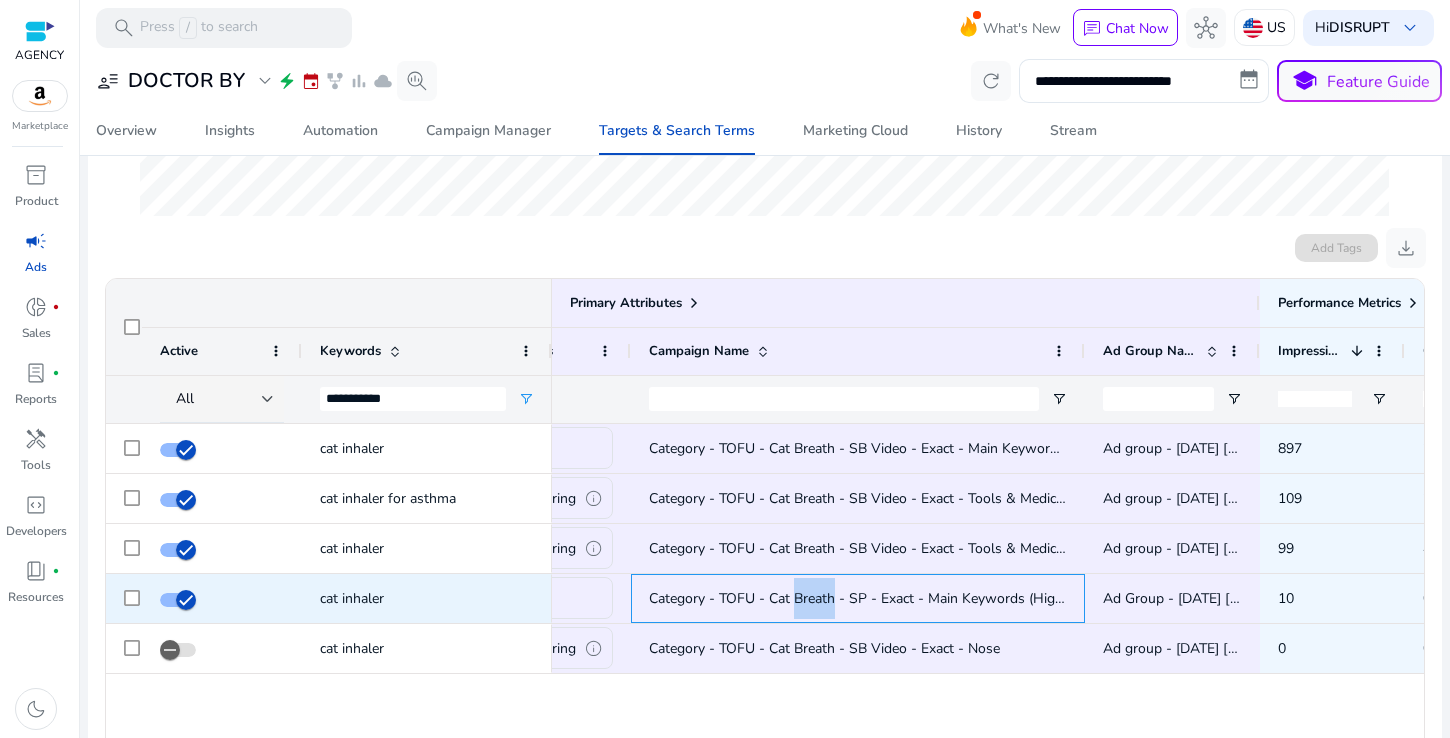 click on "Category - TOFU - Cat Breath - SP - Exact - Main Keywords (High Vol)*" 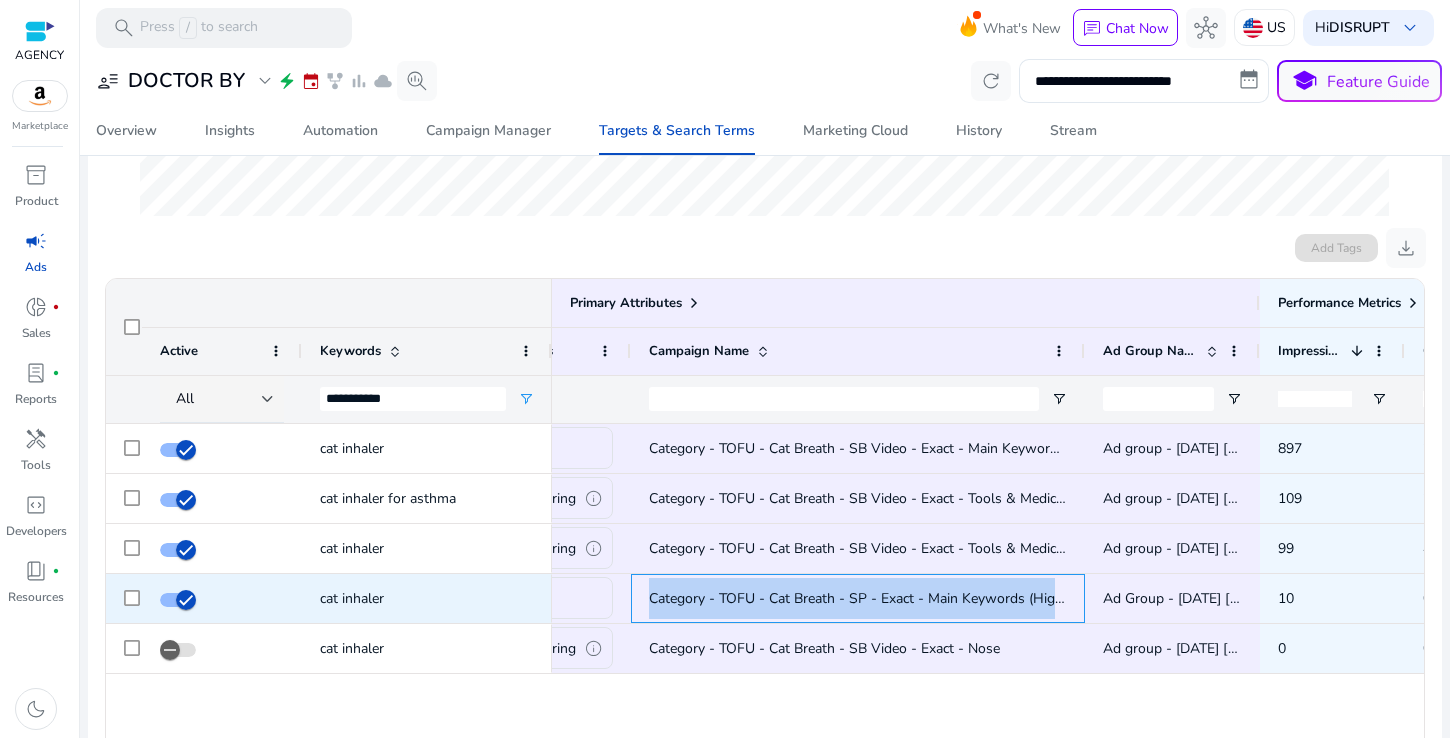 click on "Category - TOFU - Cat Breath - SP - Exact - Main Keywords (High Vol)*" 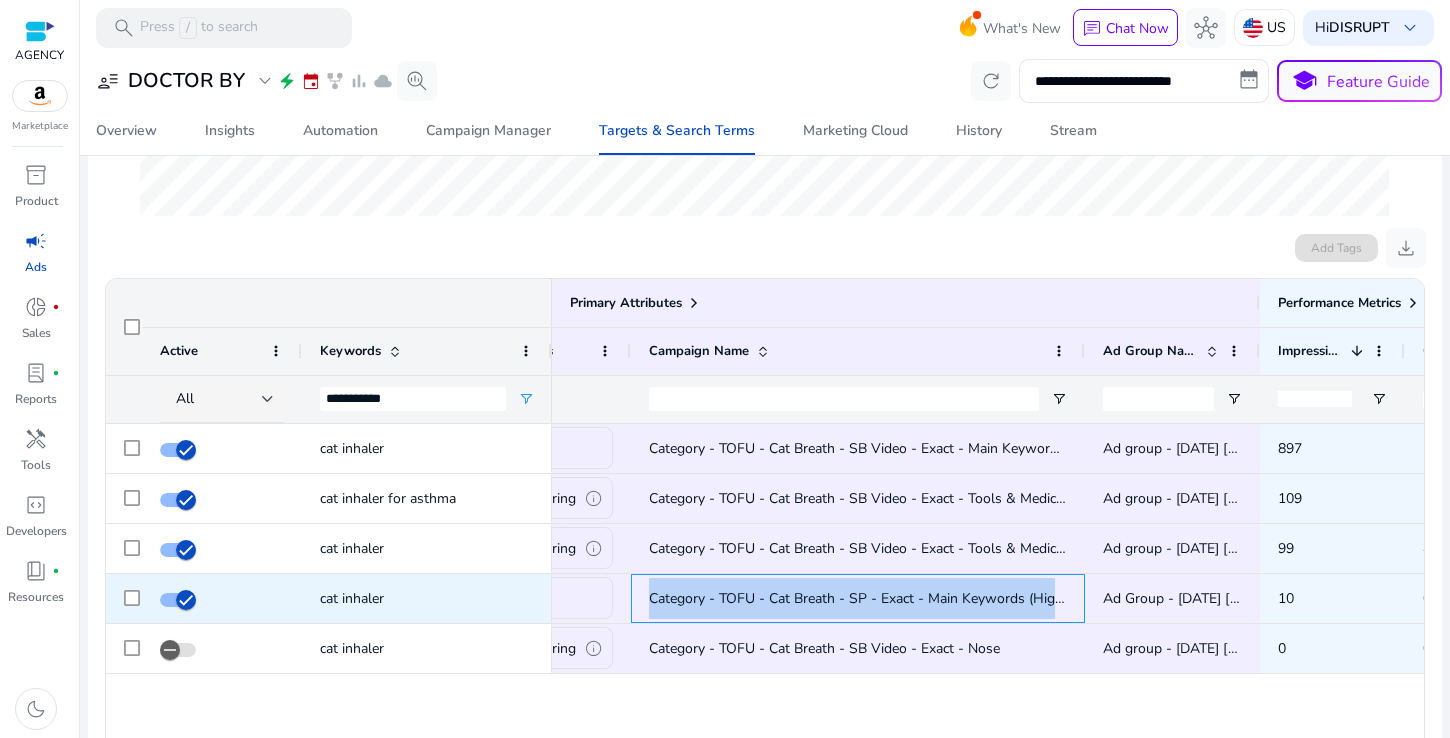 click on "Category - TOFU - Cat Breath - SP - Exact - Main Keywords (High Vol)*" 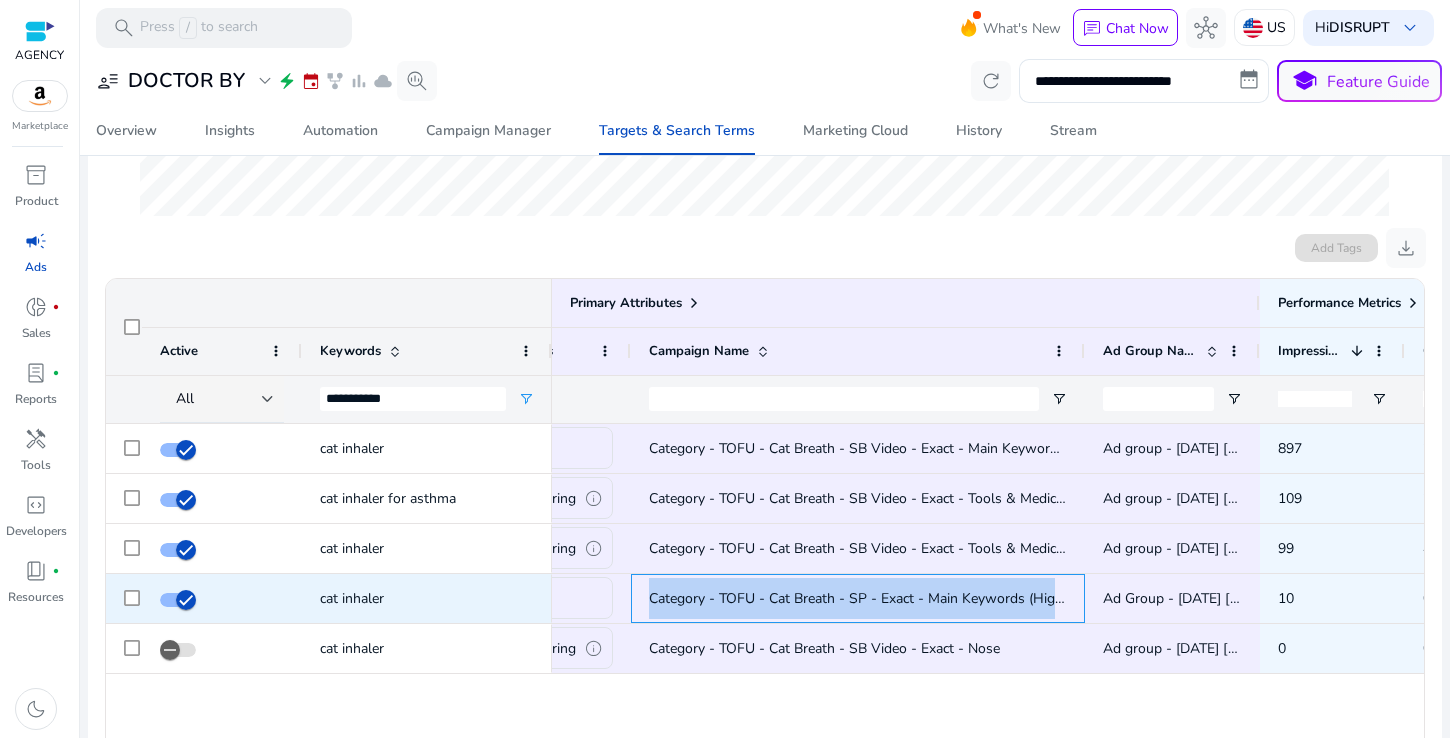 click on "Category - TOFU - Cat Breath - SP - Exact - Main Keywords (High Vol)*" 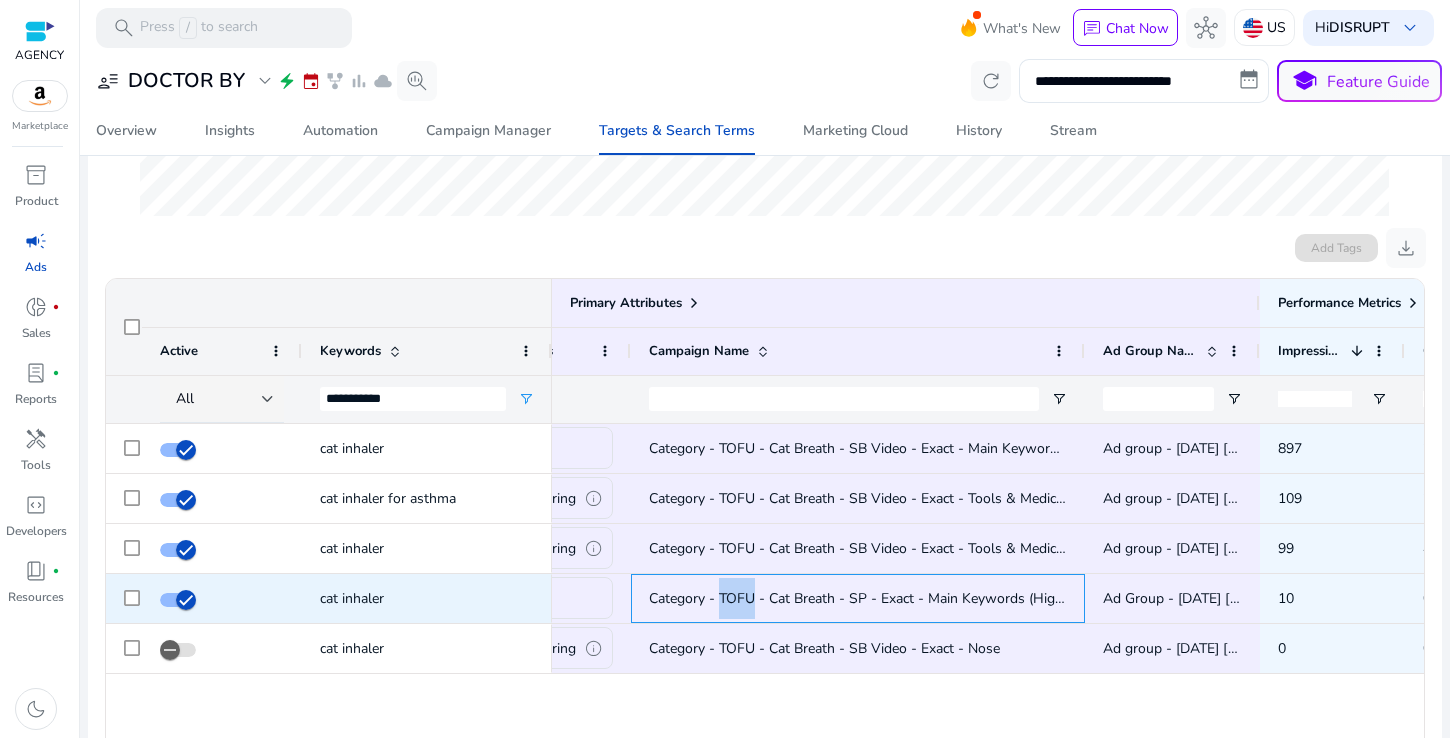 click on "Category - TOFU - Cat Breath - SP - Exact - Main Keywords (High Vol)*" 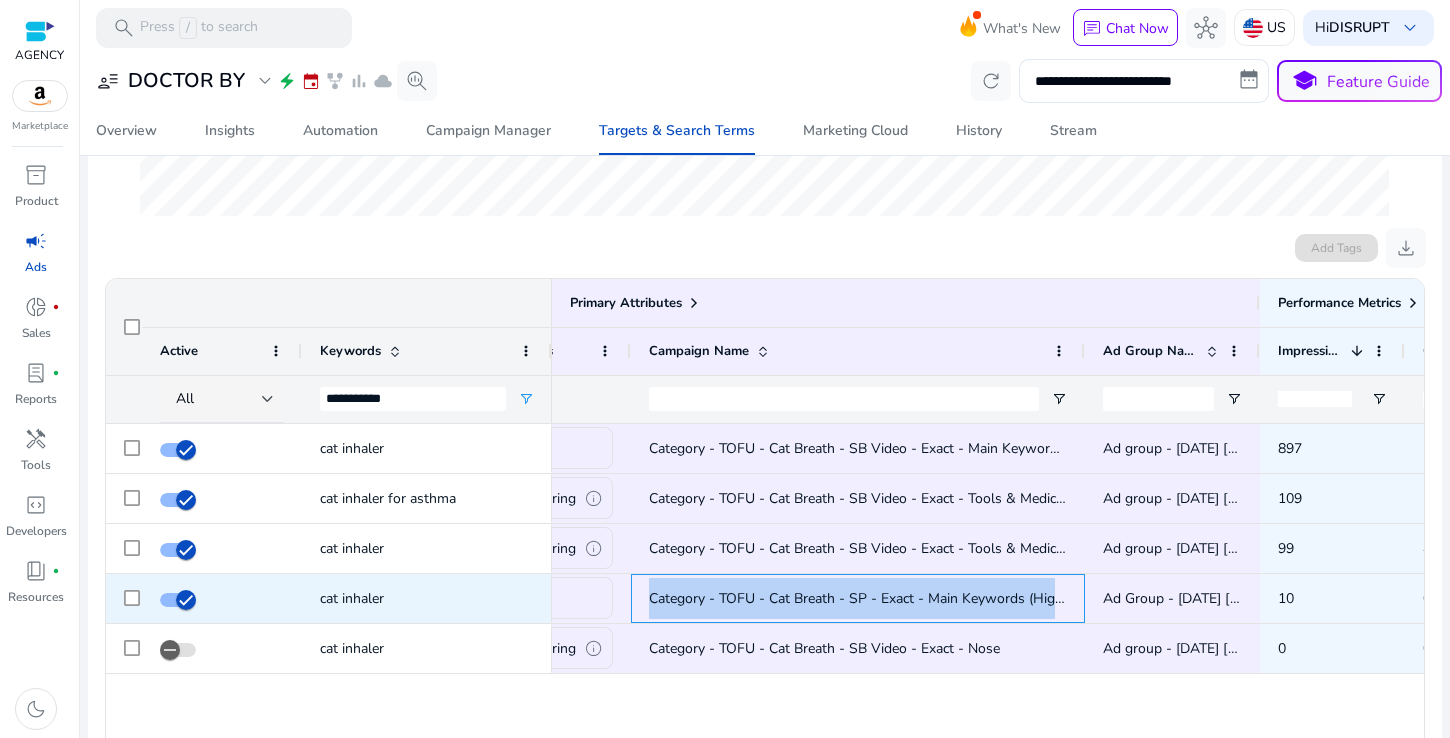 click on "Category - TOFU - Cat Breath - SP - Exact - Main Keywords (High Vol)*" 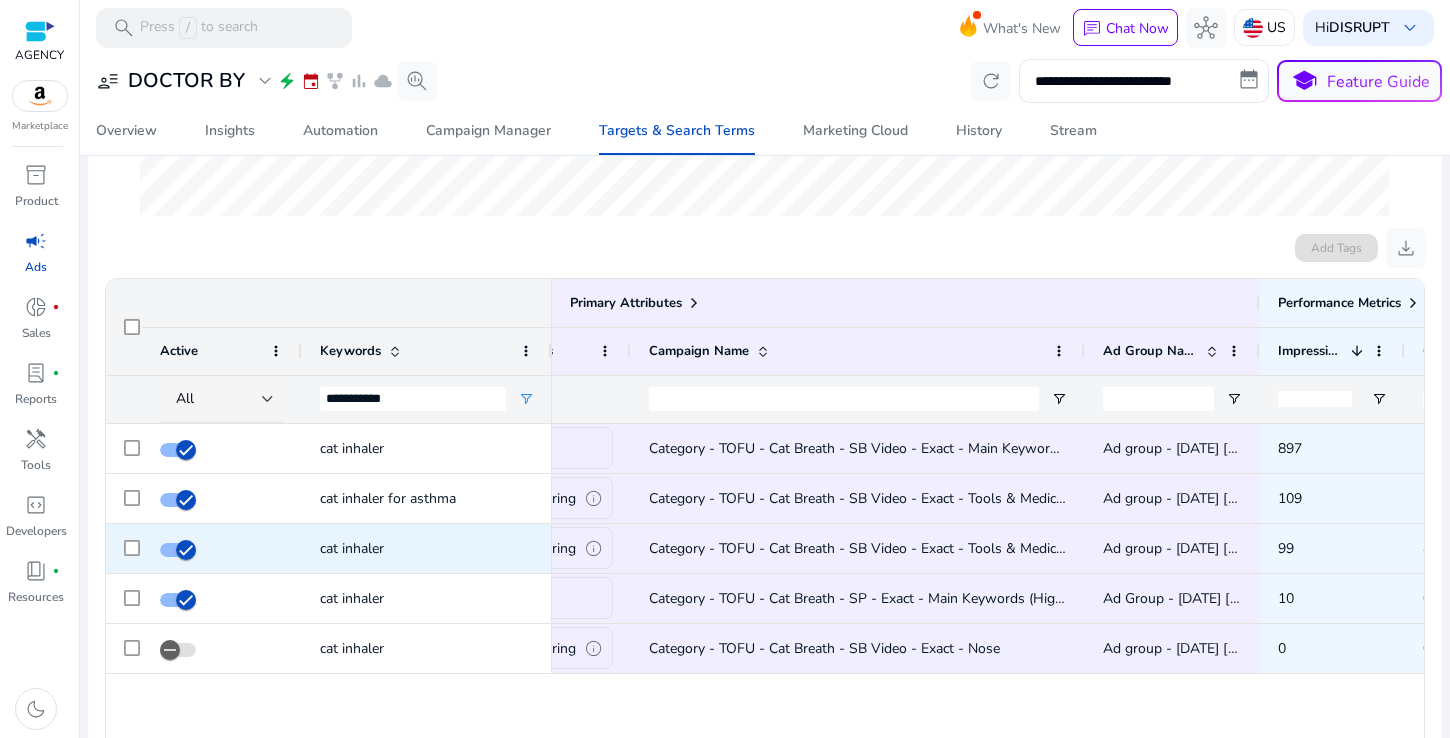 click on "Category - TOFU - Cat Breath - SB Video - Exact - Tools & Medicine" 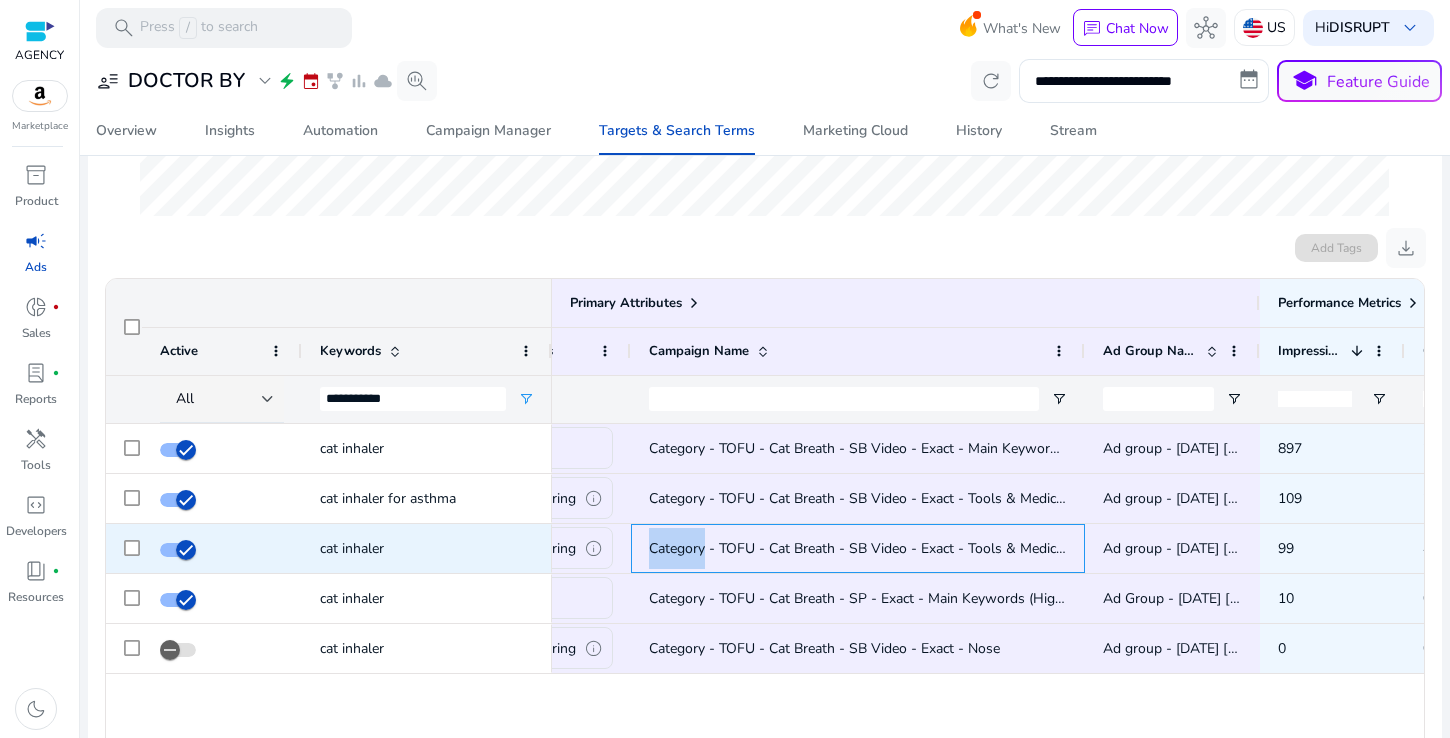 click on "Category - TOFU - Cat Breath - SB Video - Exact - Tools & Medicine" 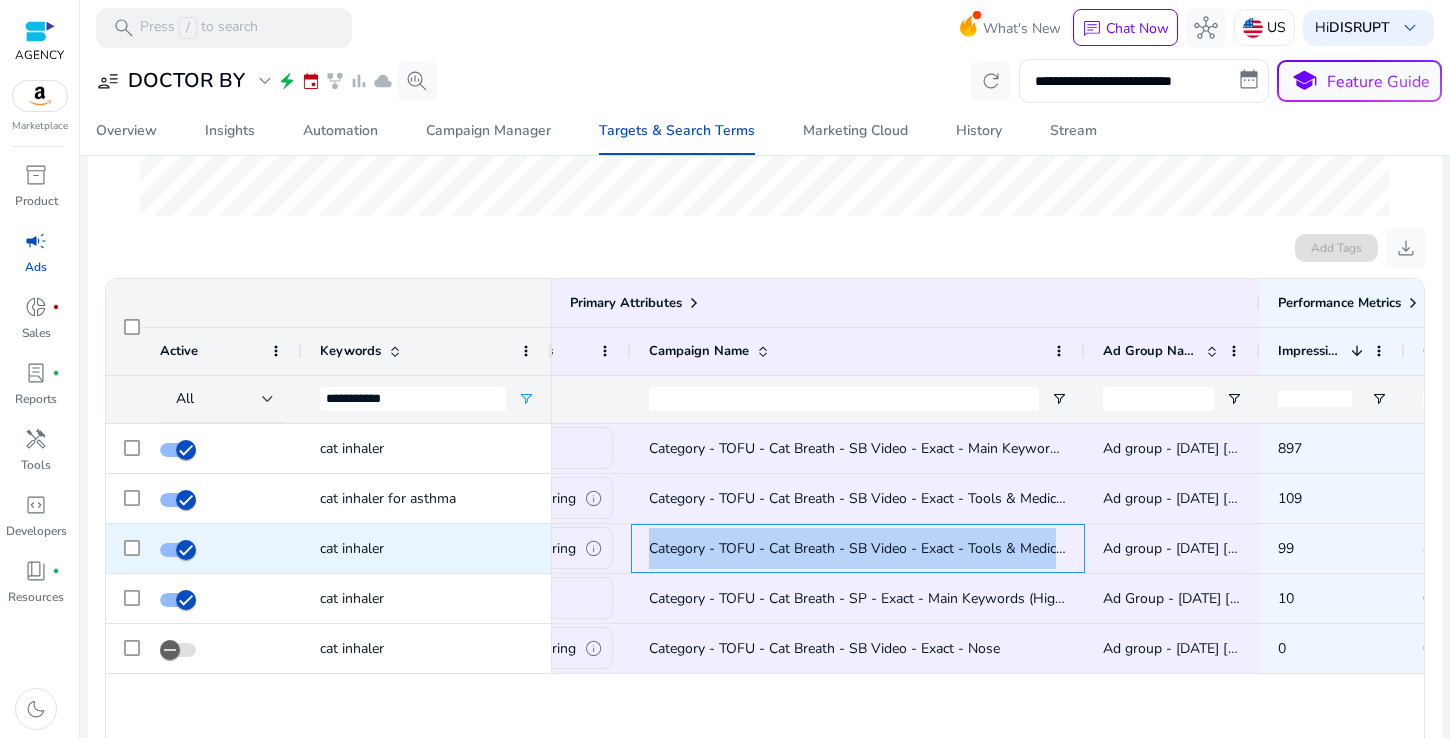 click on "Category - TOFU - Cat Breath - SB Video - Exact - Tools & Medicine" 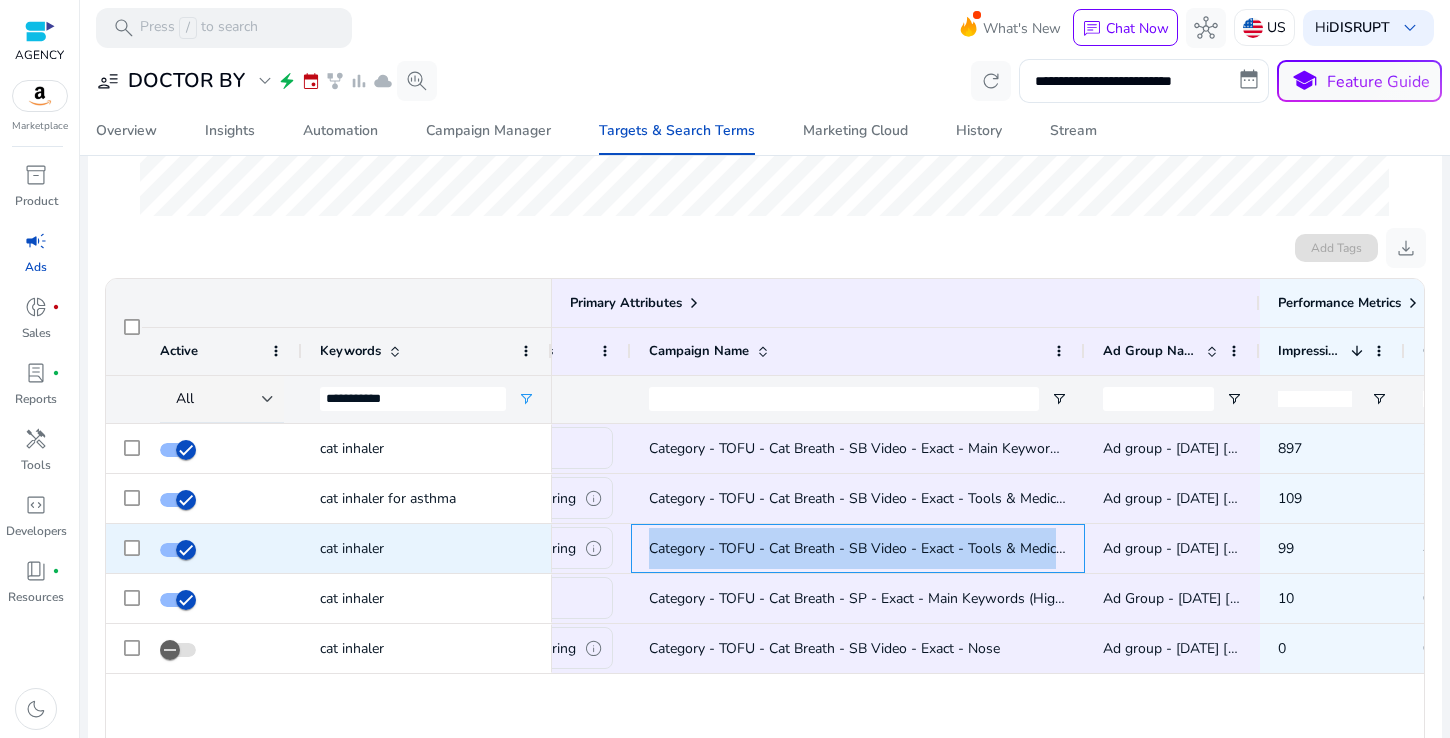 copy on "Category - TOFU - Cat Breath - SB Video - Exact - Tools & Medicine" 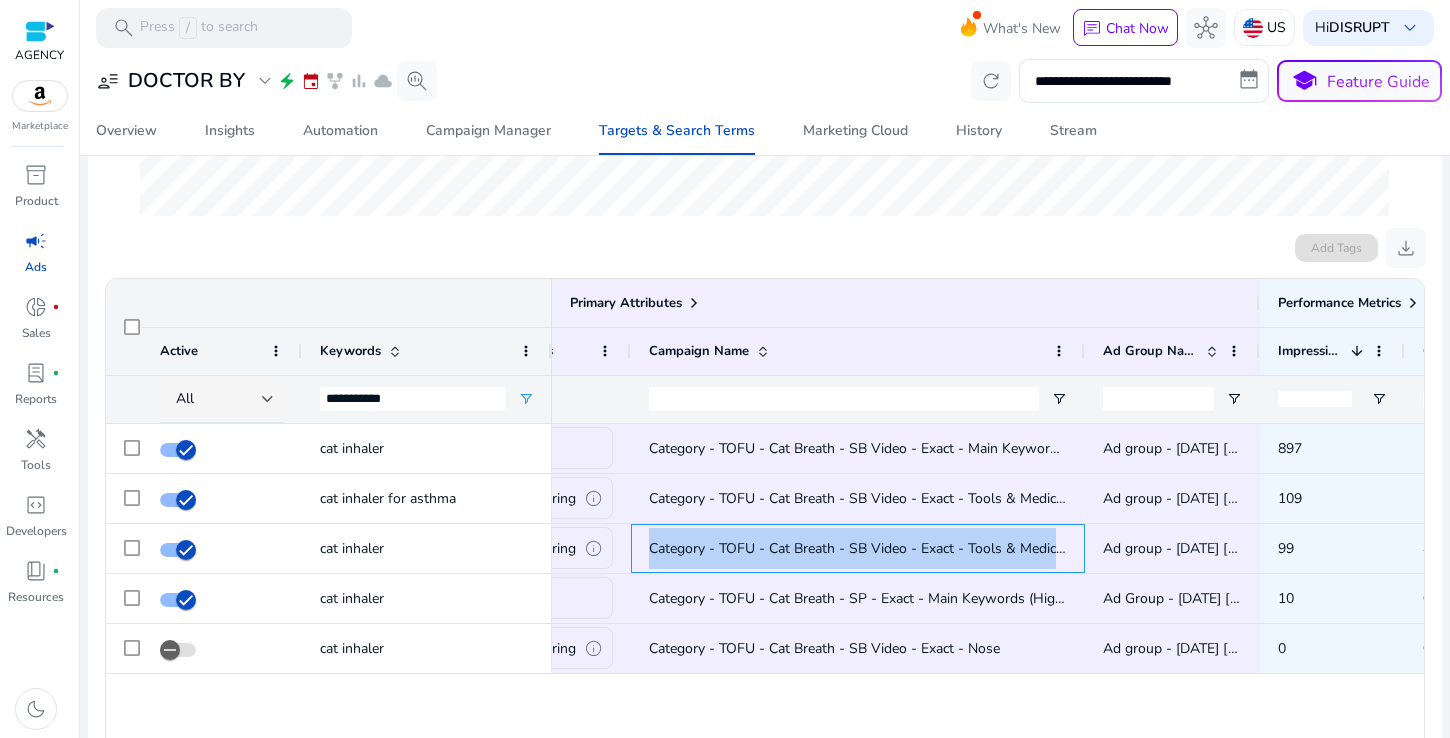 click on "Category - TOFU - Cat Breath - SB Video - Exact - Main Keywords (High Vol)*" 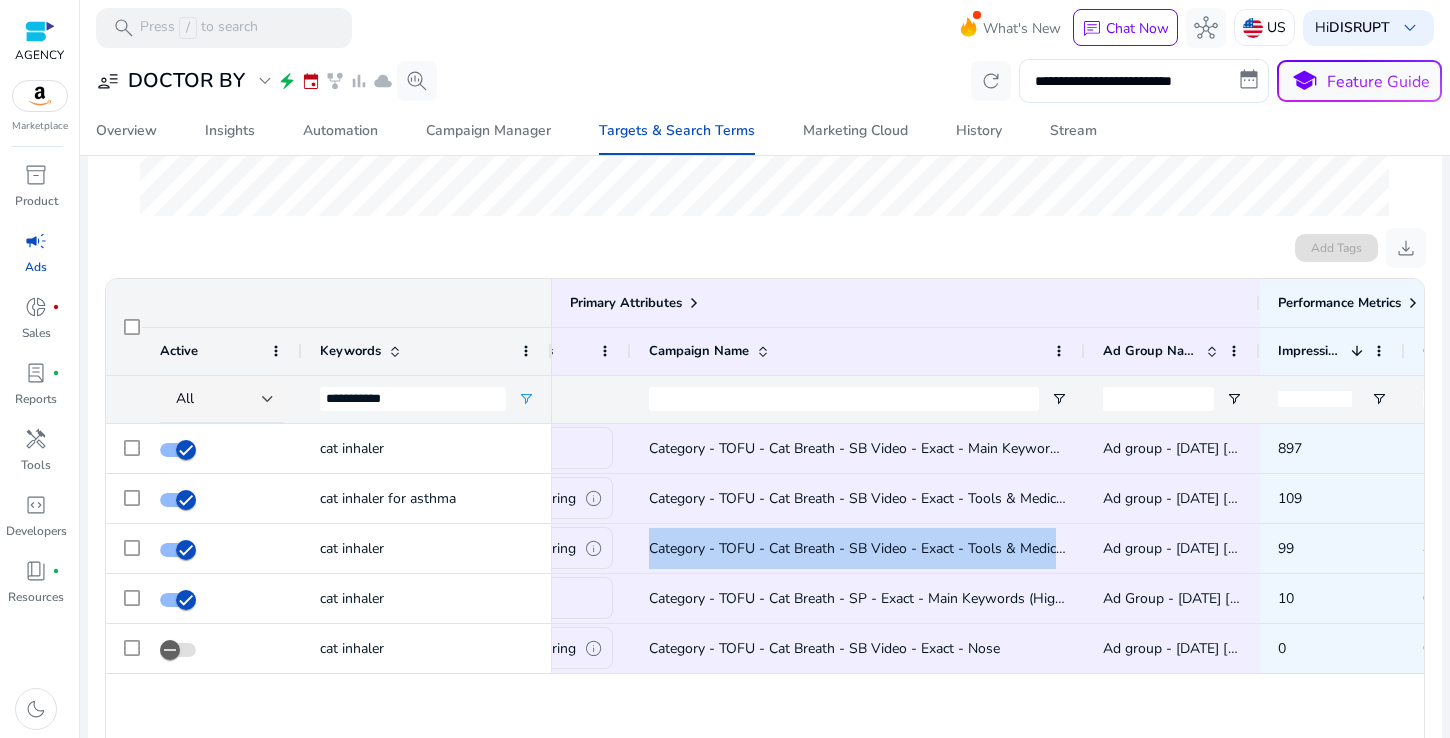 click on "Category - TOFU - Cat Breath - SB Video - Exact - Main Keywords (High Vol)*" 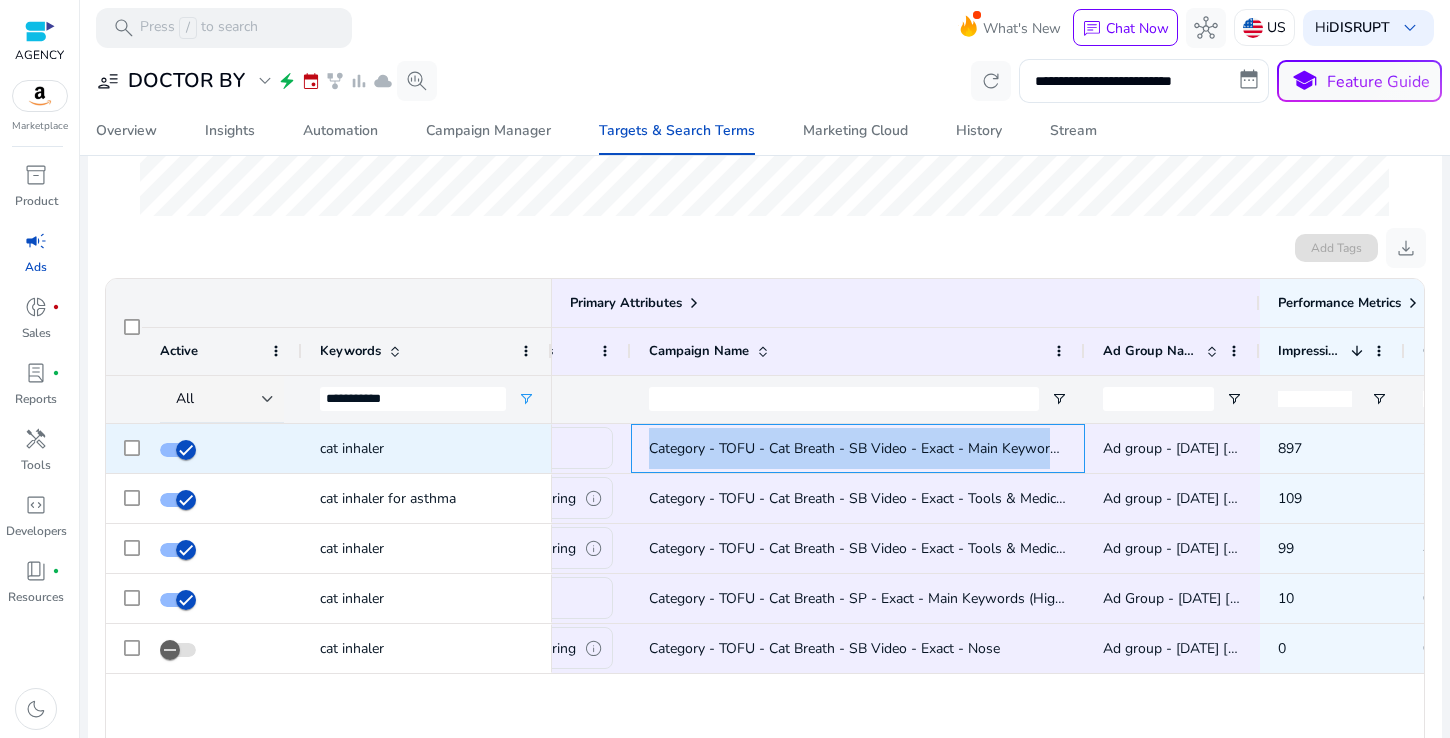 click on "Category - TOFU - Cat Breath - SB Video - Exact - Main Keywords (High Vol)*" 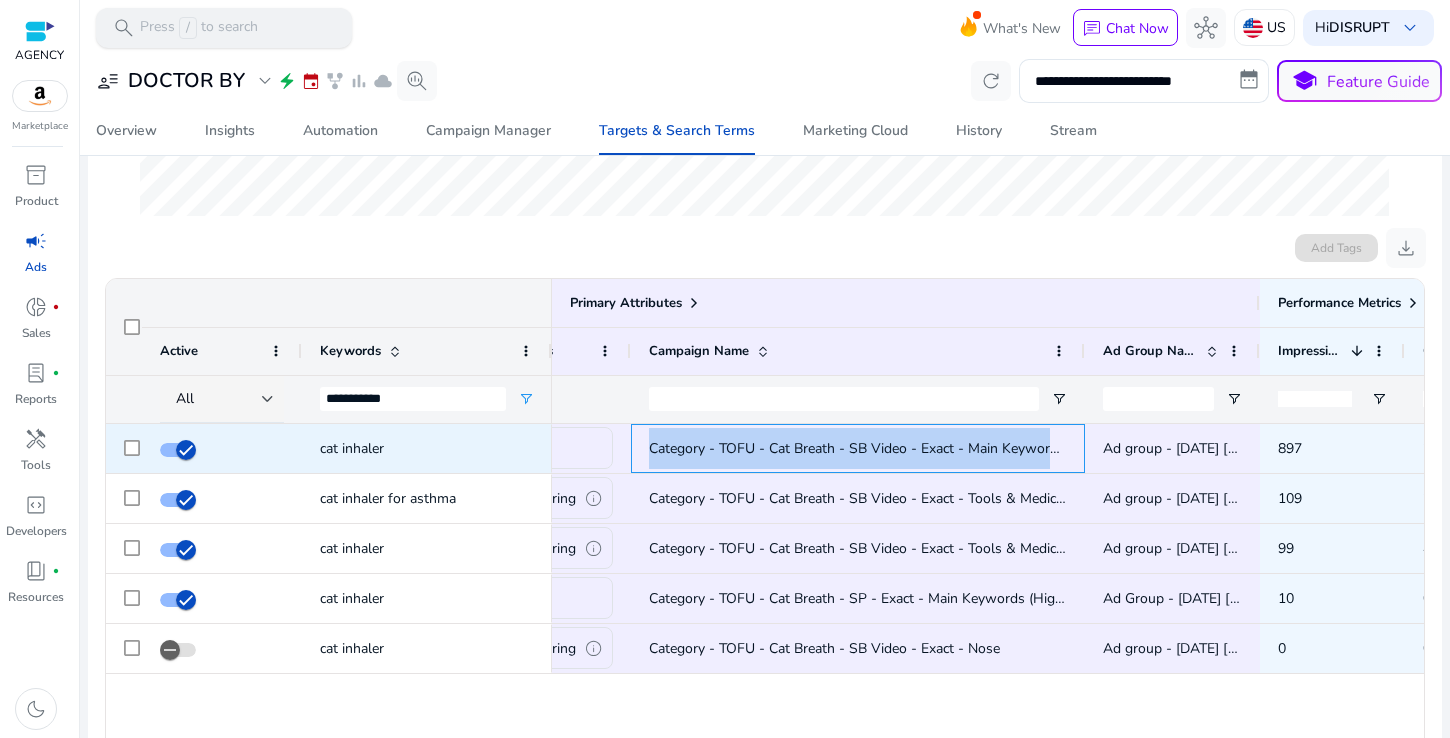 copy on "Category - TOFU - Cat Breath - SB Video - Exact - Main Keywords (High Vol)*" 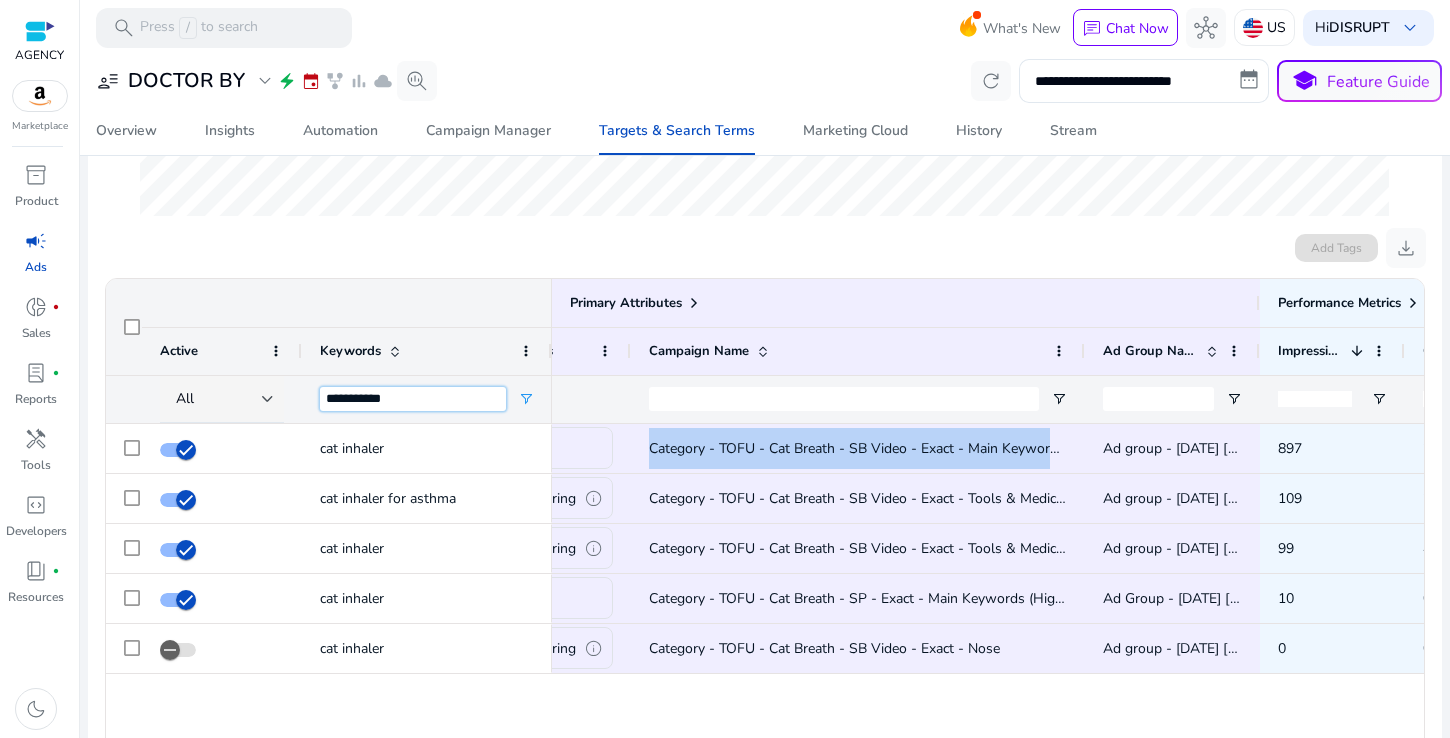 click on "**********" at bounding box center (413, 399) 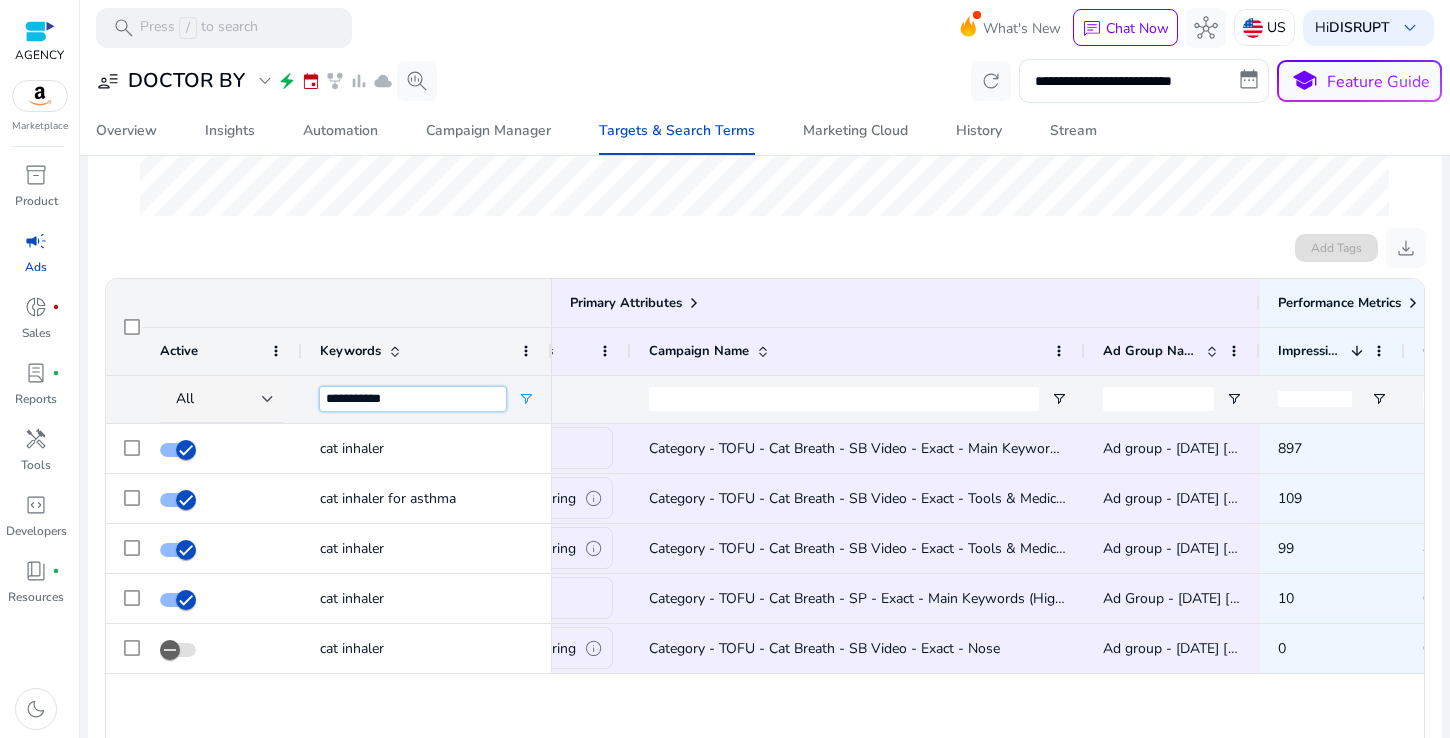 click on "**********" at bounding box center (413, 399) 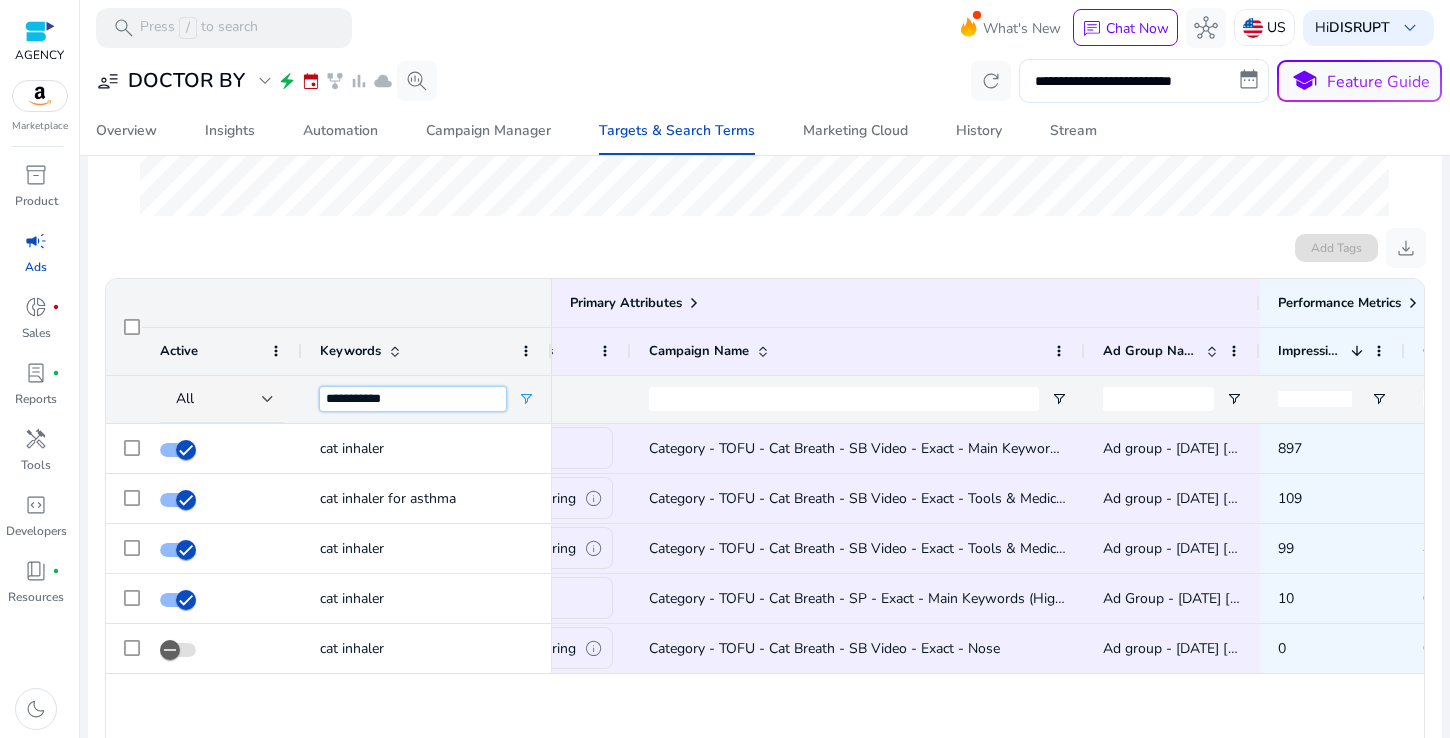 paste on "**********" 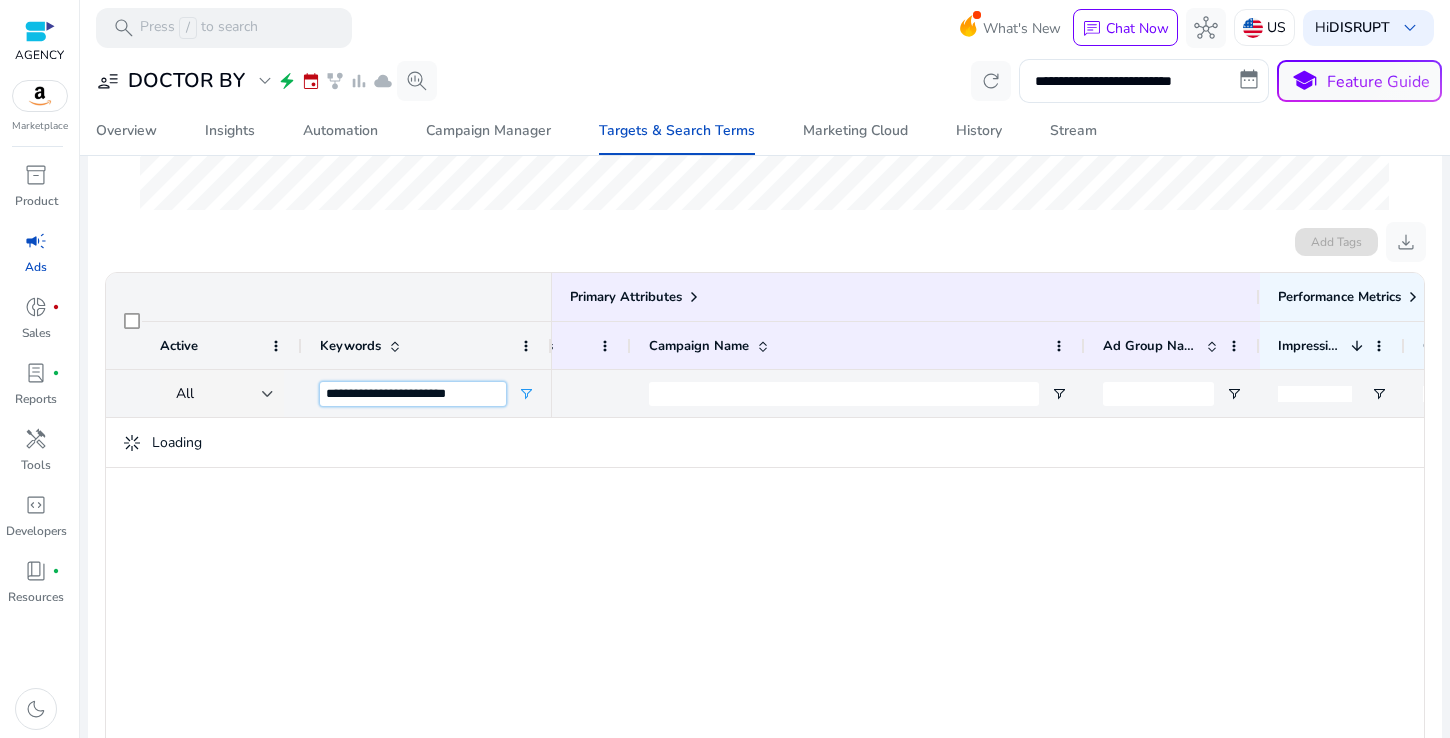 type on "**********" 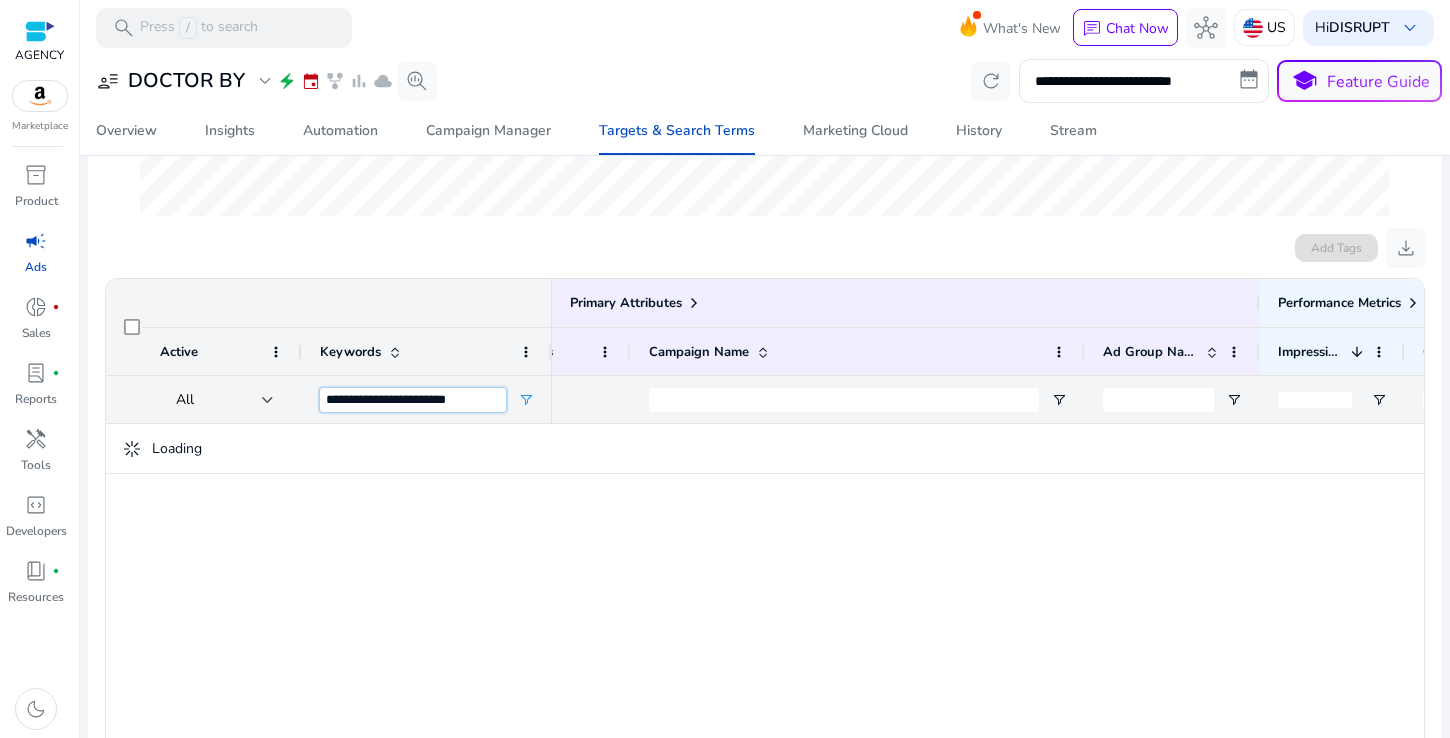 scroll, scrollTop: 530, scrollLeft: 0, axis: vertical 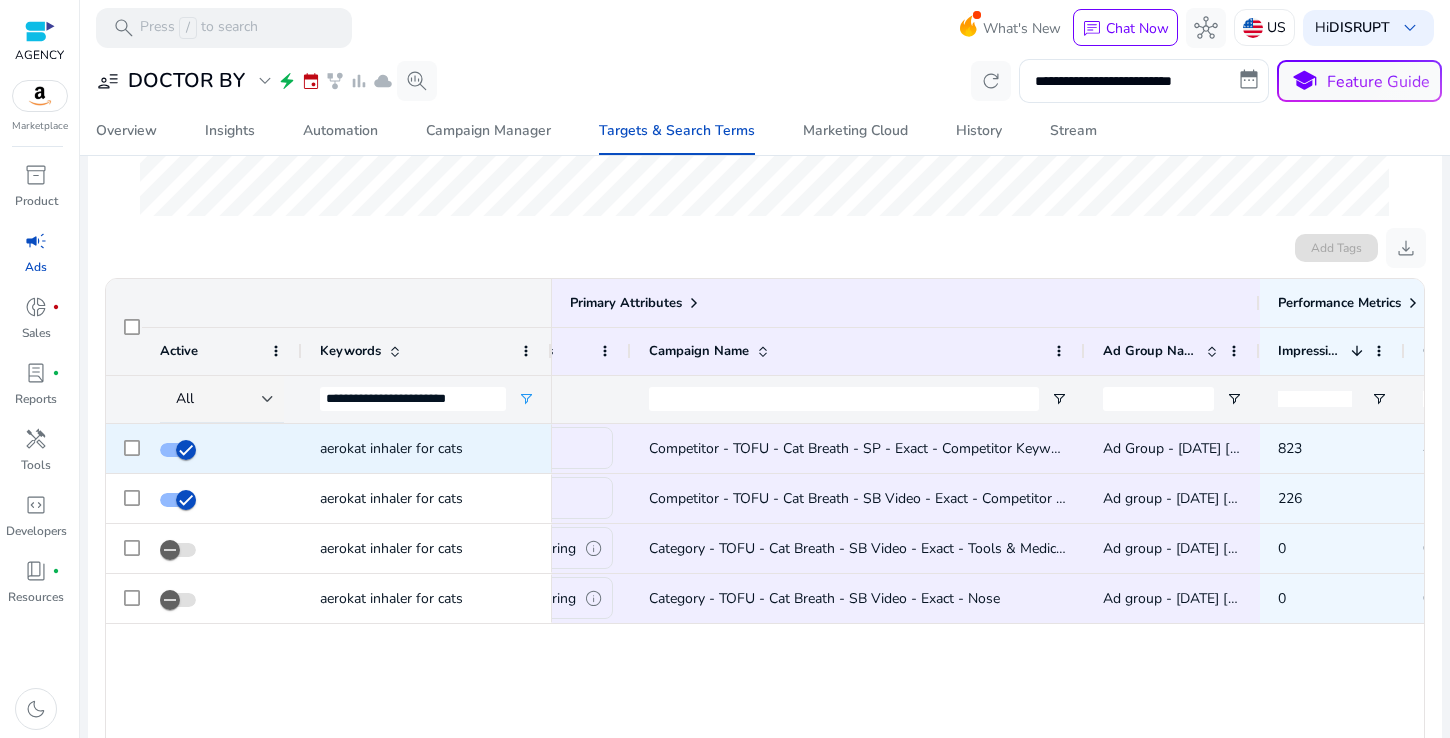 click on "aerokat inhaler for cats" 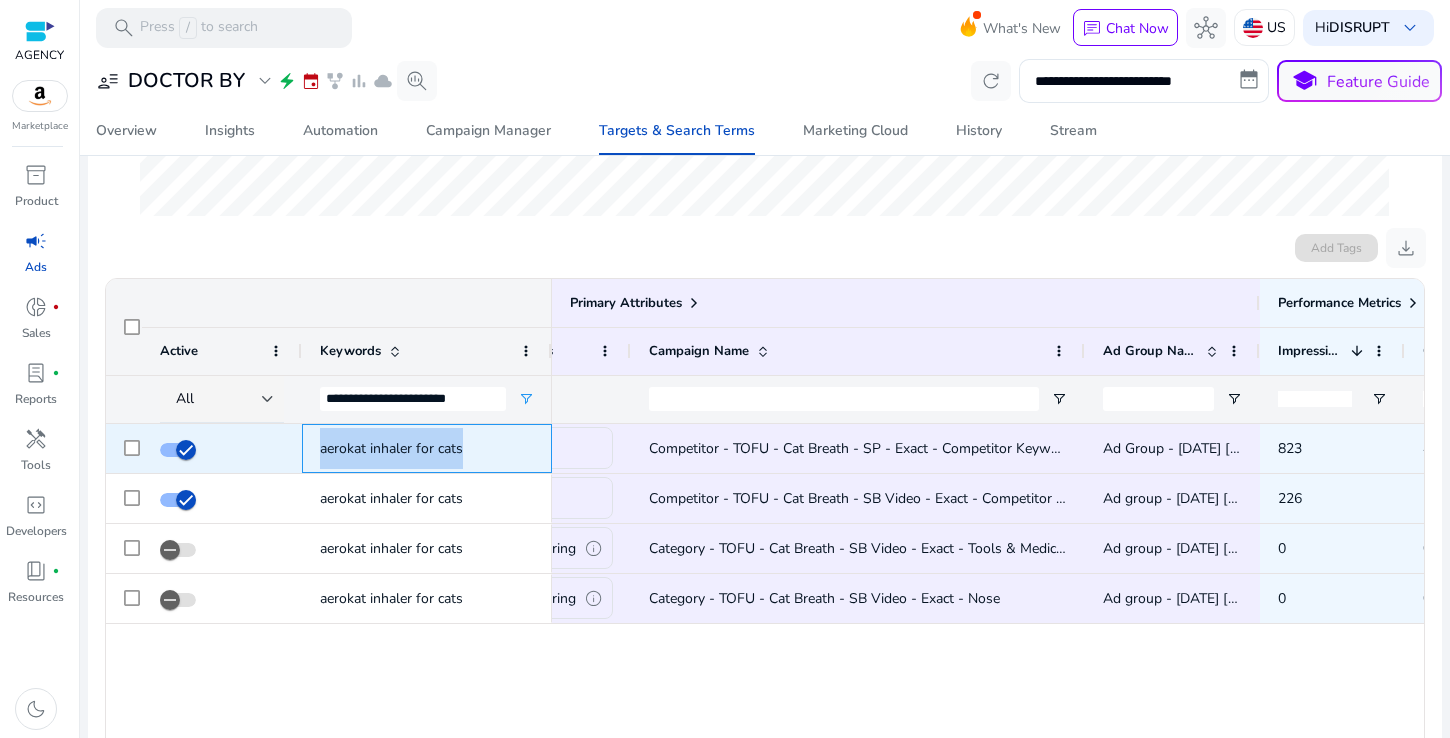 click on "aerokat inhaler for cats" 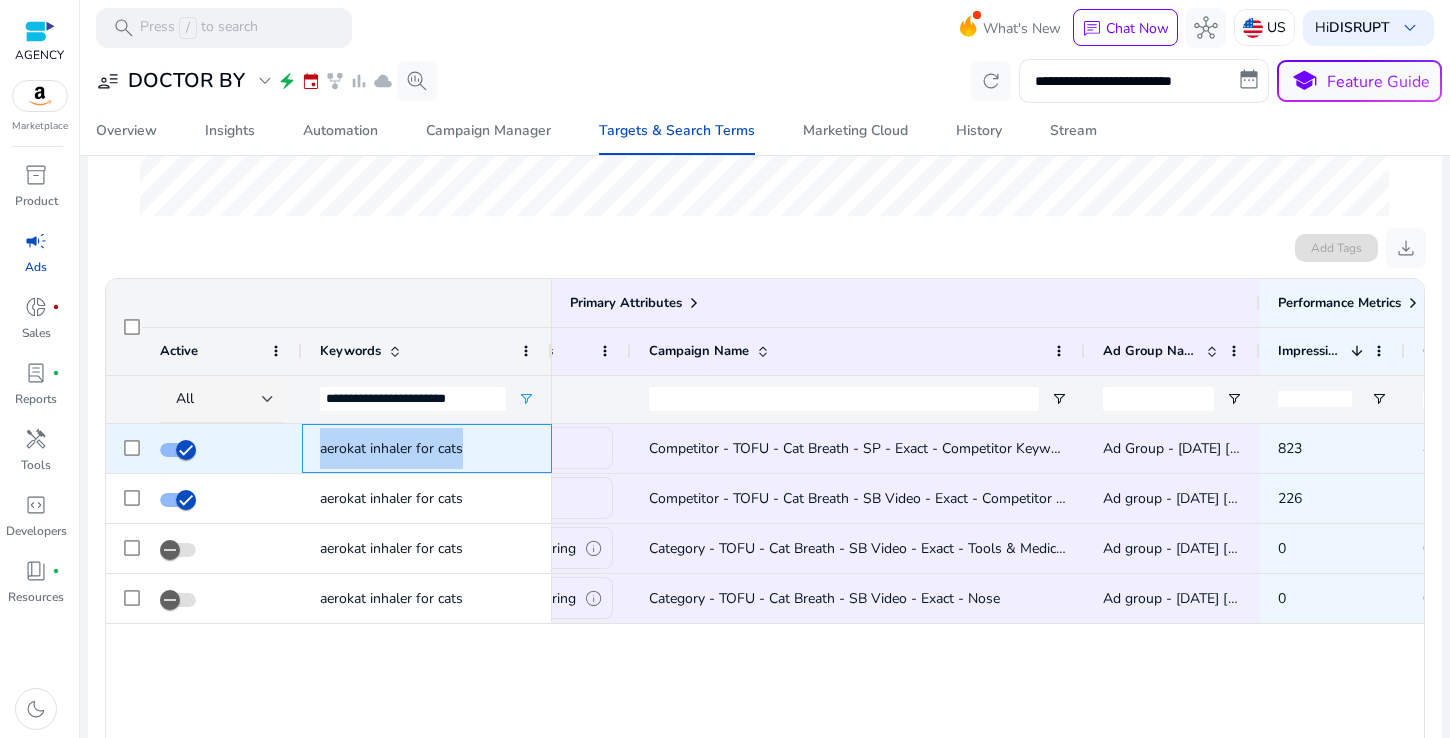 copy on "aerokat inhaler for cats" 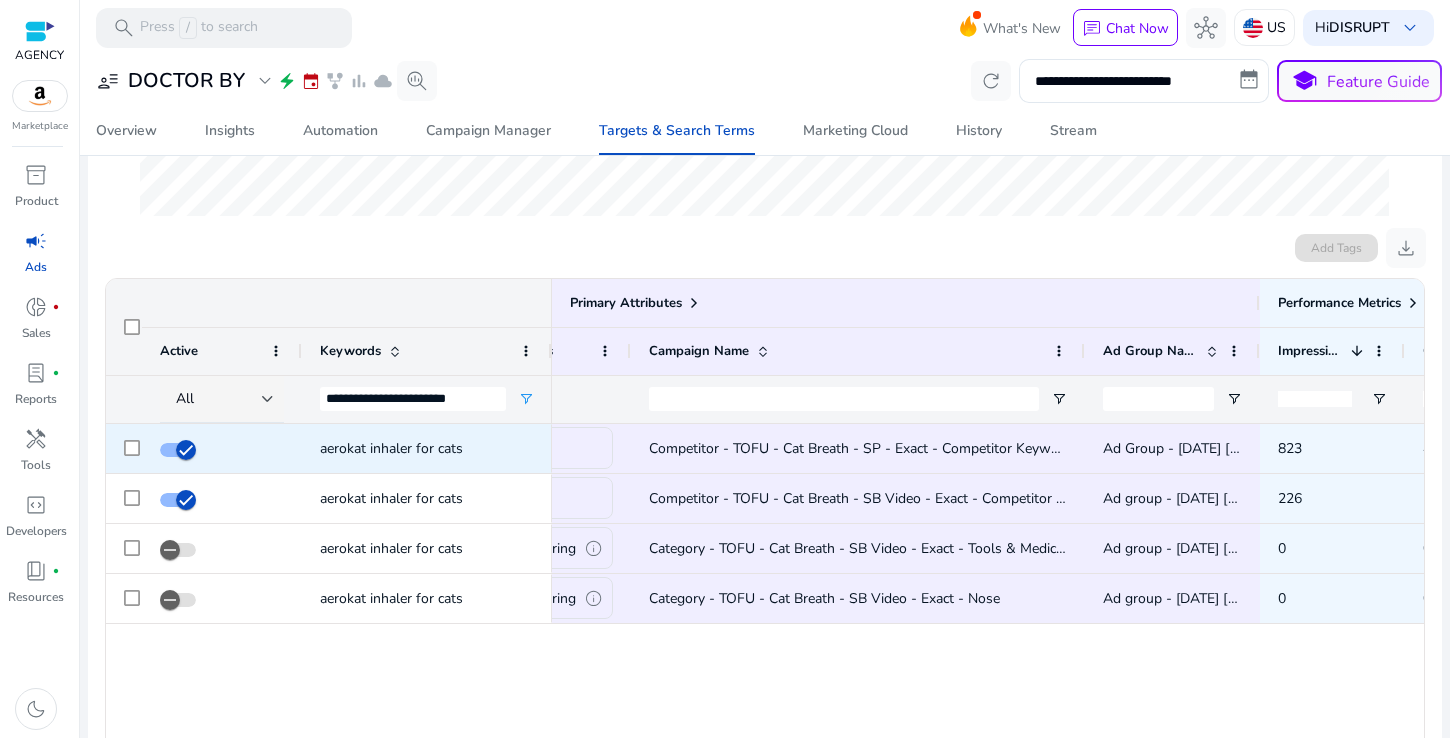 click on "Competitor - TOFU - Cat Breath - SP - Exact - Competitor Keywords" 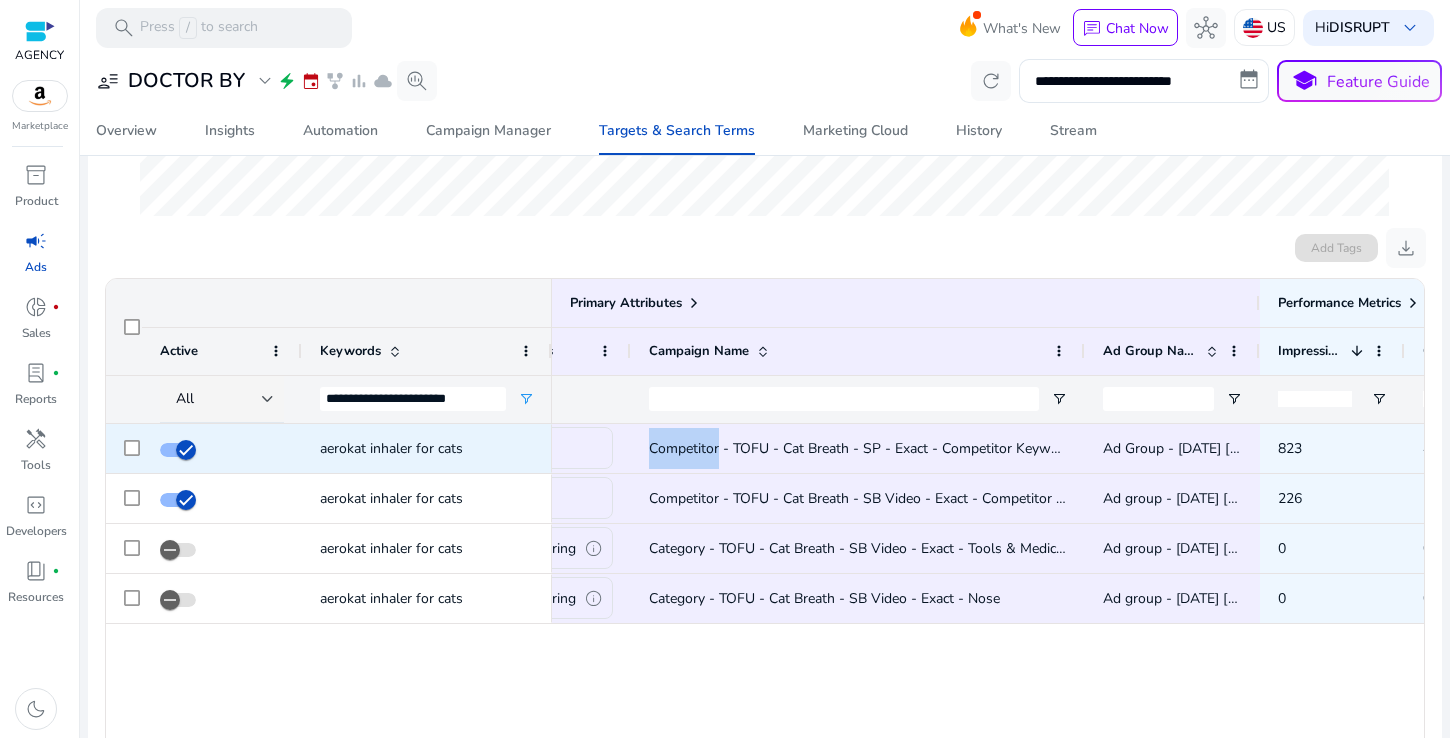 click on "Competitor - TOFU - Cat Breath - SP - Exact - Competitor Keywords" 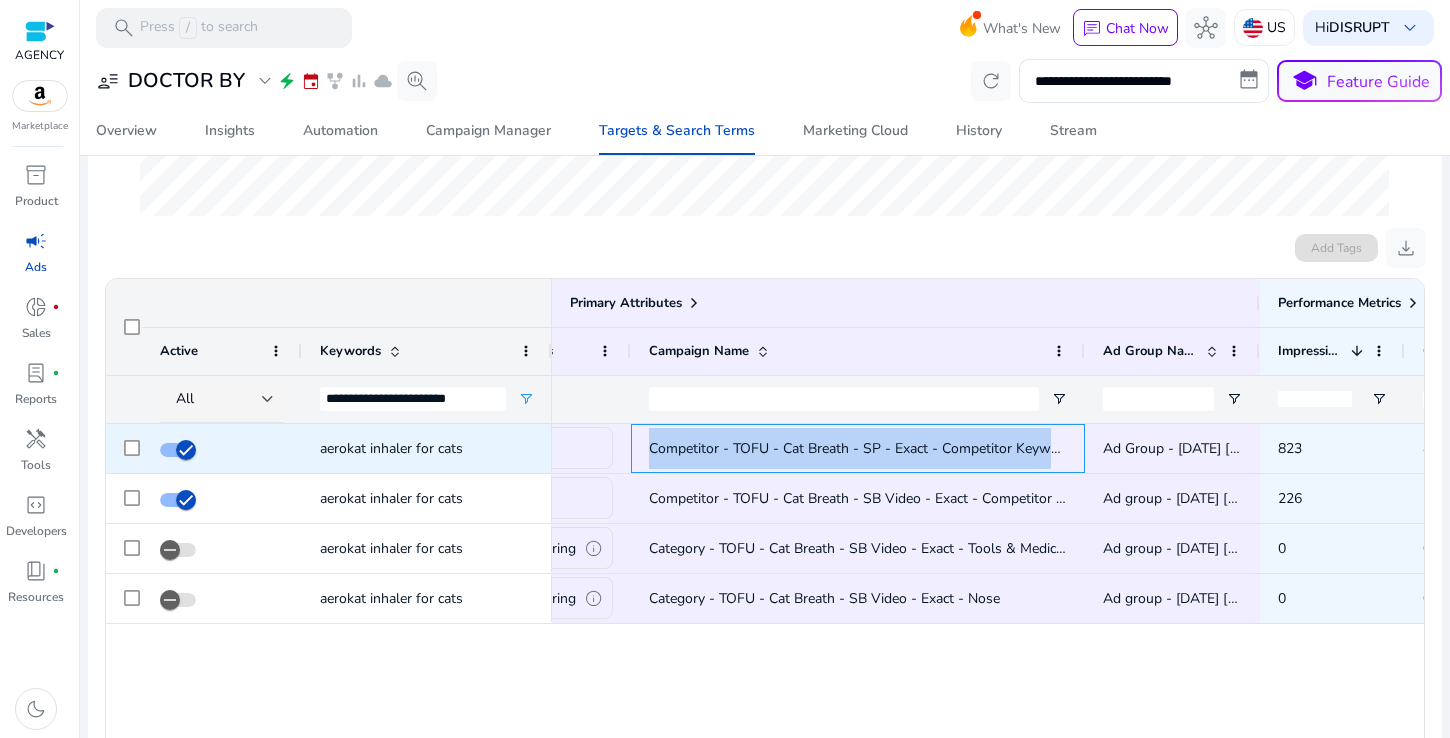 click on "Competitor - TOFU - Cat Breath - SP - Exact - Competitor Keywords" 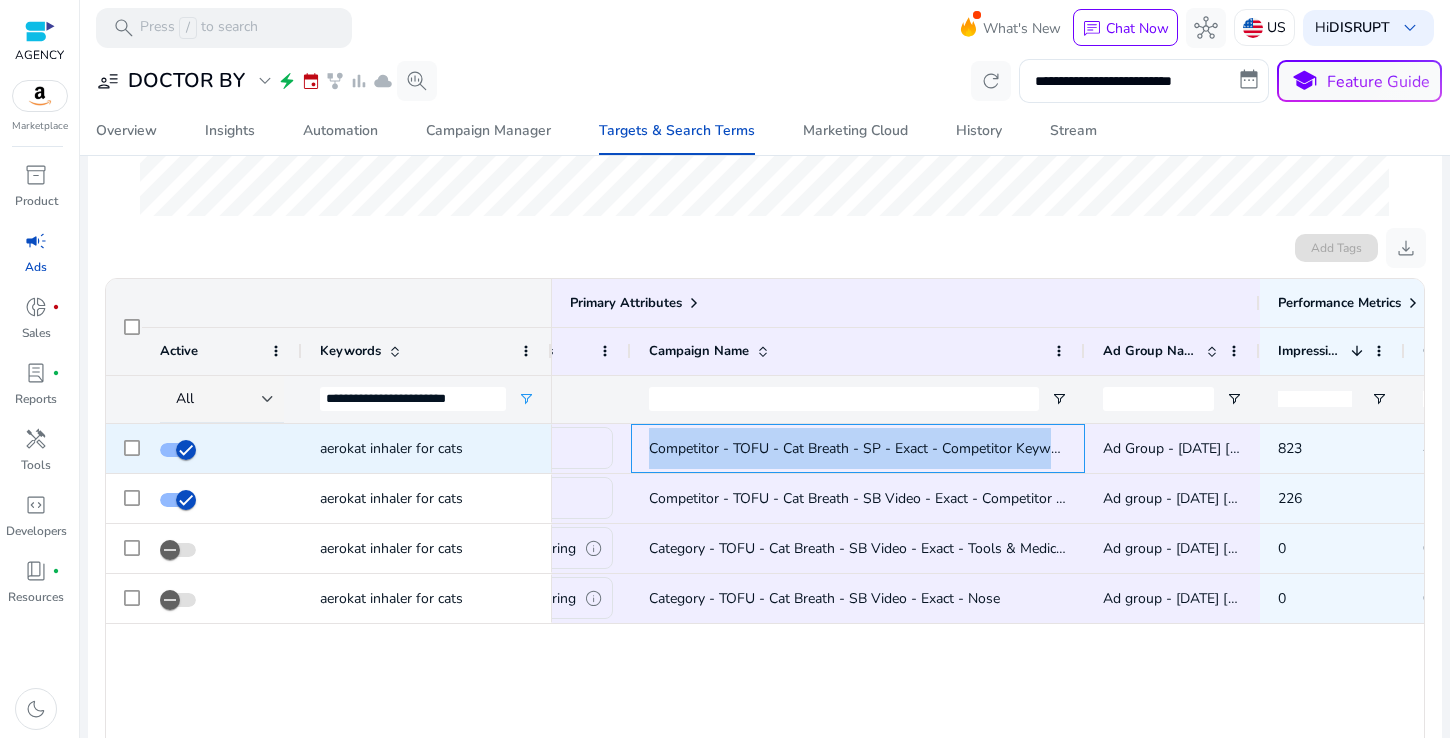 copy on "Competitor - TOFU - Cat Breath - SP - Exact - Competitor Keywords" 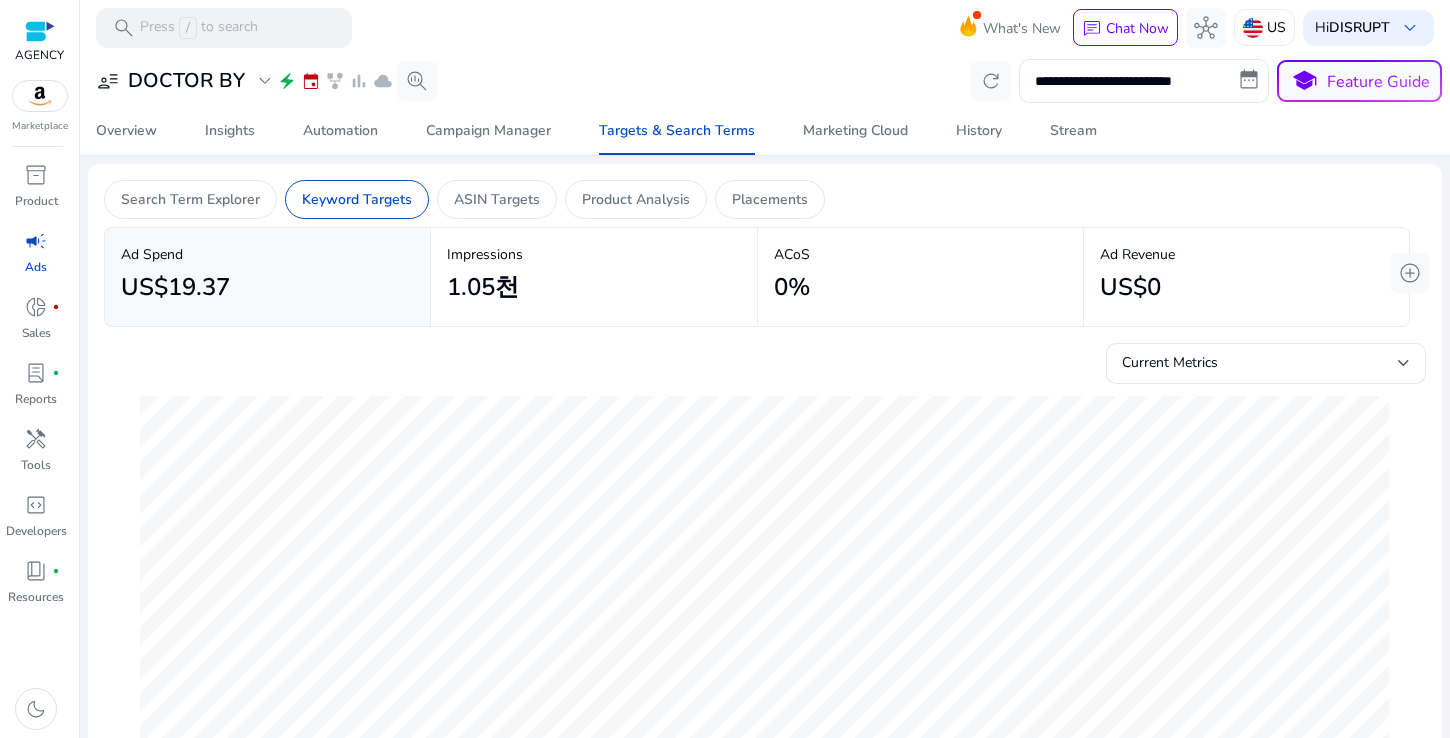 scroll, scrollTop: 0, scrollLeft: 0, axis: both 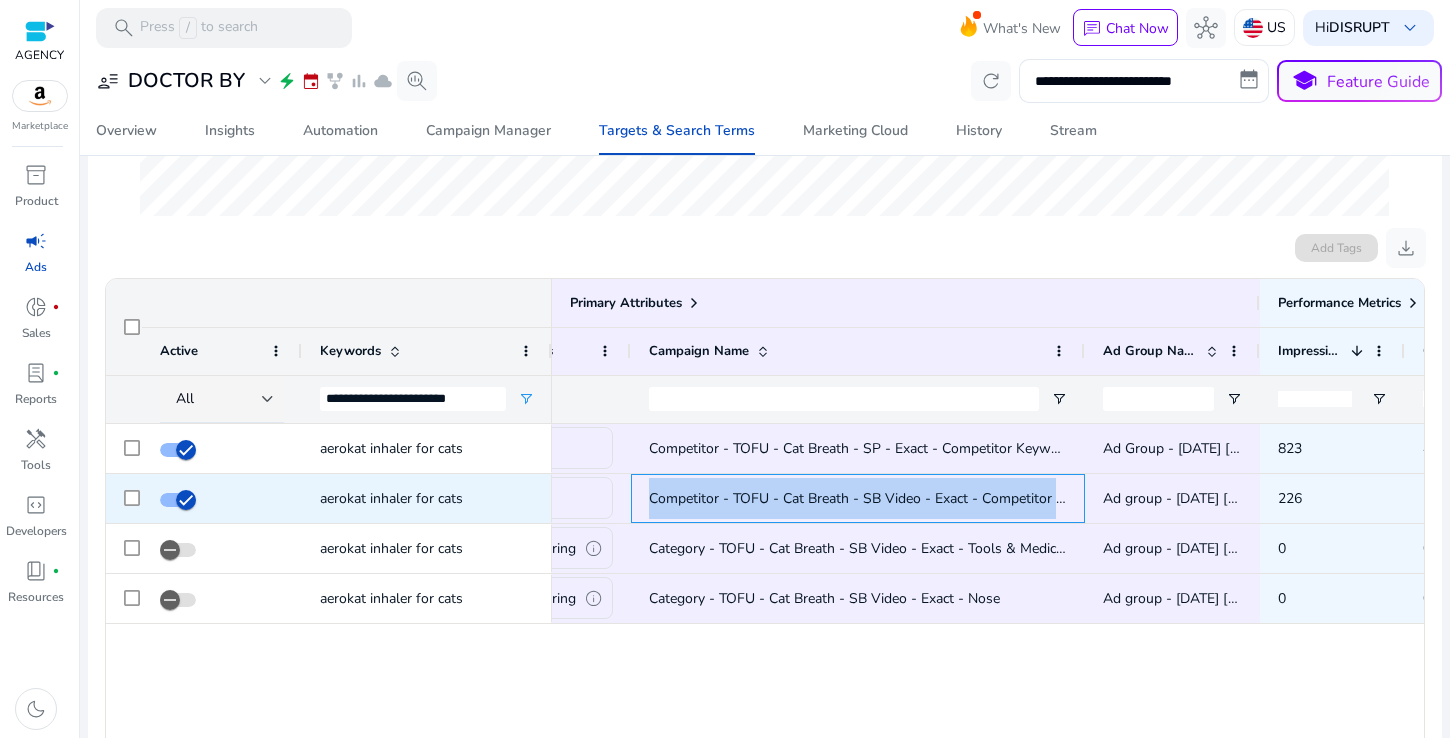 drag, startPoint x: 648, startPoint y: 496, endPoint x: 1065, endPoint y: 522, distance: 417.80975 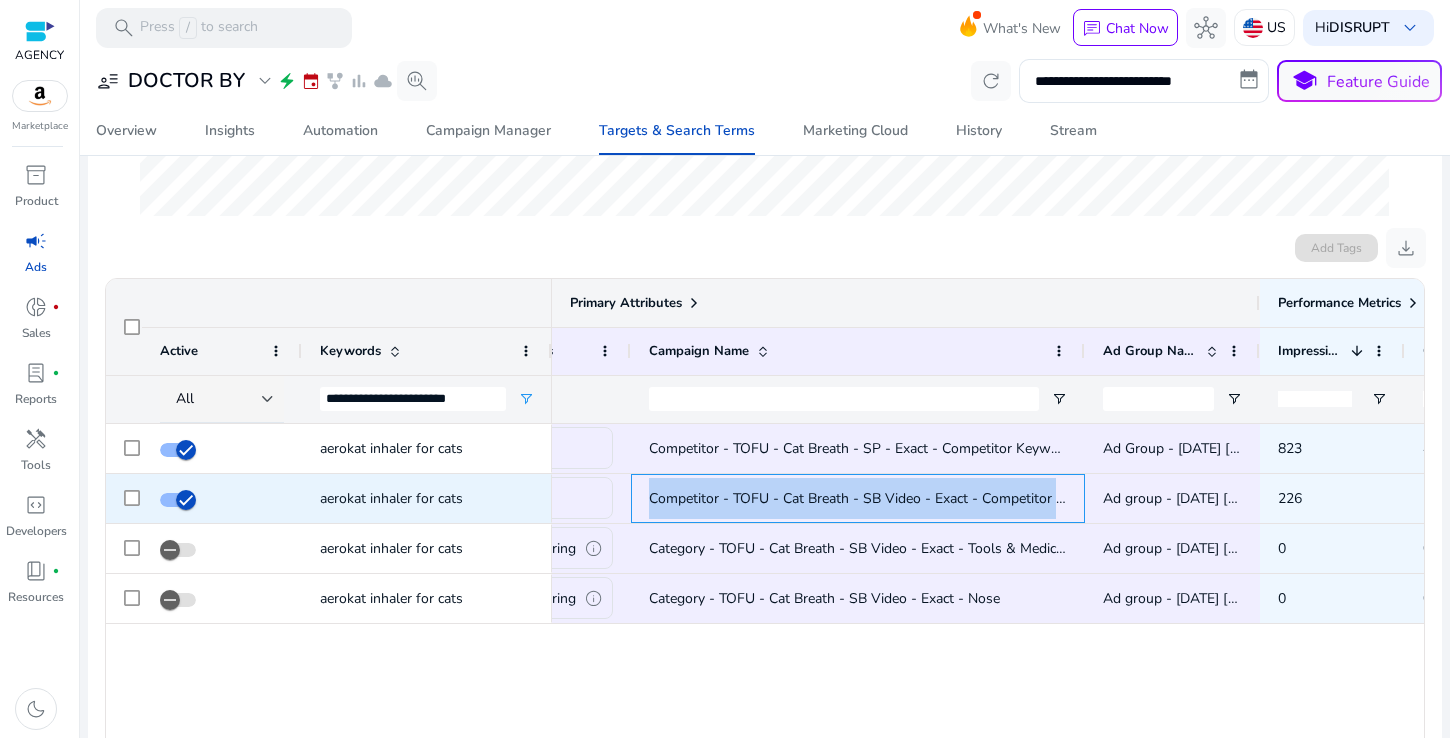 copy on "Competitor - TOFU - Cat Breath - SB Video - Exact - Competitor Keyword" 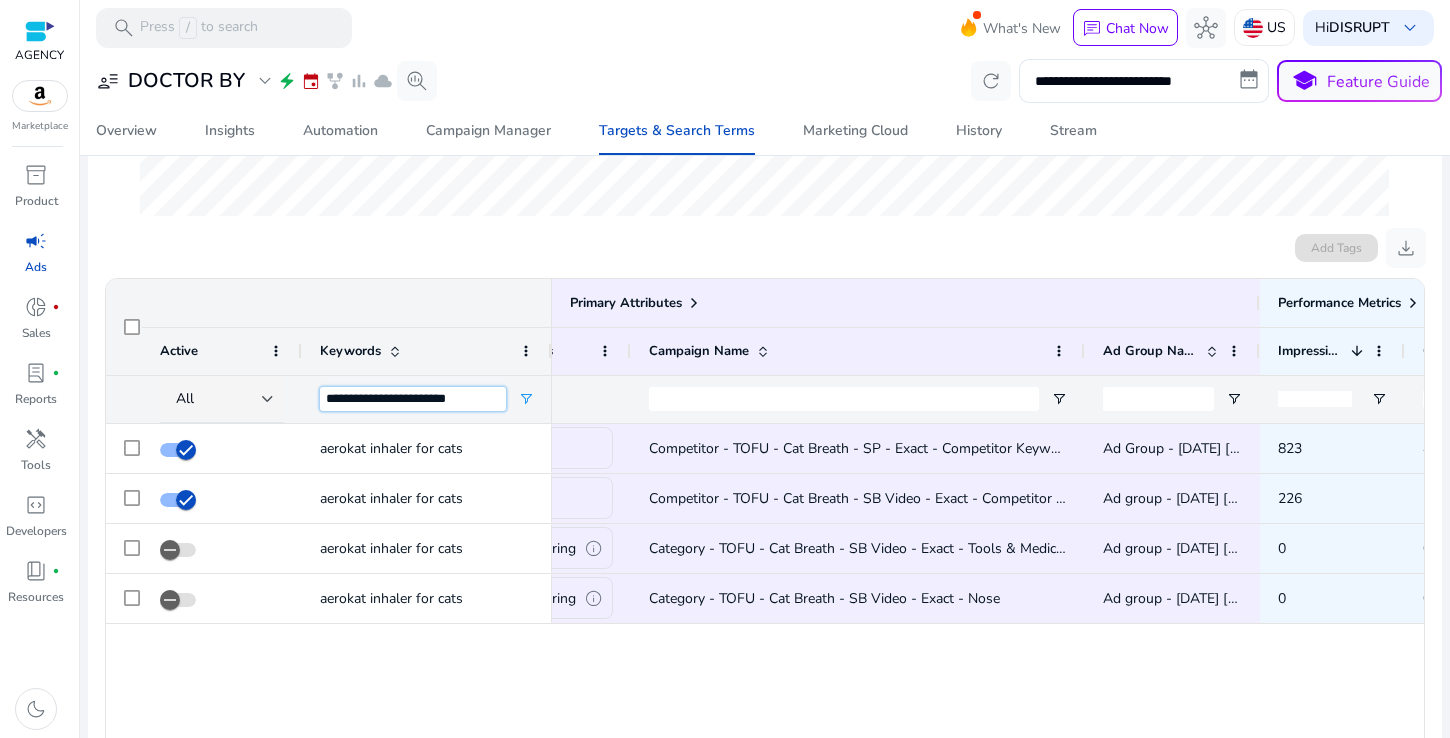click on "**********" at bounding box center (413, 399) 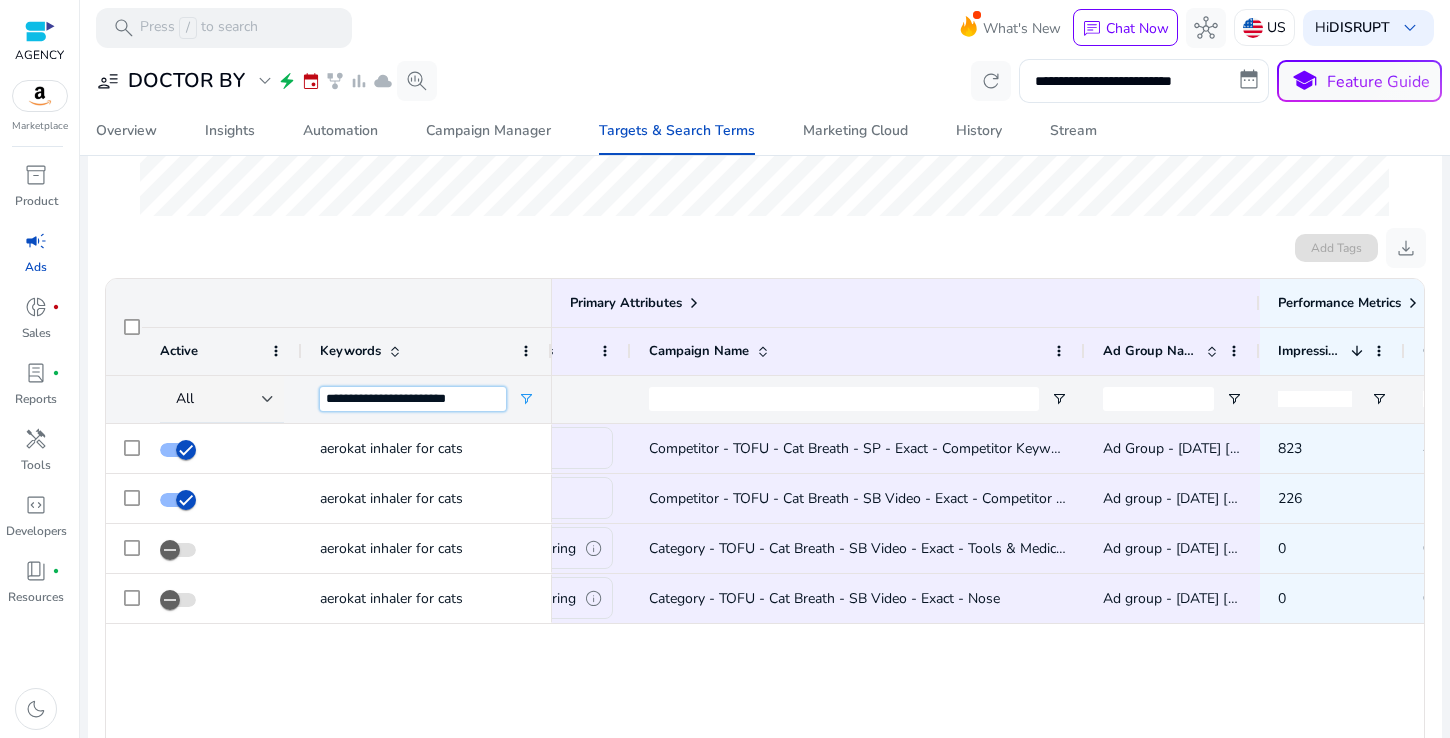 click on "**********" at bounding box center [413, 399] 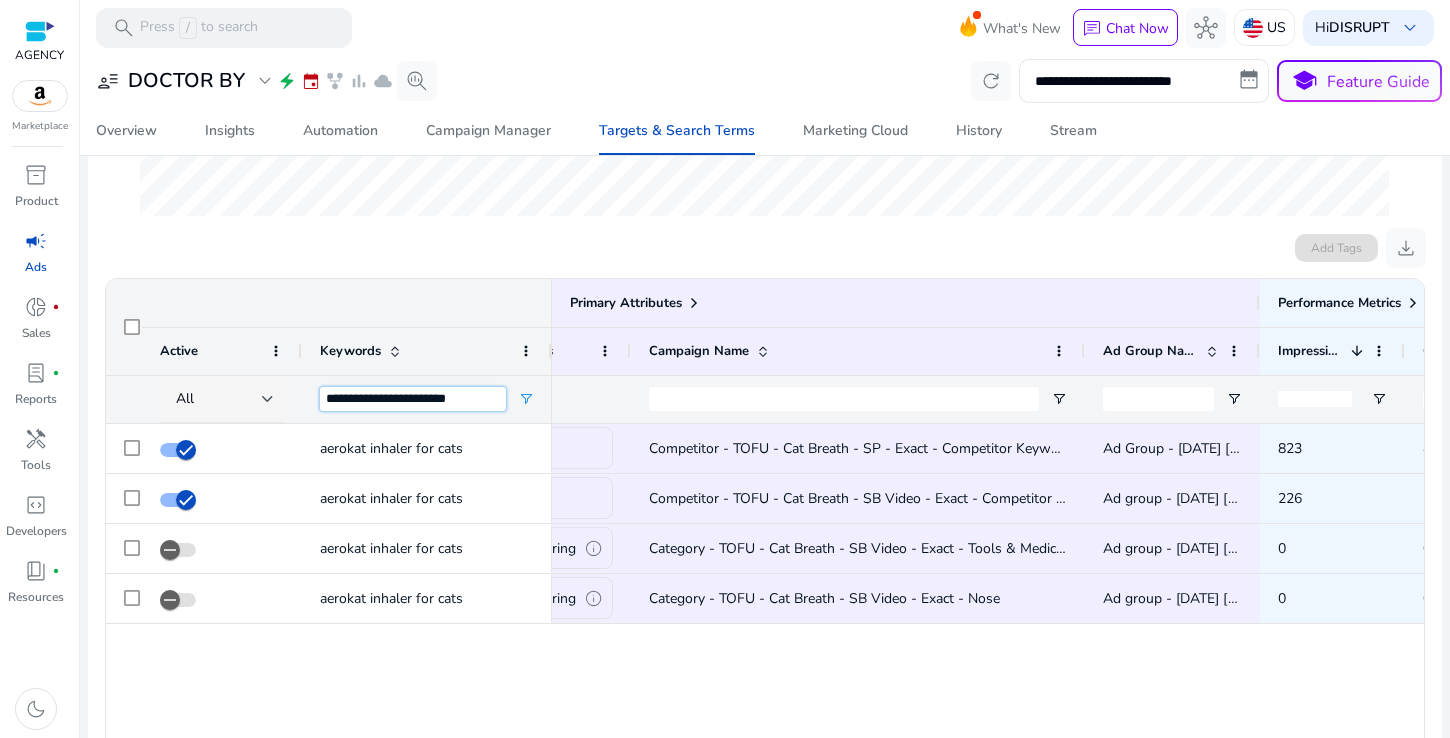 paste on "**********" 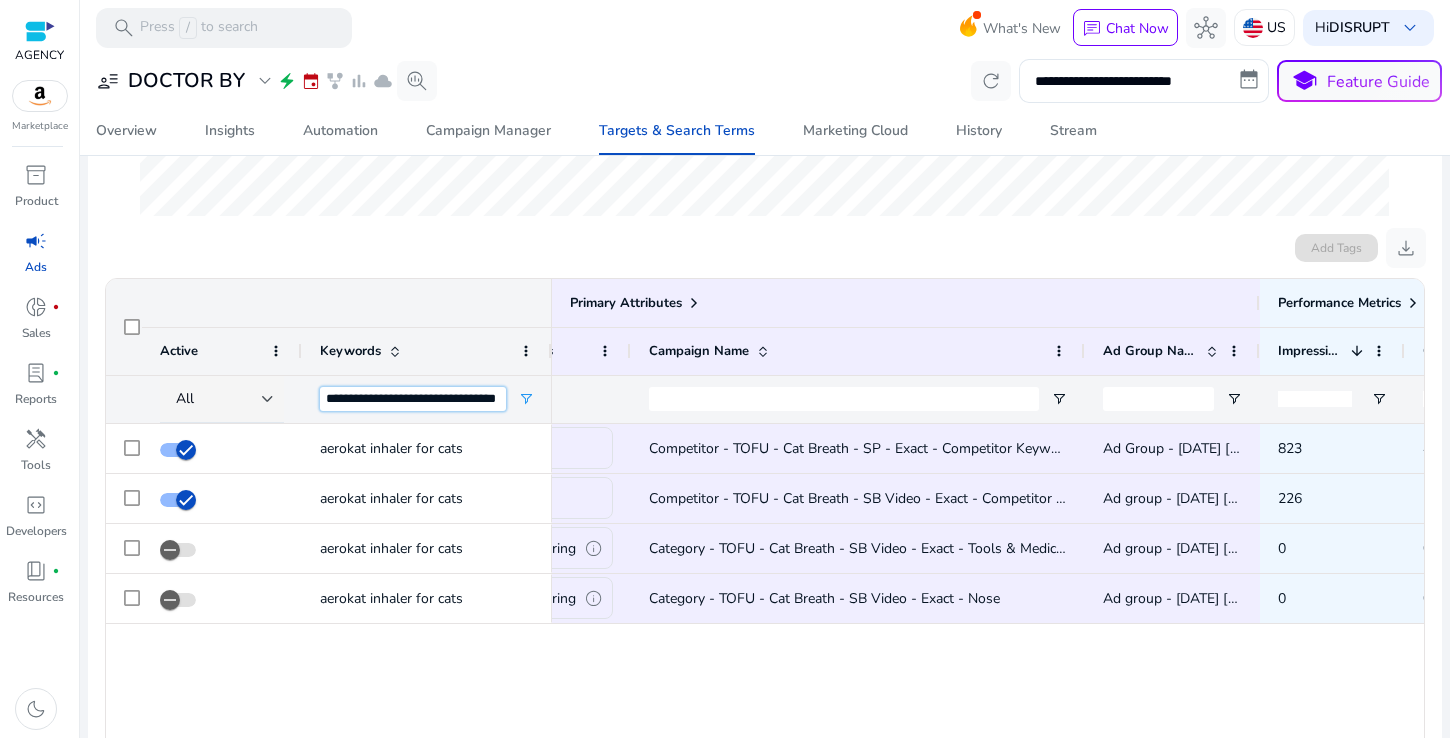 scroll, scrollTop: 0, scrollLeft: 11, axis: horizontal 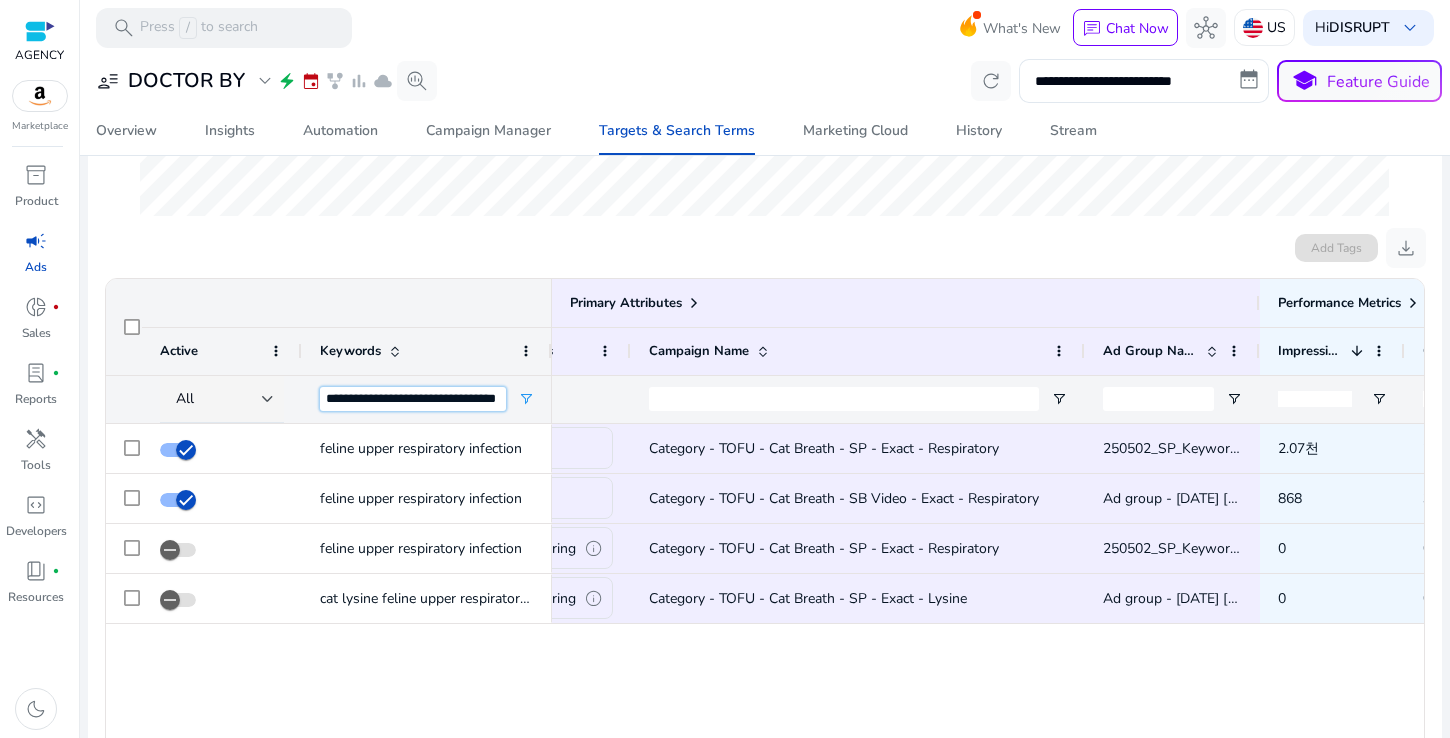 type on "**********" 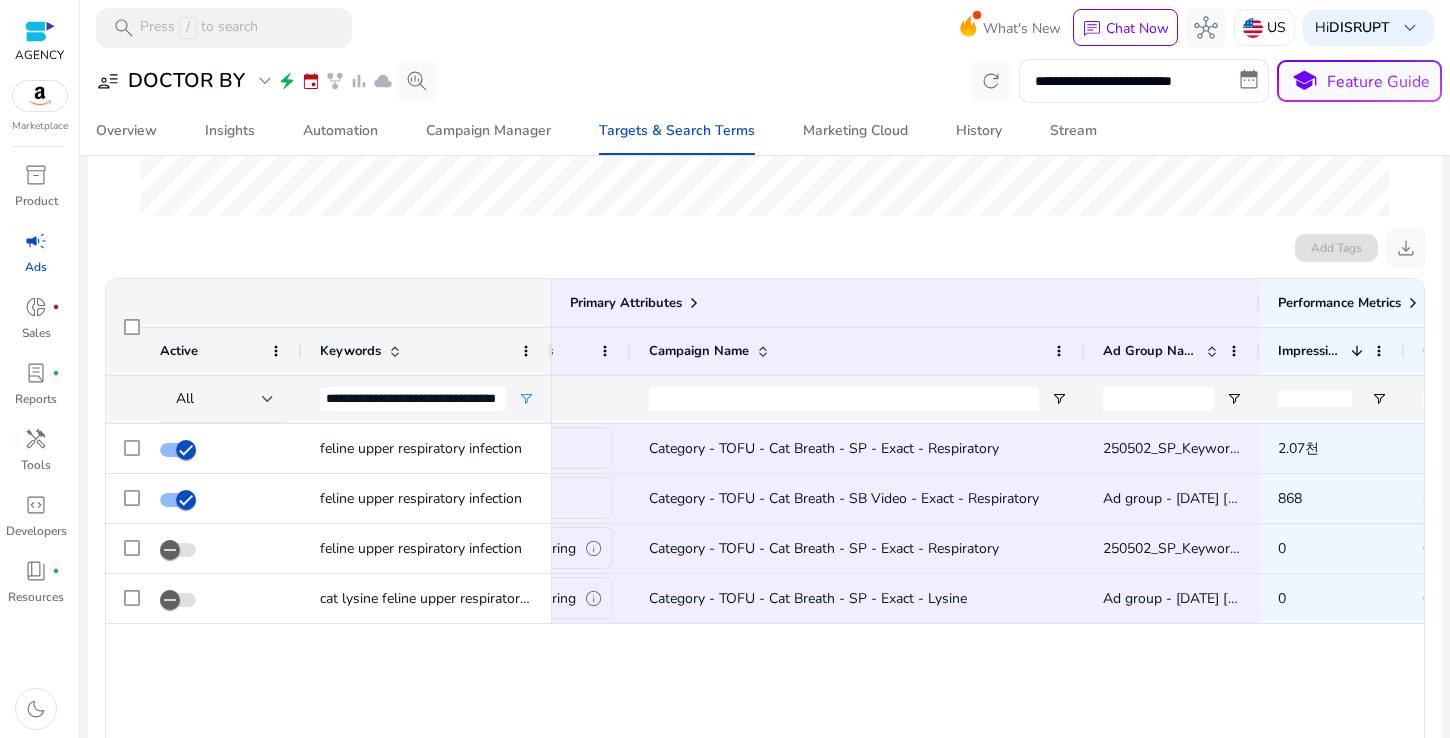 scroll, scrollTop: 0, scrollLeft: 0, axis: both 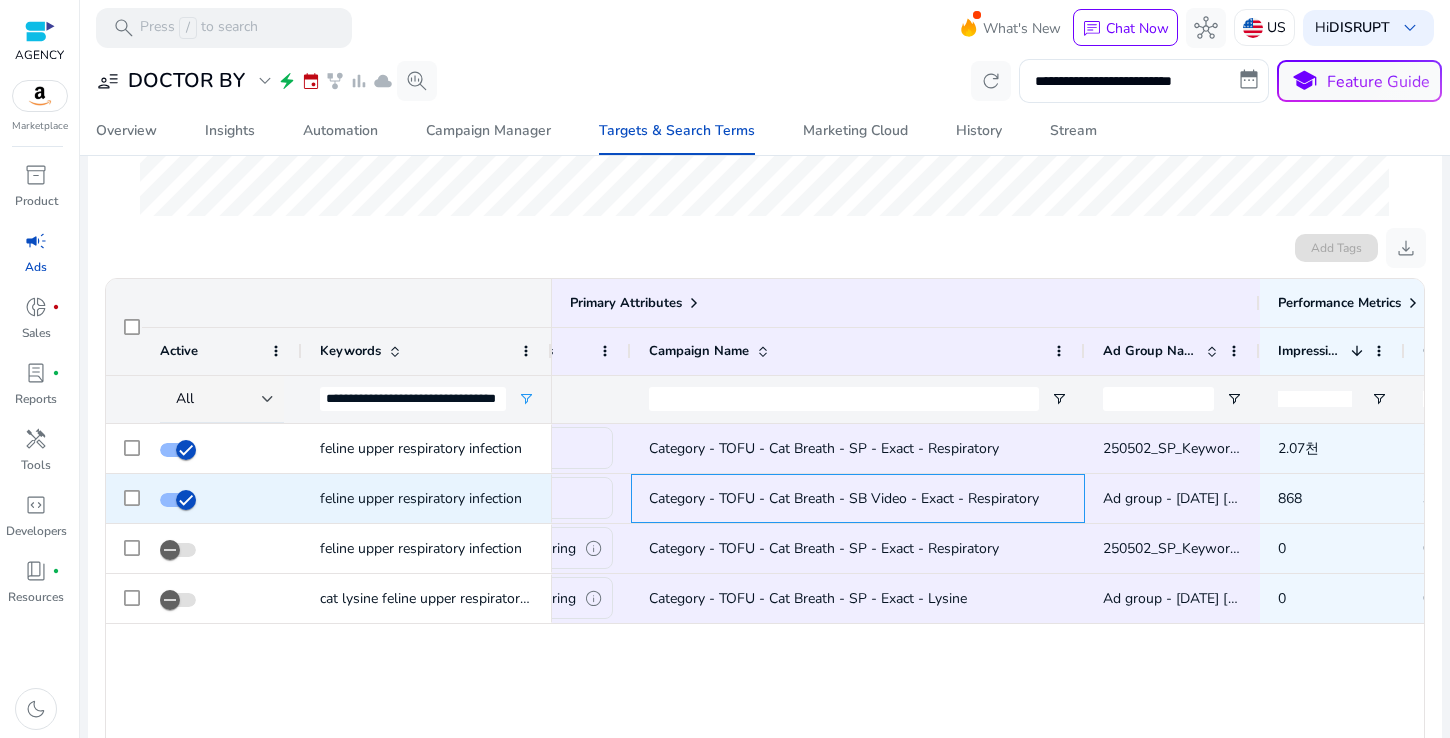 click on "Category - TOFU - Cat Breath - SB Video - Exact - Respiratory" 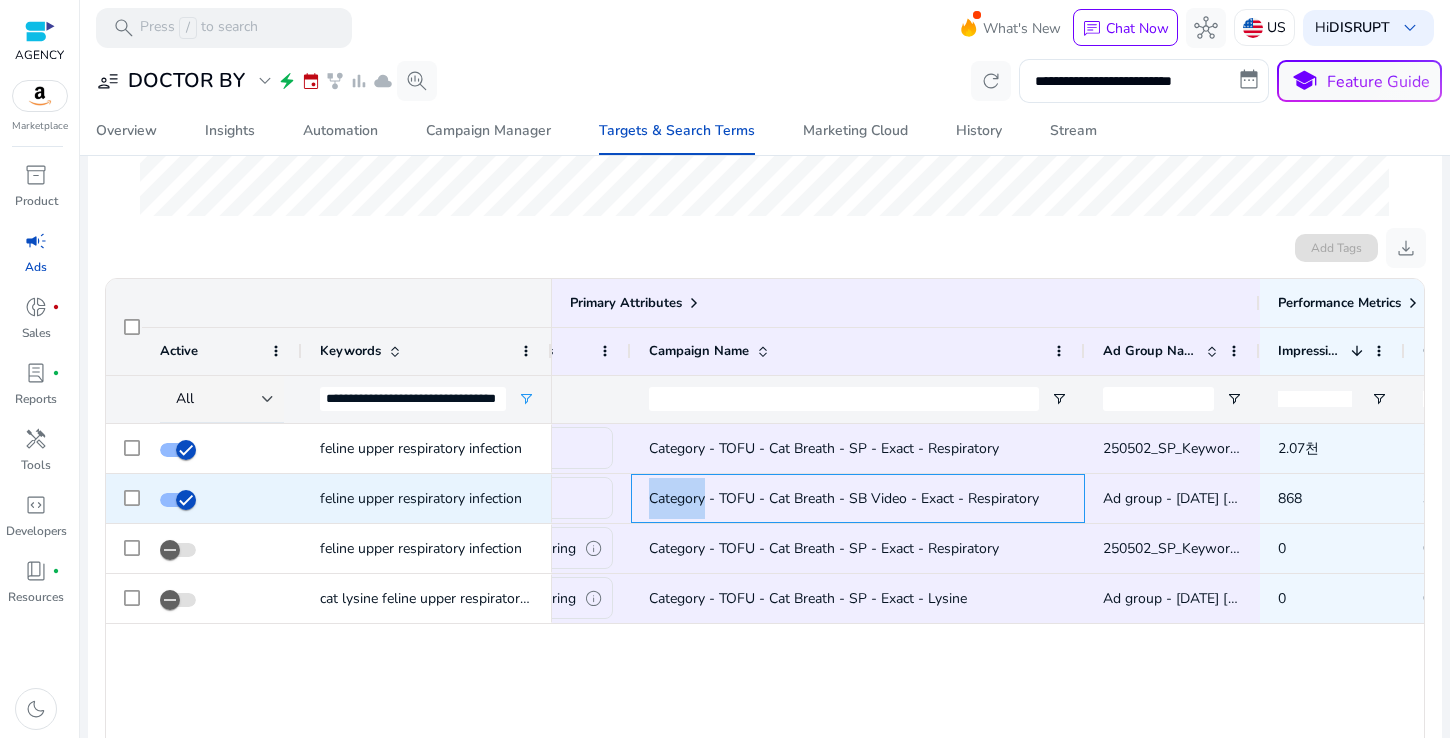 click on "Category - TOFU - Cat Breath - SB Video - Exact - Respiratory" 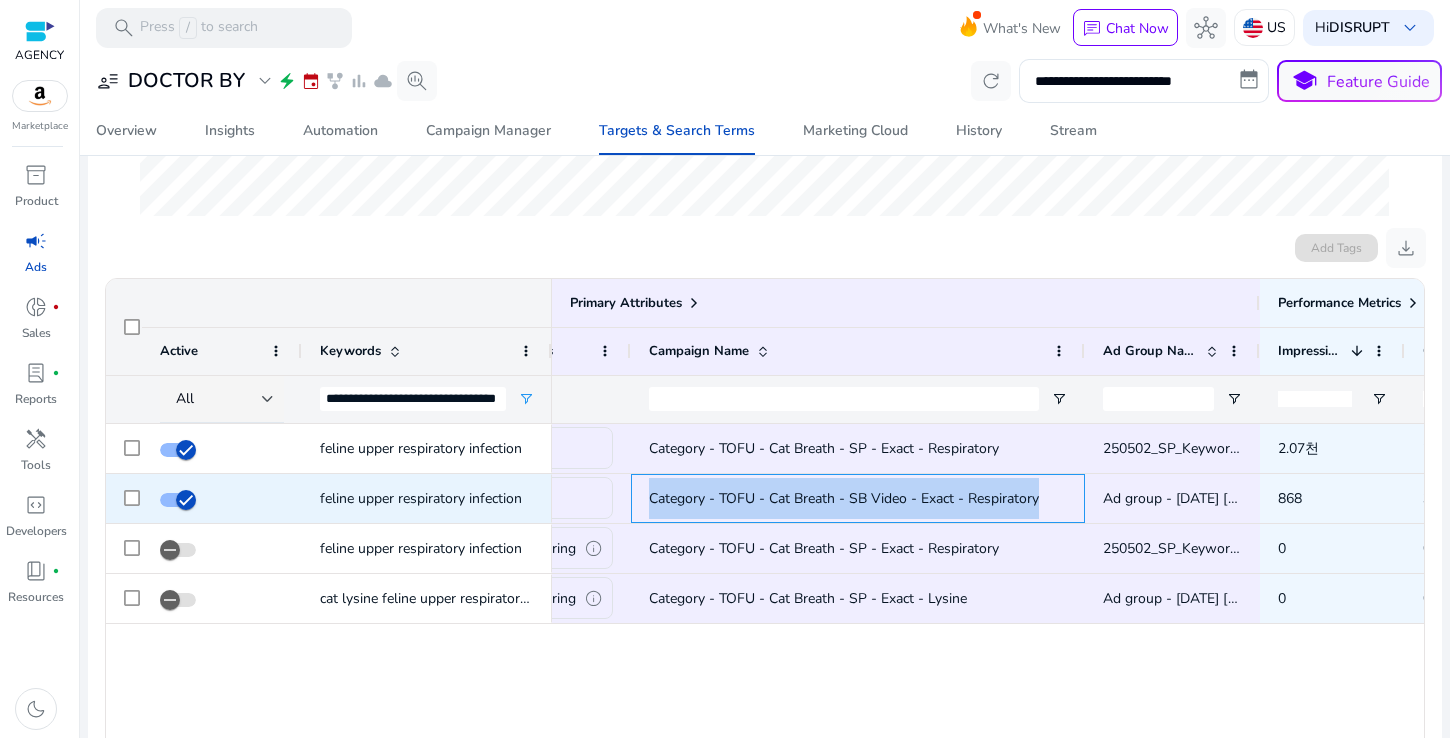 click on "Category - TOFU - Cat Breath - SB Video - Exact - Respiratory" 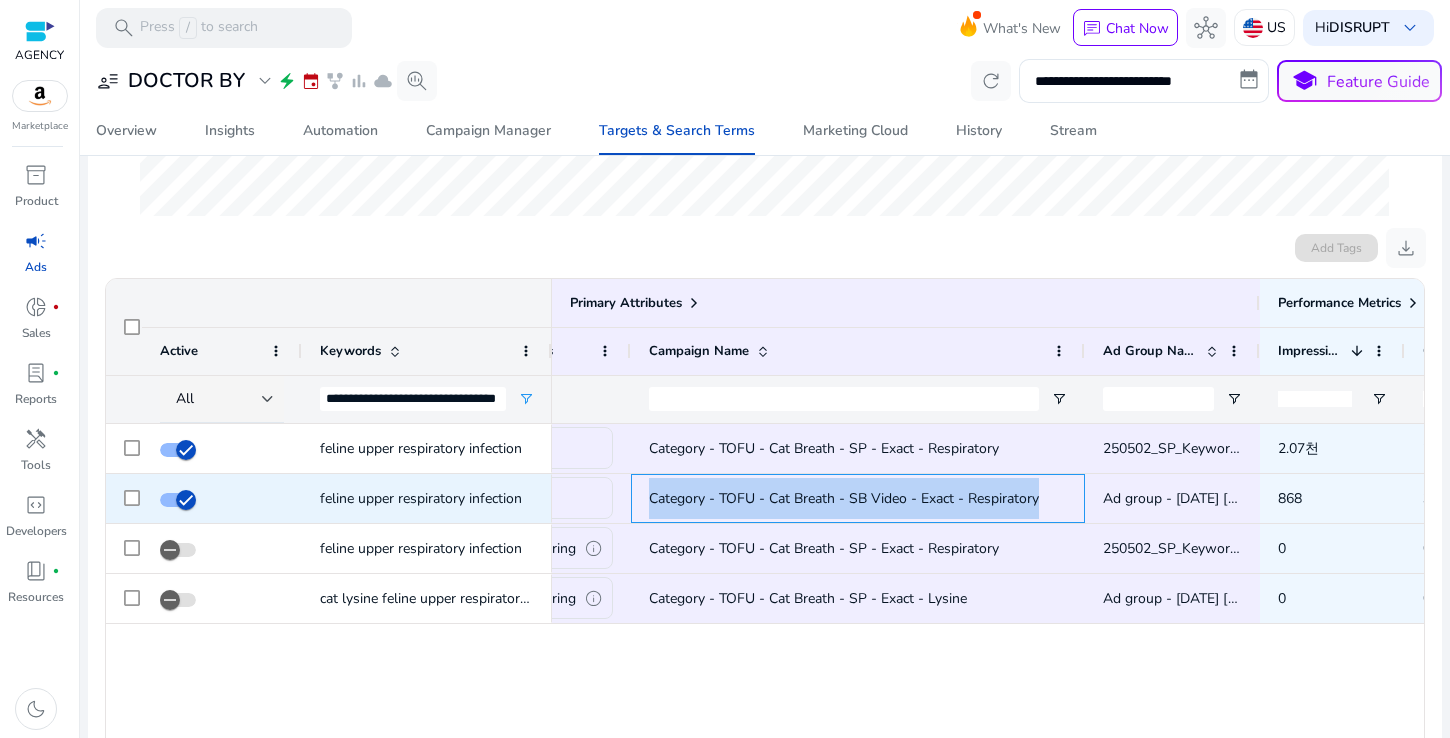 copy on "Category - TOFU - Cat Breath - SB Video - Exact - Respiratory" 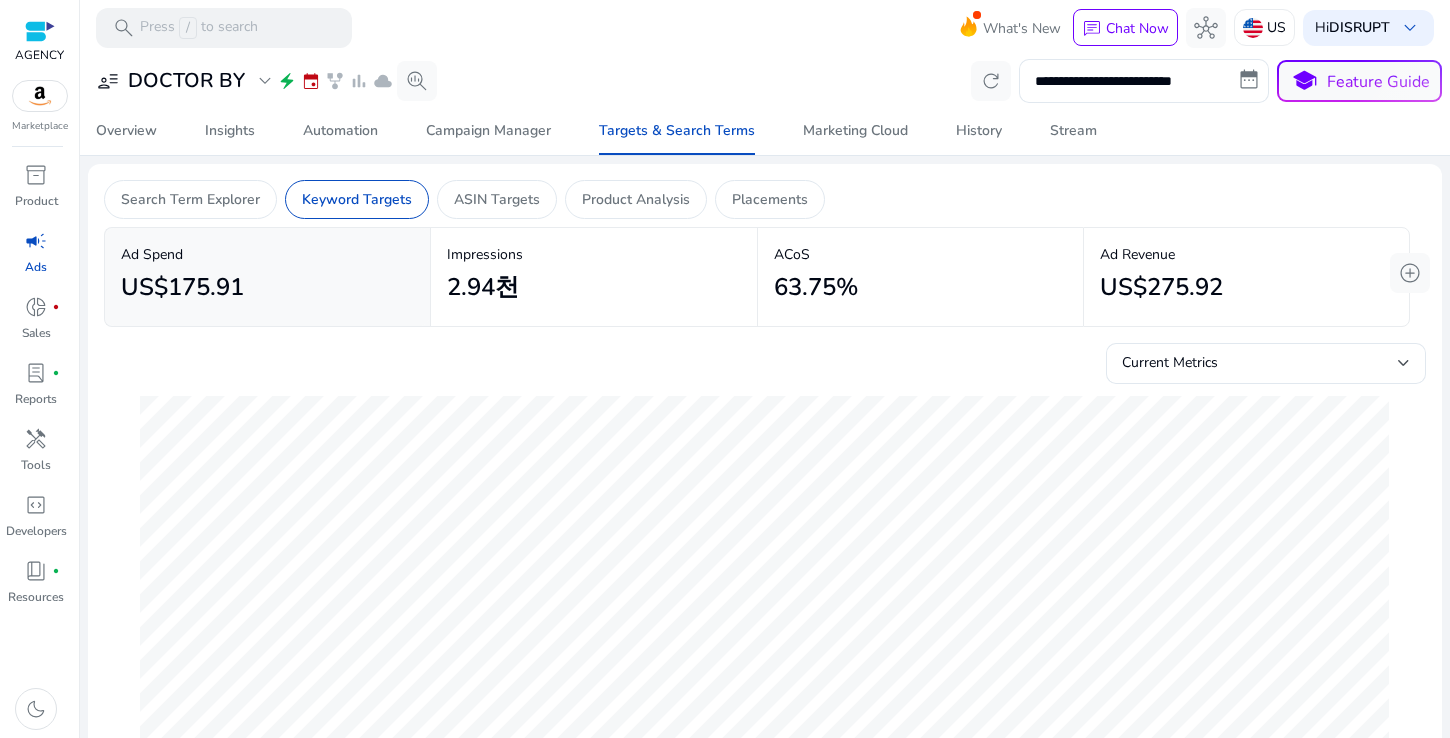 scroll, scrollTop: 0, scrollLeft: 0, axis: both 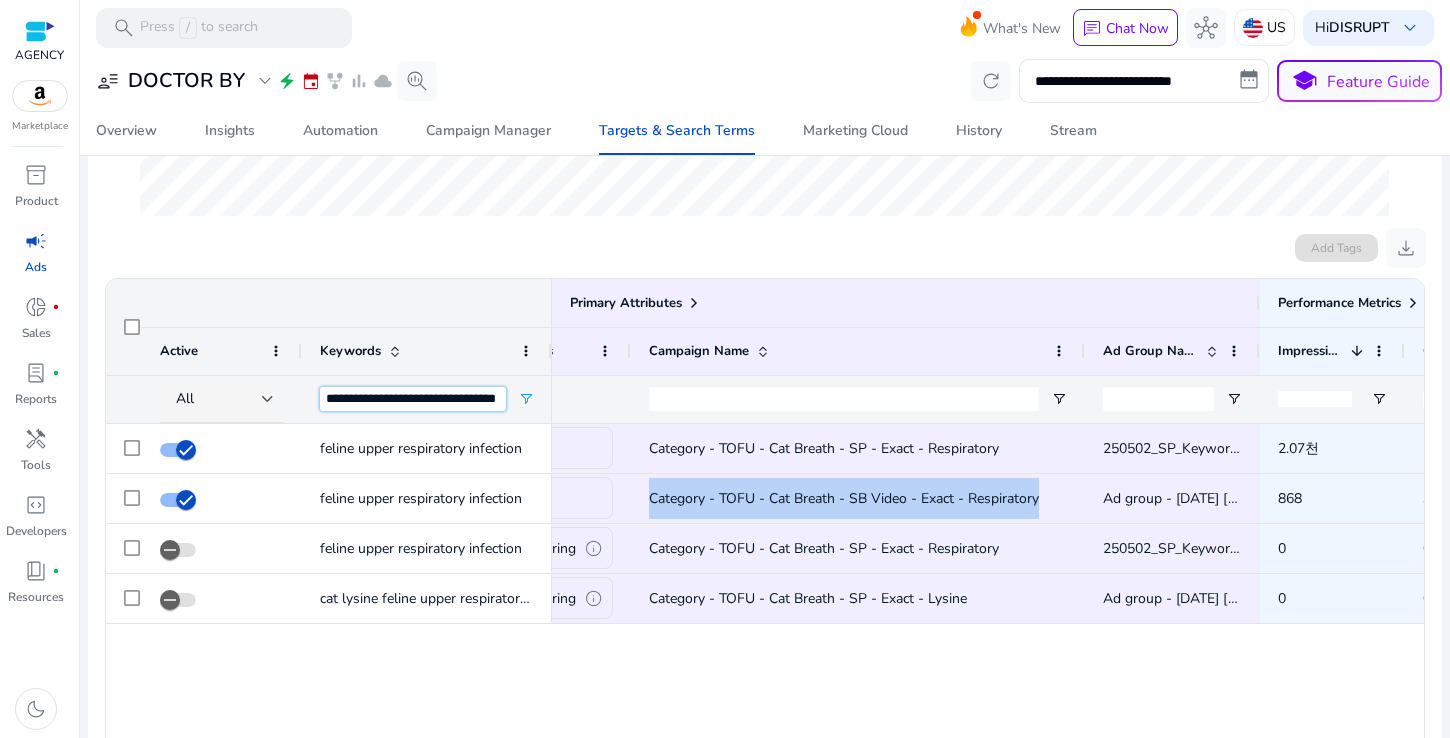 click on "**********" at bounding box center (413, 399) 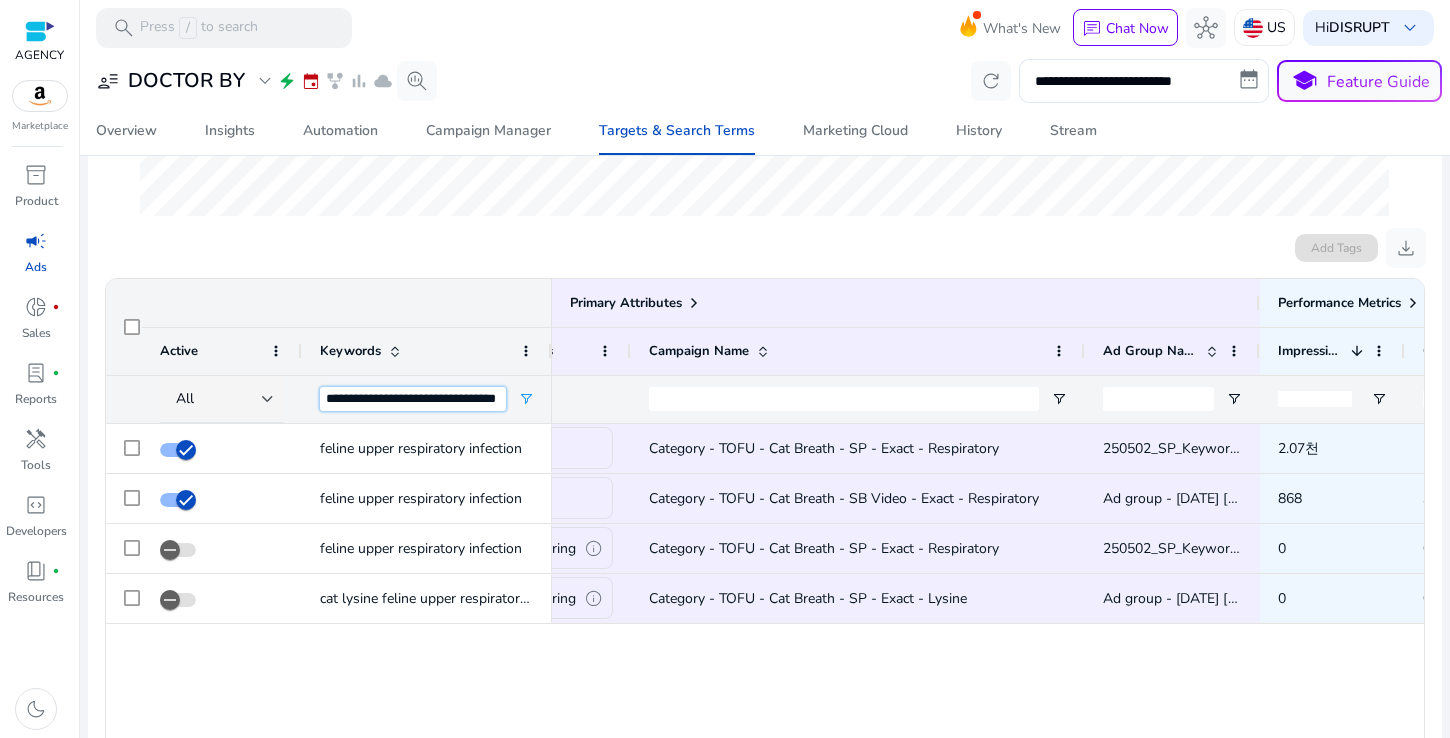 click on "**********" at bounding box center [413, 399] 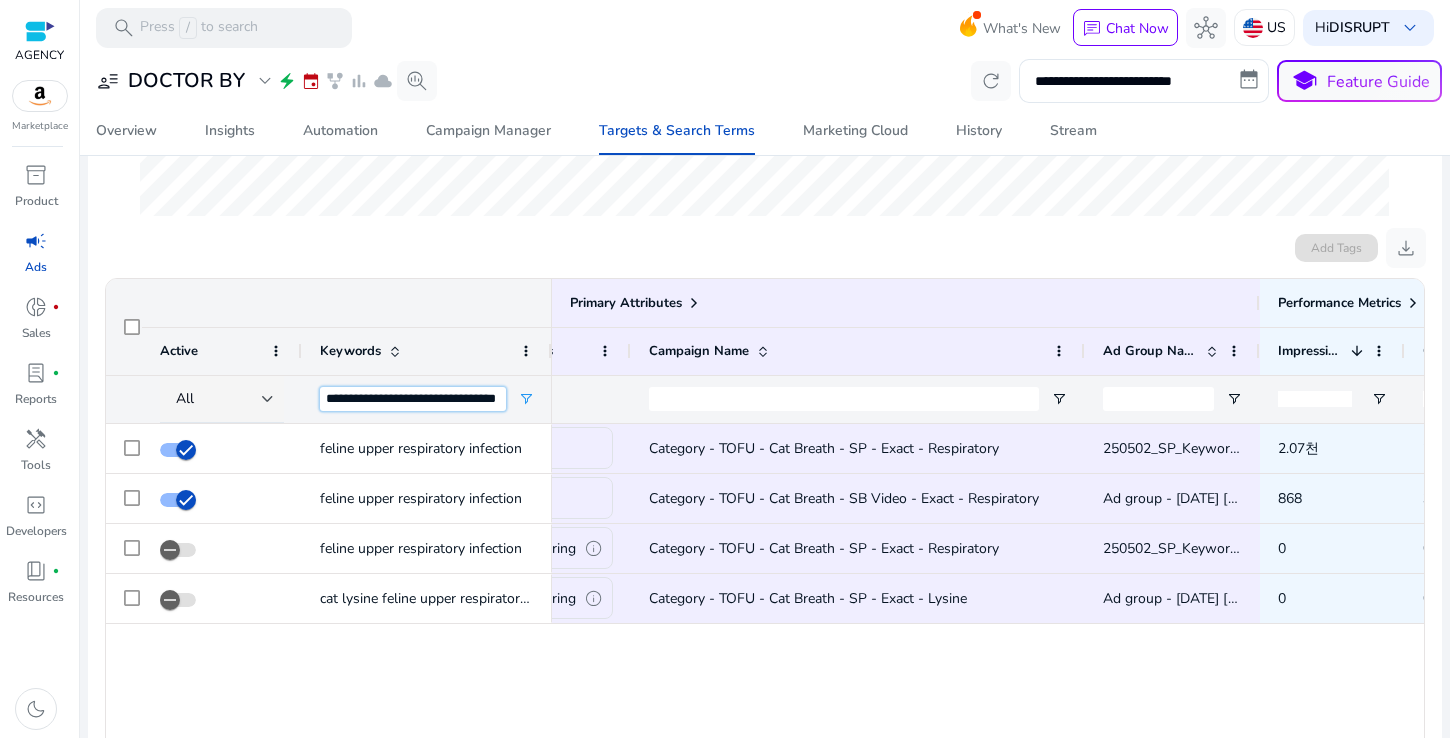 click on "**********" at bounding box center (413, 399) 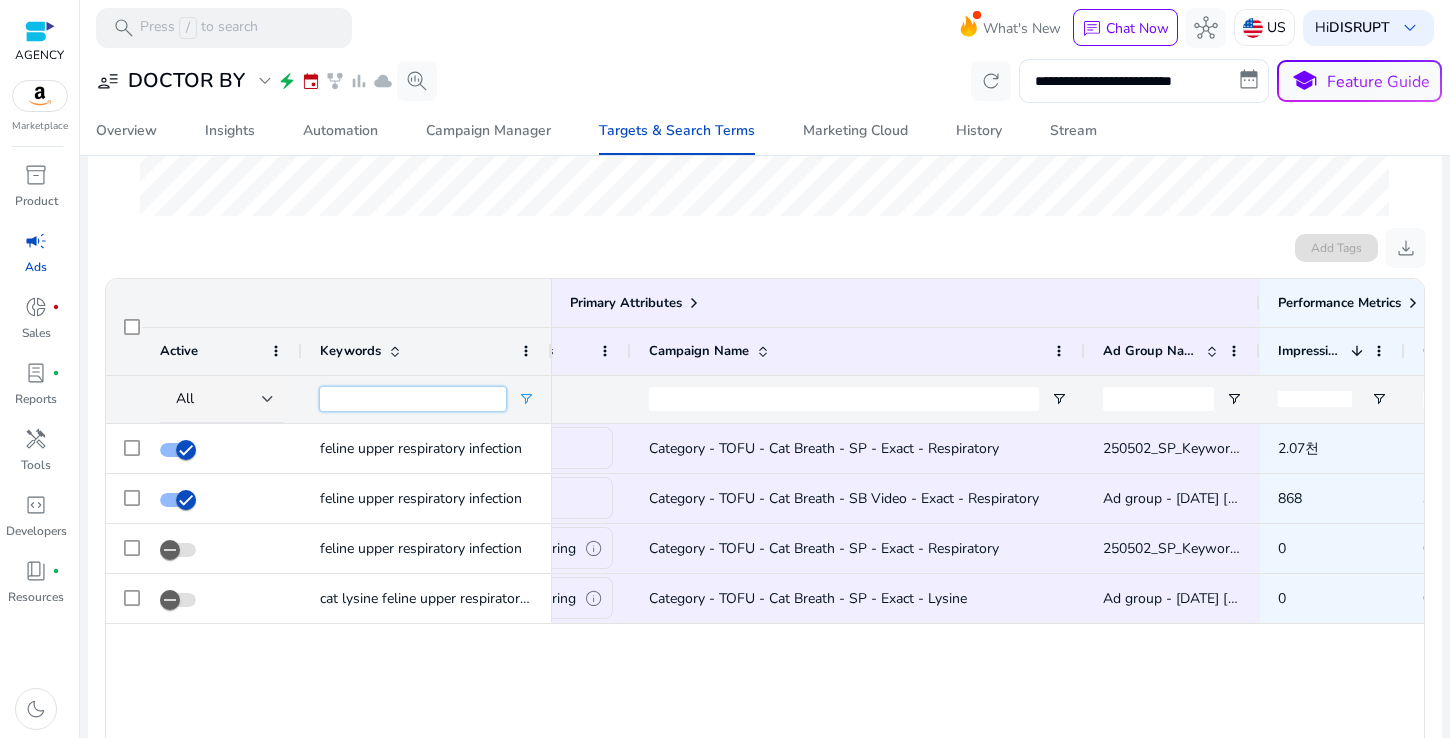 paste on "**********" 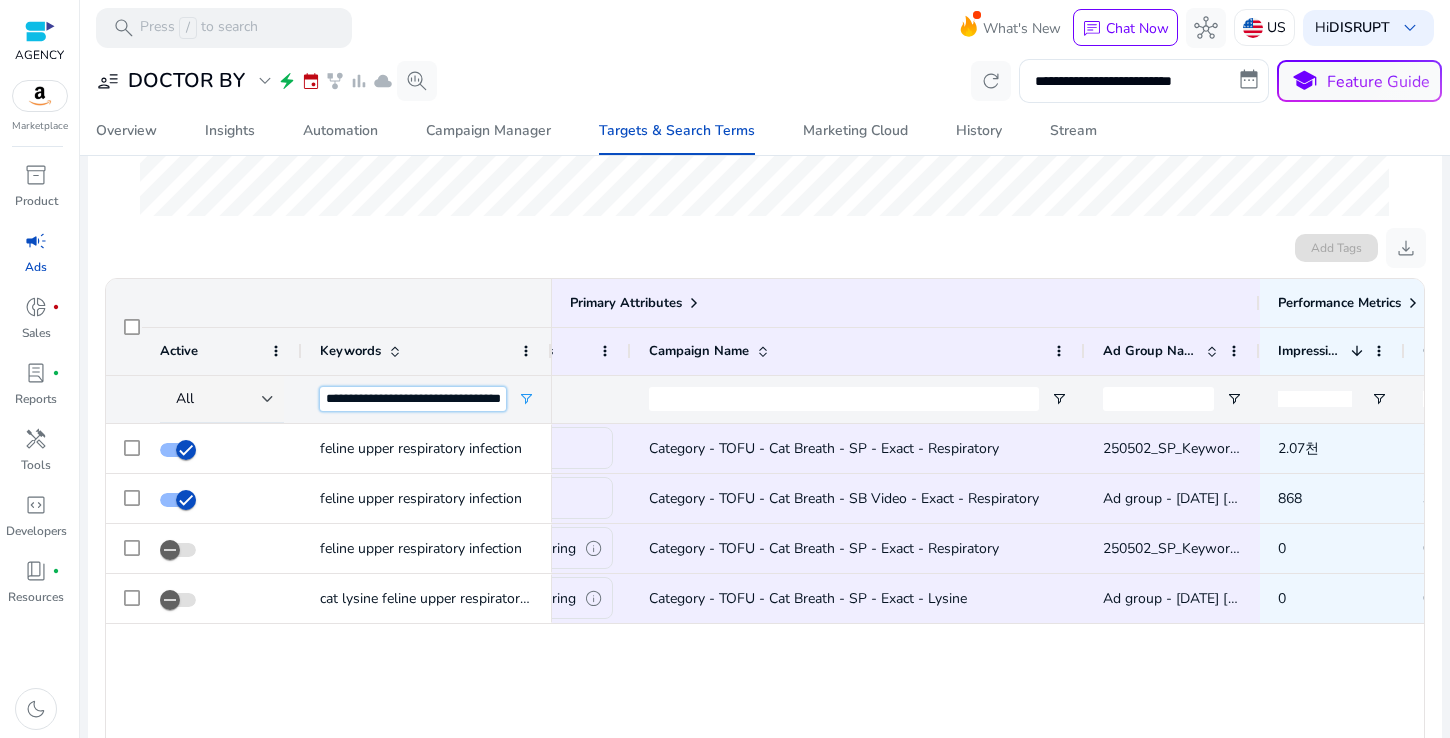 scroll, scrollTop: 0, scrollLeft: 19, axis: horizontal 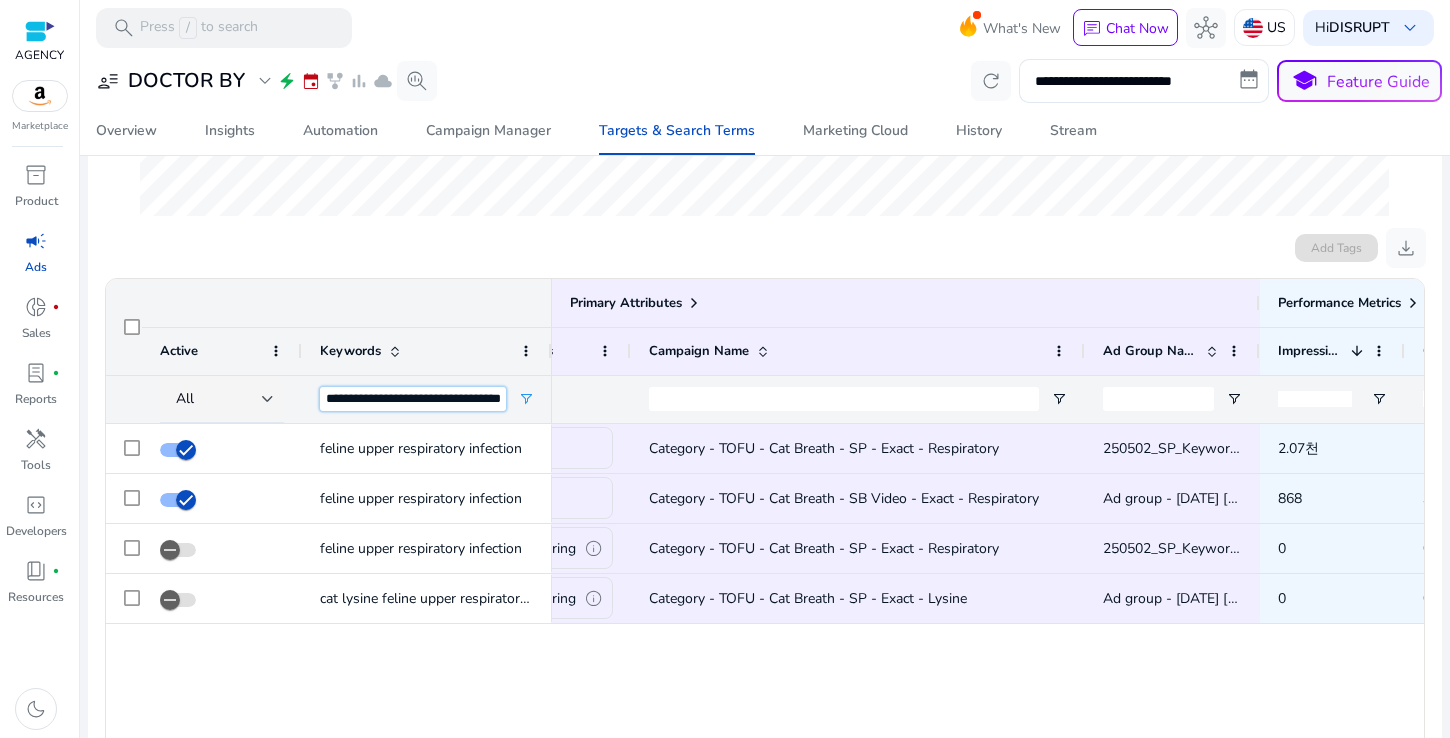 type on "**********" 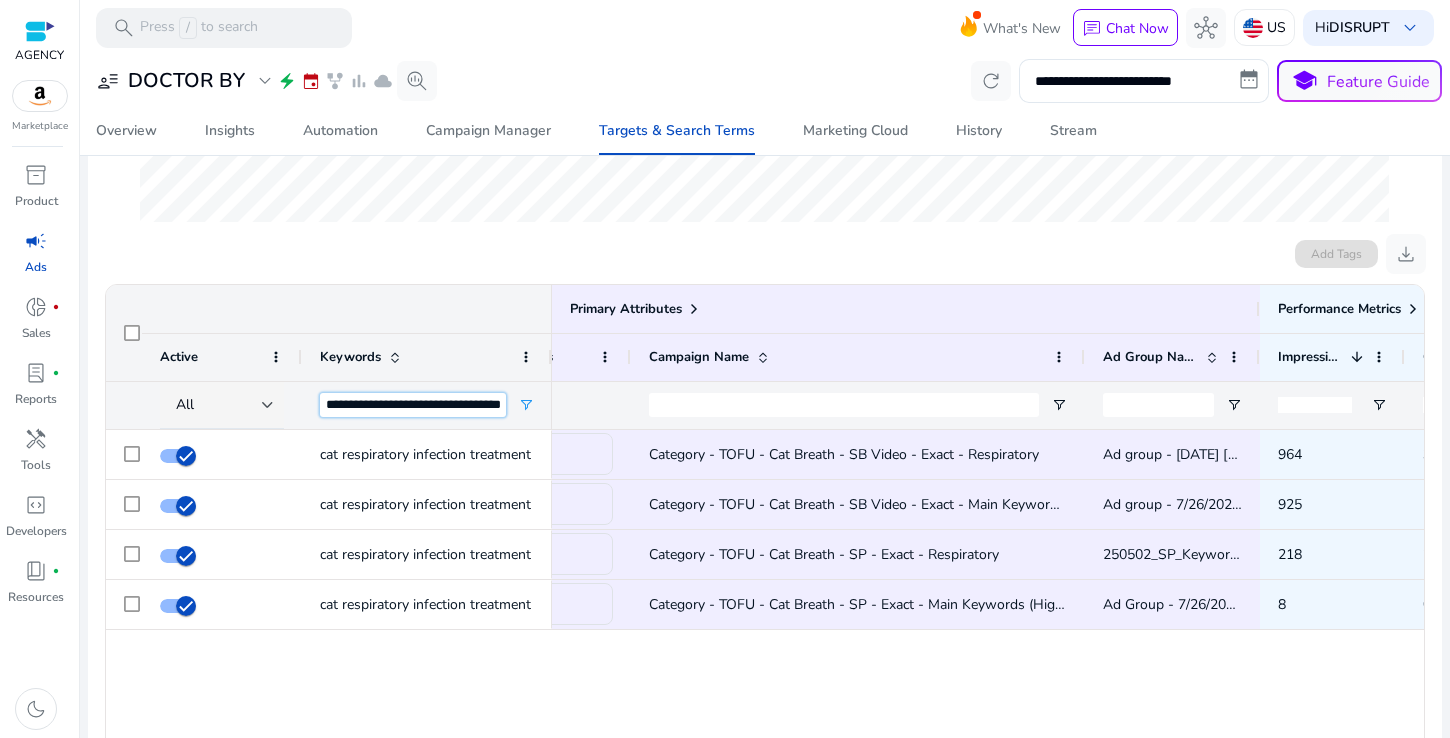 scroll, scrollTop: 530, scrollLeft: 0, axis: vertical 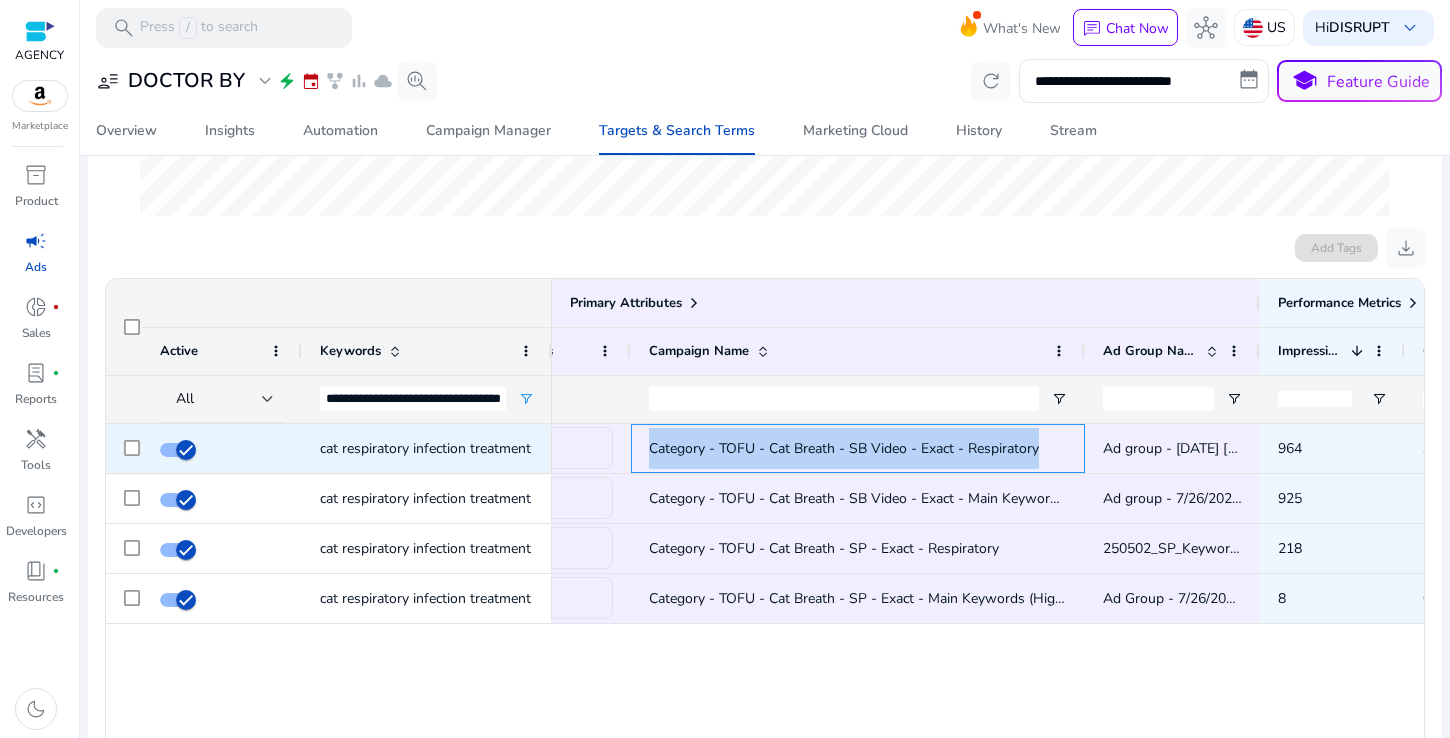 drag, startPoint x: 649, startPoint y: 448, endPoint x: 1067, endPoint y: 455, distance: 418.0586 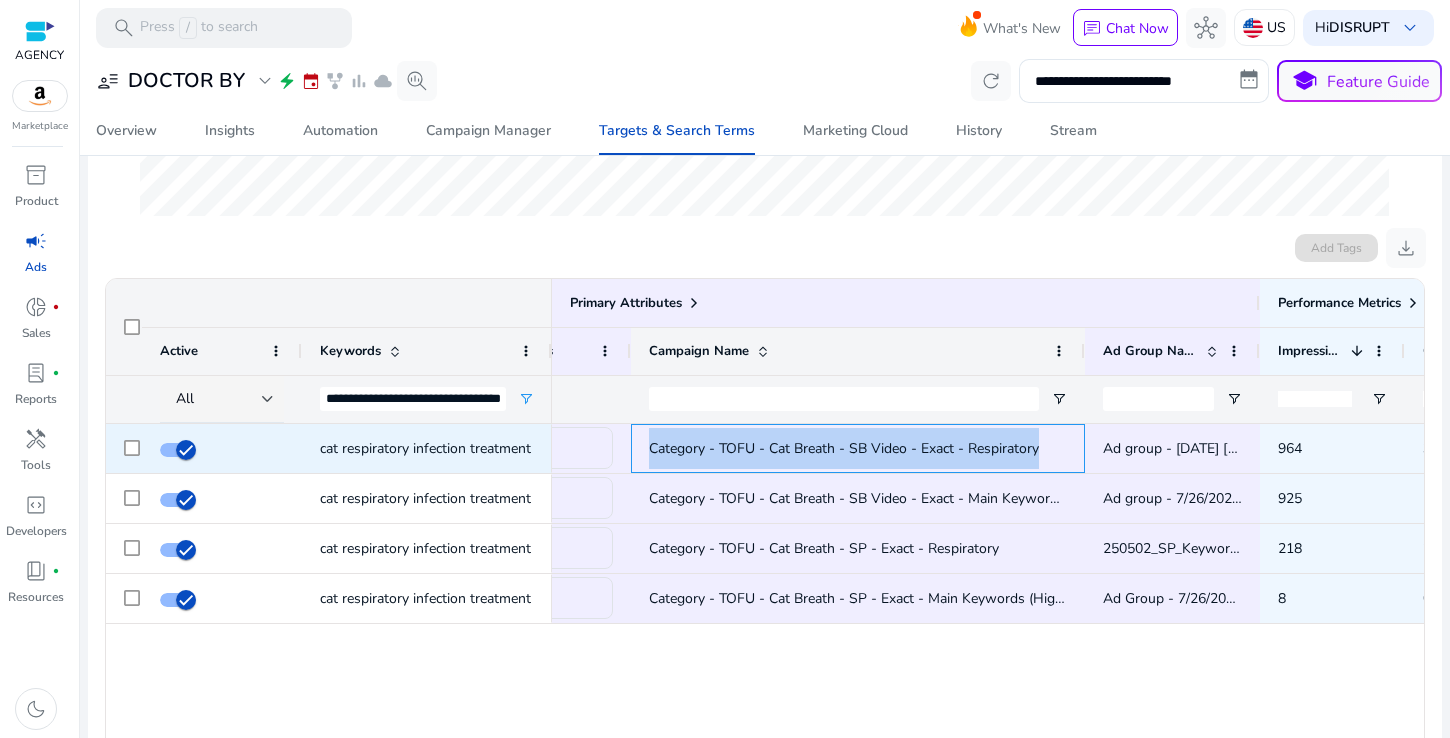 copy on "Category - TOFU - Cat Breath - SB Video - Exact - Respiratory" 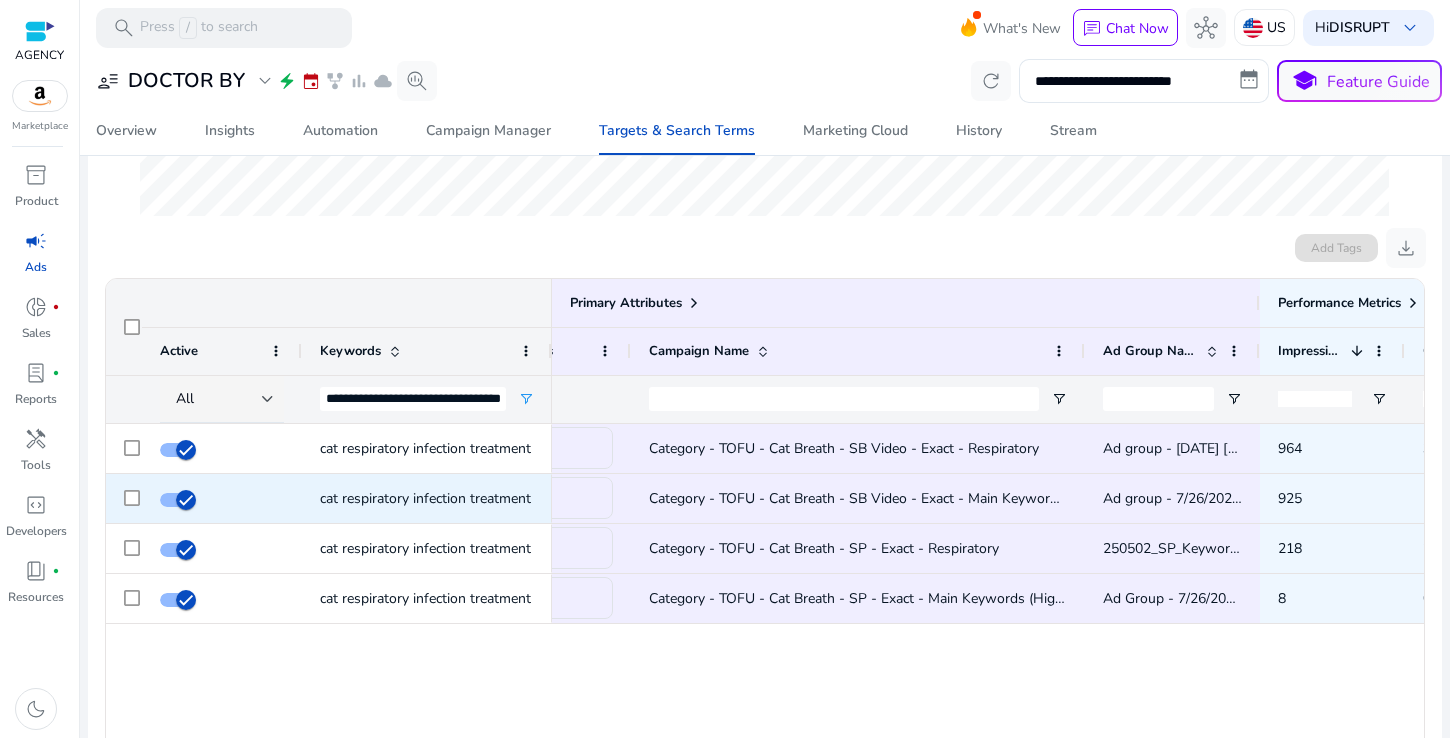 click on "Category - TOFU - Cat Breath - SB Video - Exact - Main Keywords (High Vol)*" 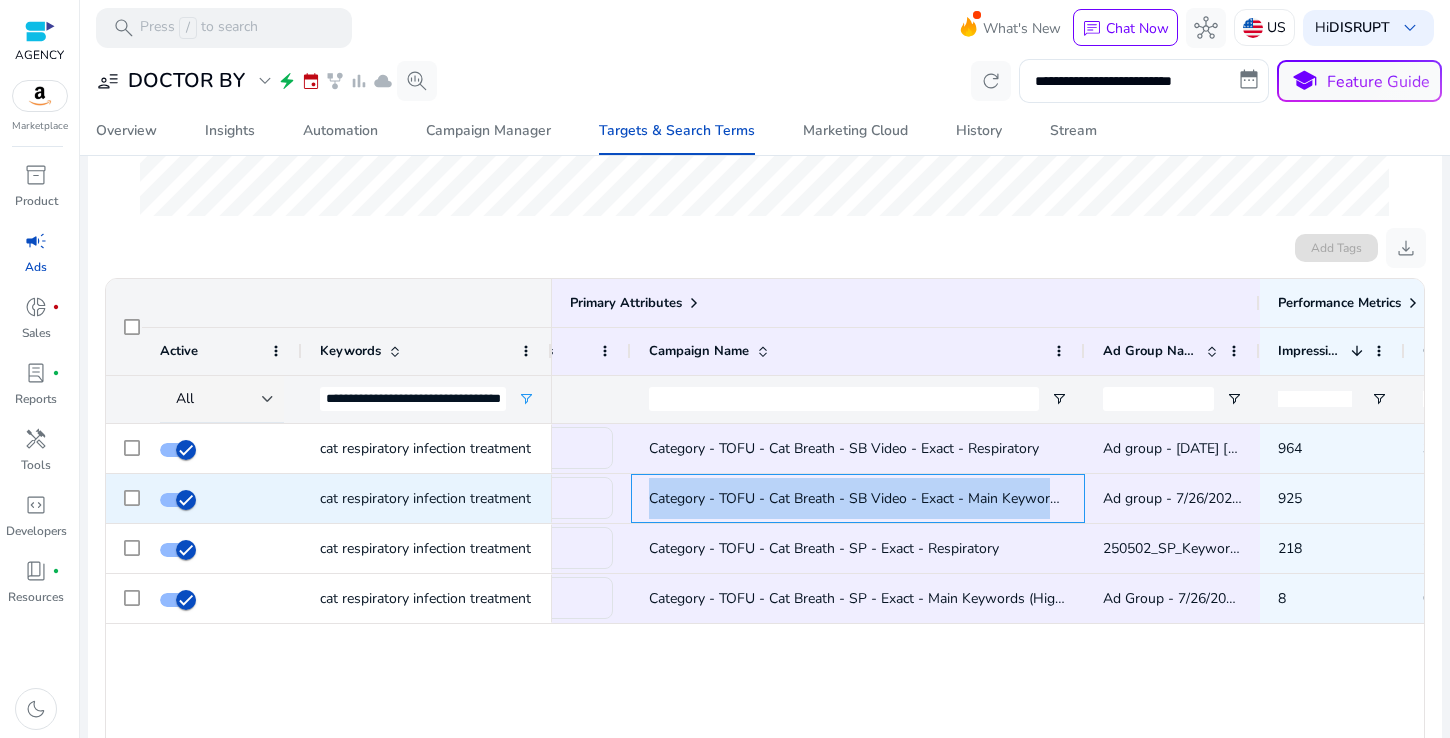 drag, startPoint x: 649, startPoint y: 496, endPoint x: 1102, endPoint y: 496, distance: 453 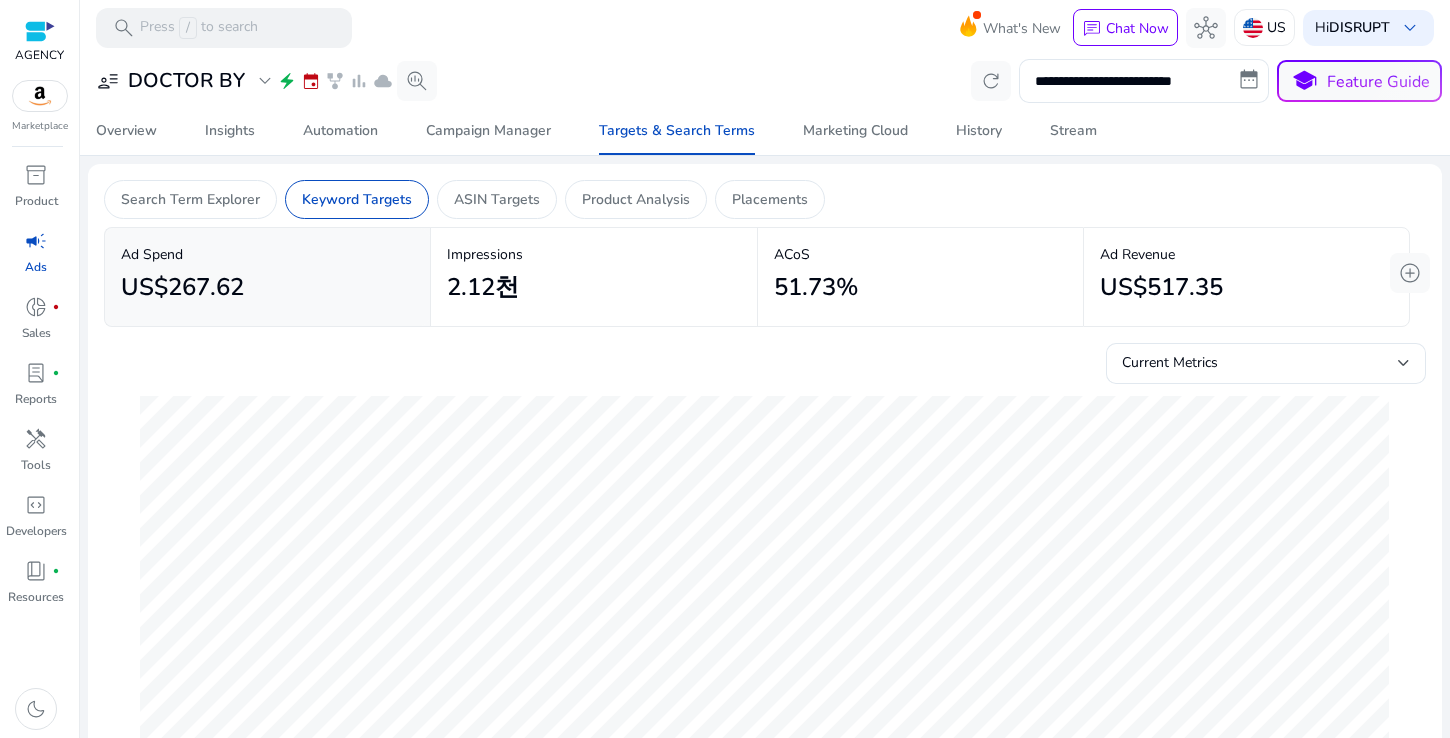 scroll, scrollTop: 0, scrollLeft: 0, axis: both 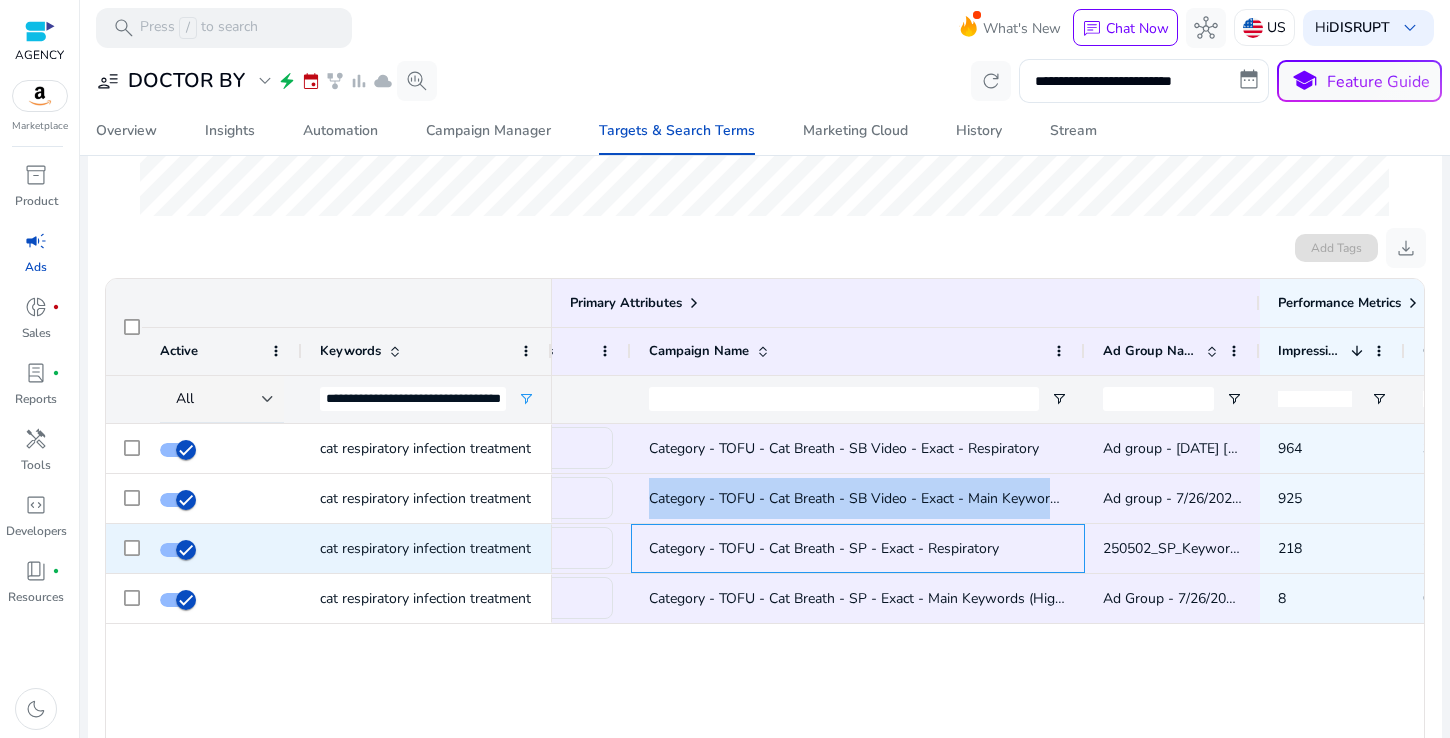click on "Category - TOFU - Cat Breath - SP - Exact - Respiratory" 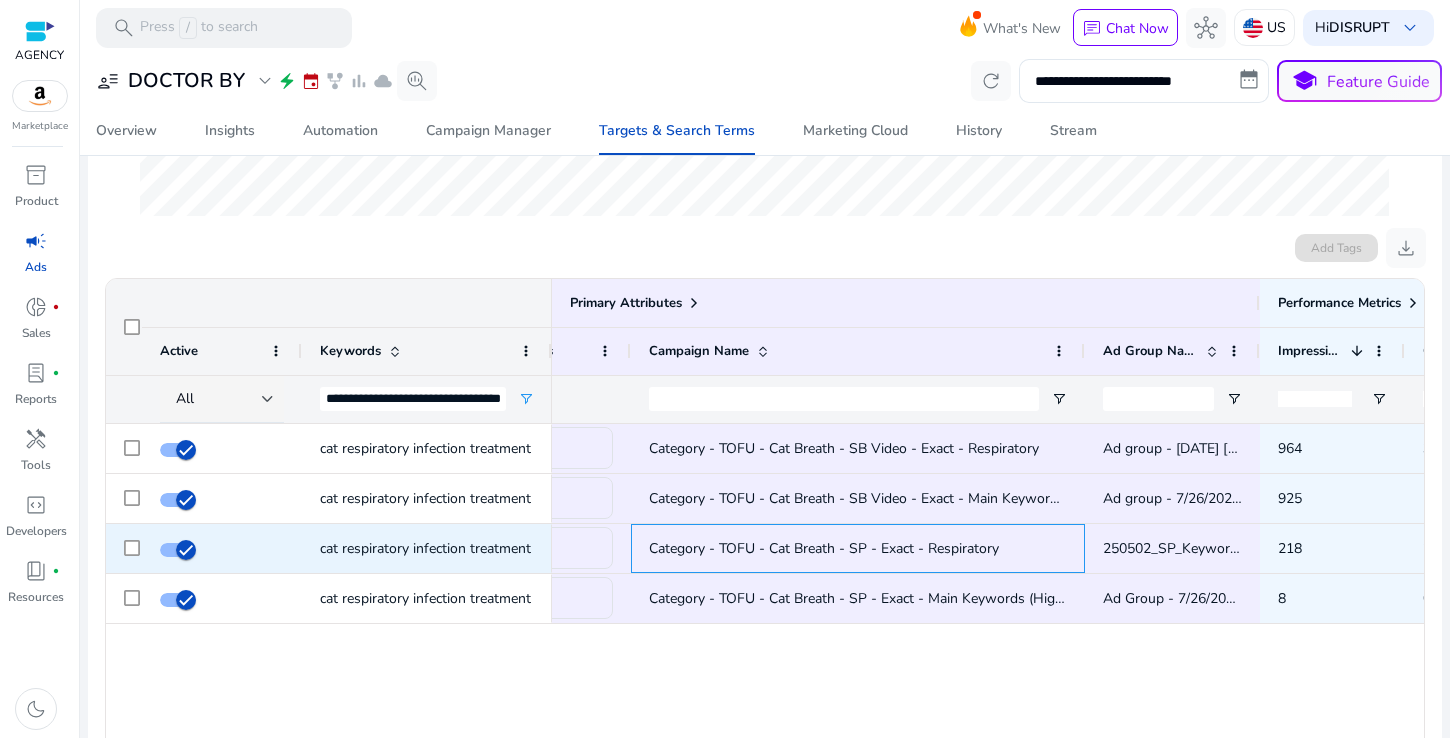 click on "Category - TOFU - Cat Breath - SP - Exact - Respiratory" 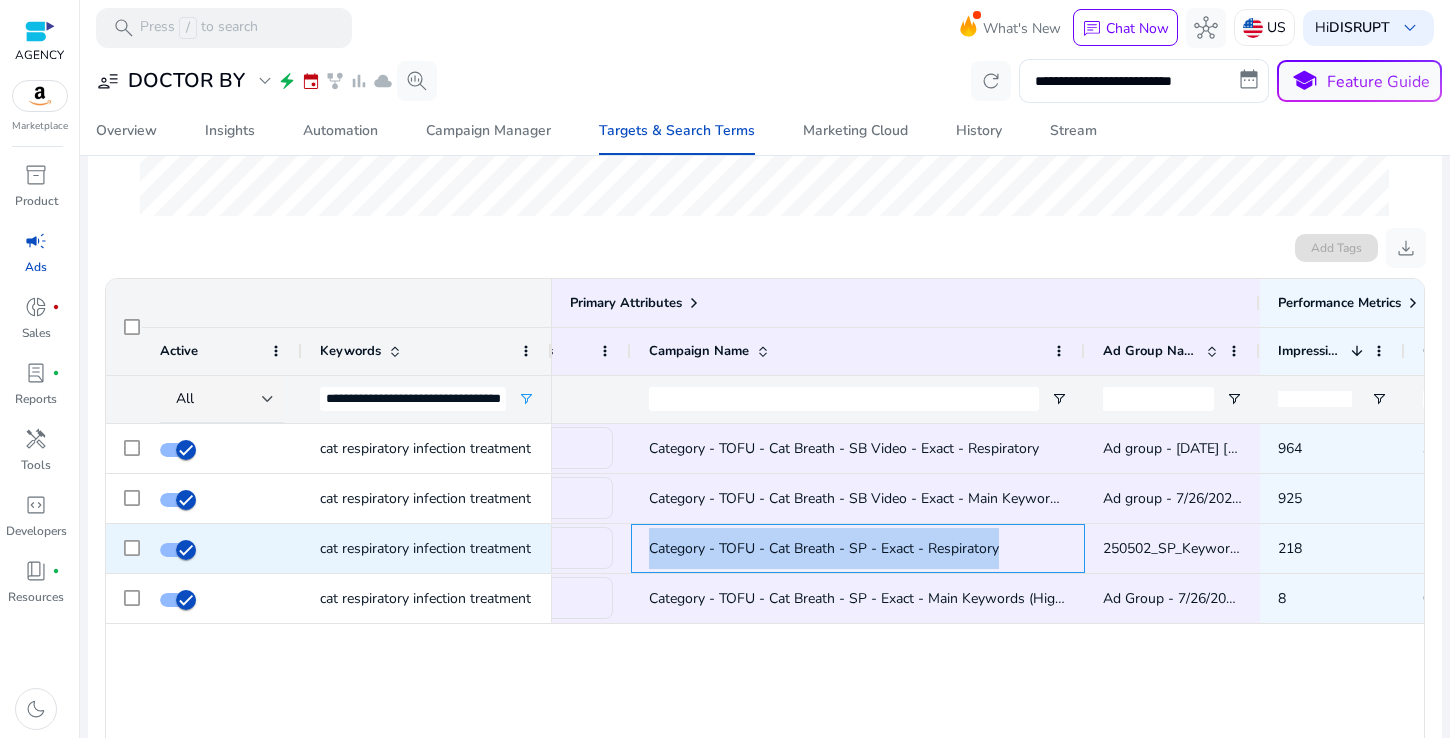 click on "Category - TOFU - Cat Breath - SP - Exact - Respiratory" 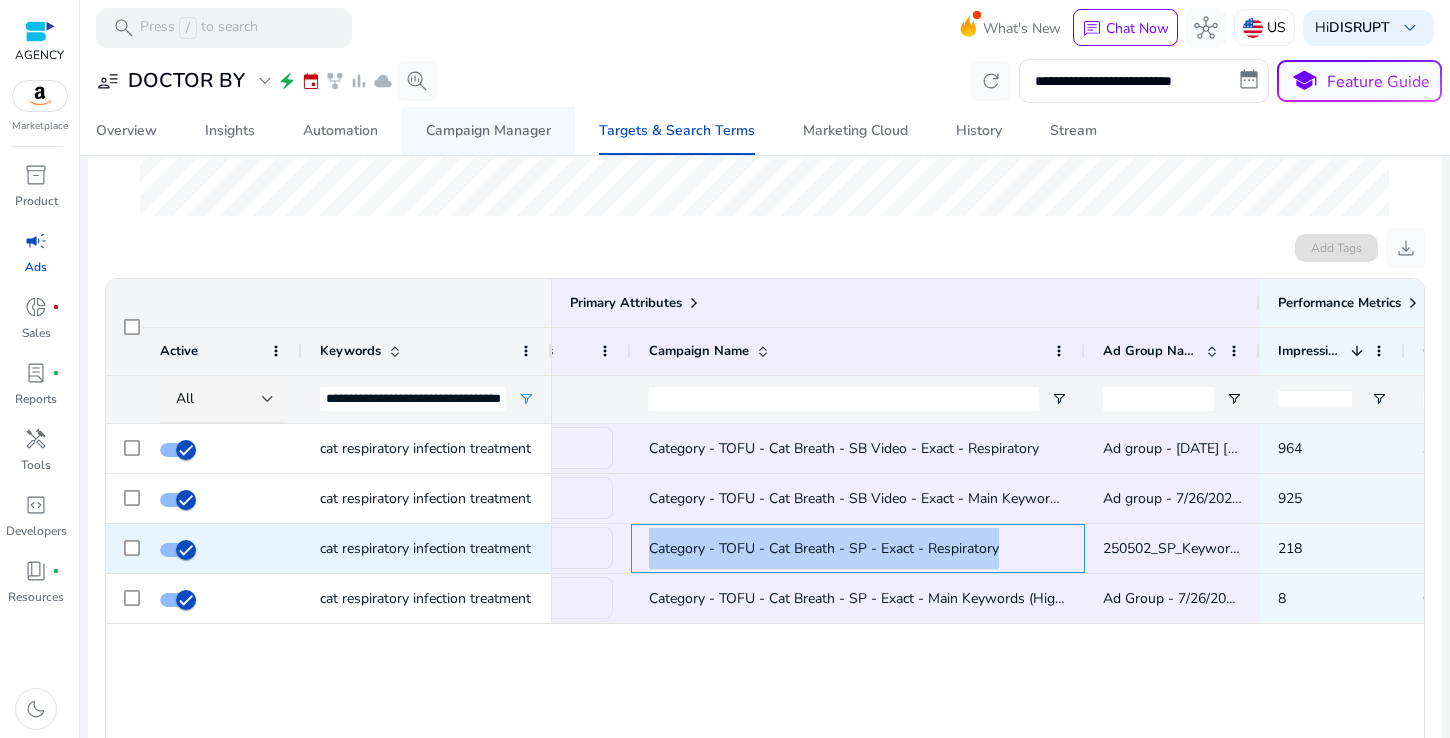 copy on "Category - TOFU - Cat Breath - SP - Exact - Respiratory" 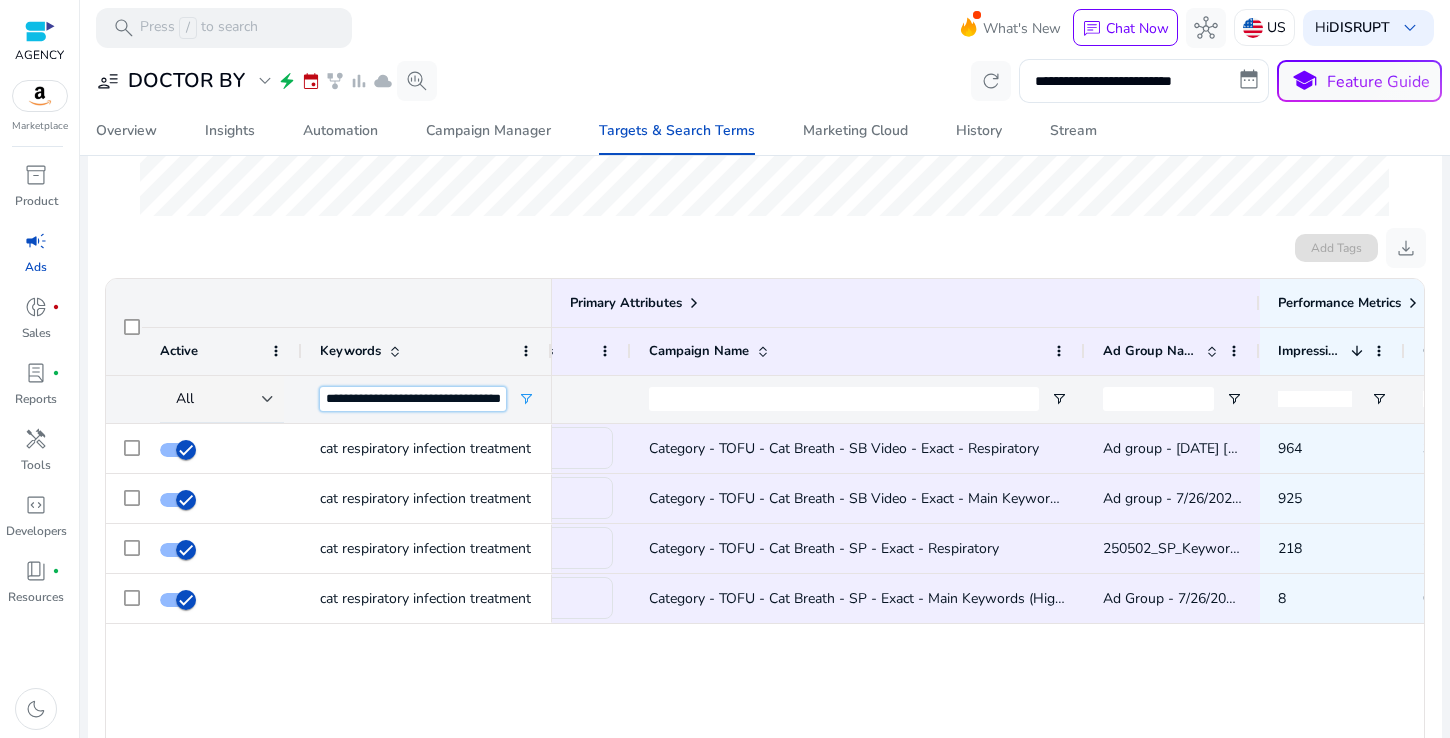 click on "**********" at bounding box center (413, 399) 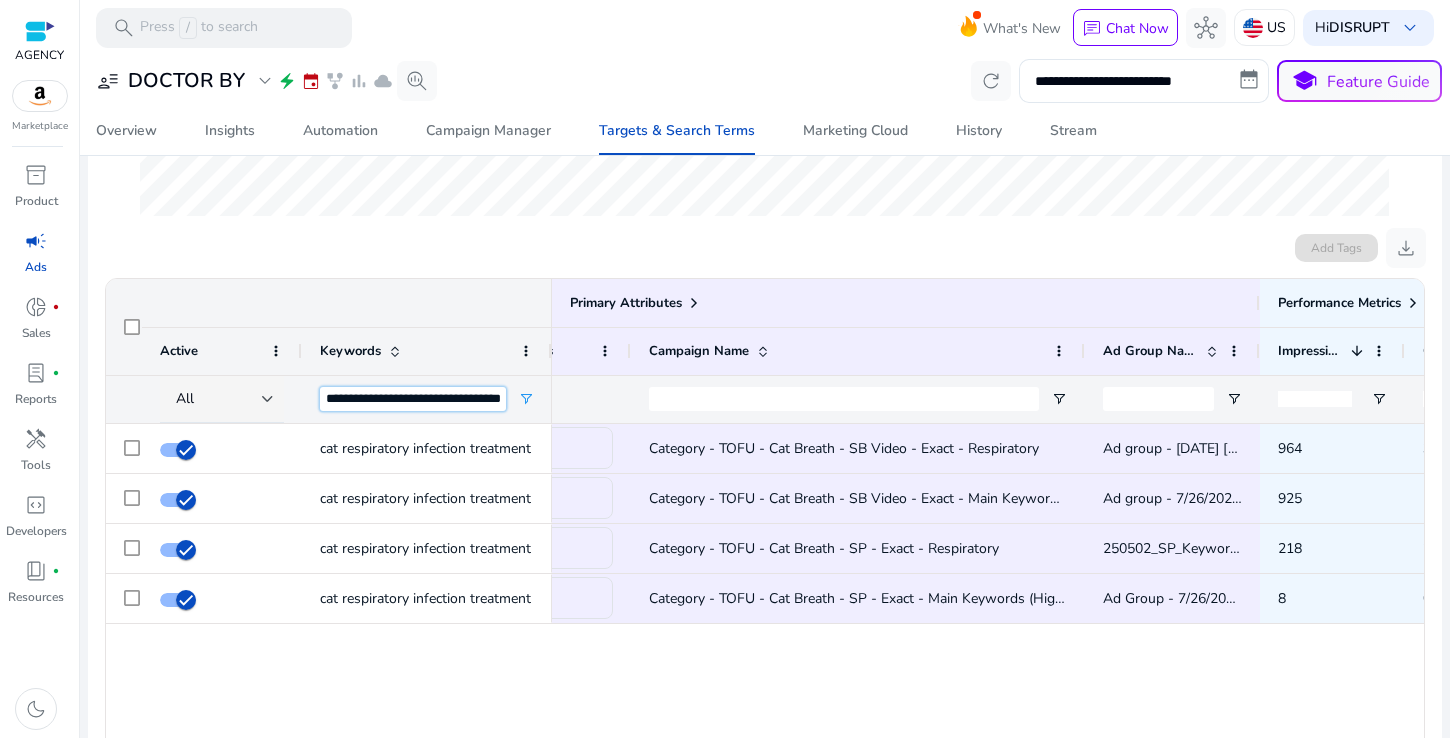 click on "**********" at bounding box center [413, 399] 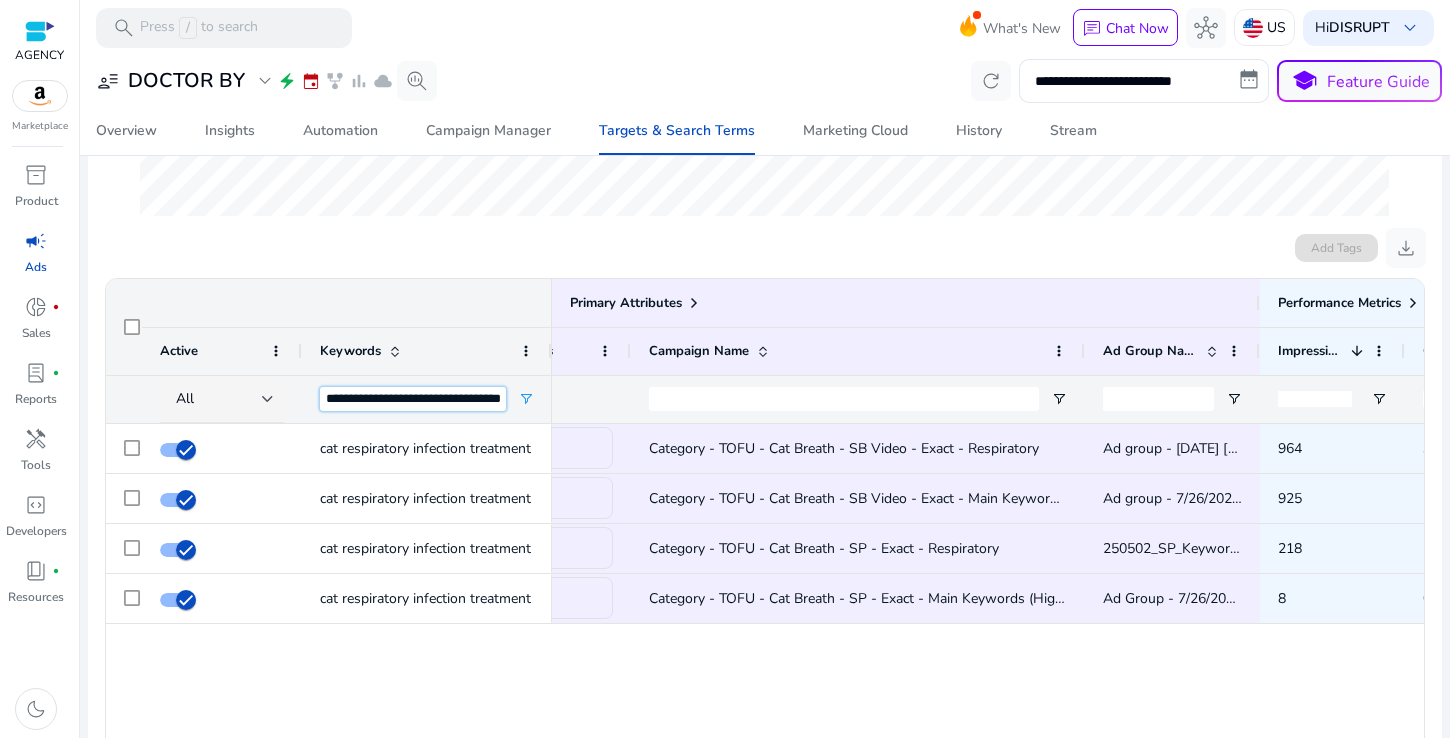 paste 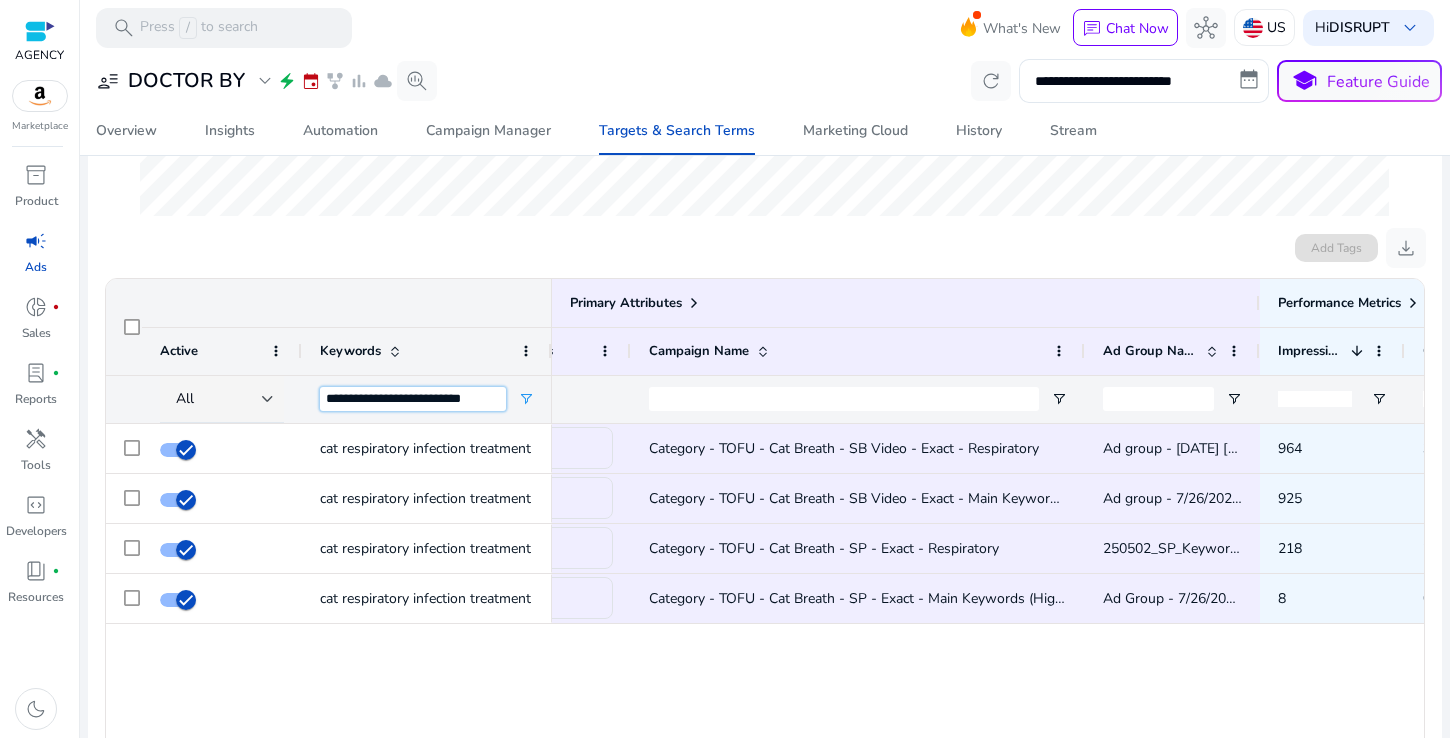 type on "**********" 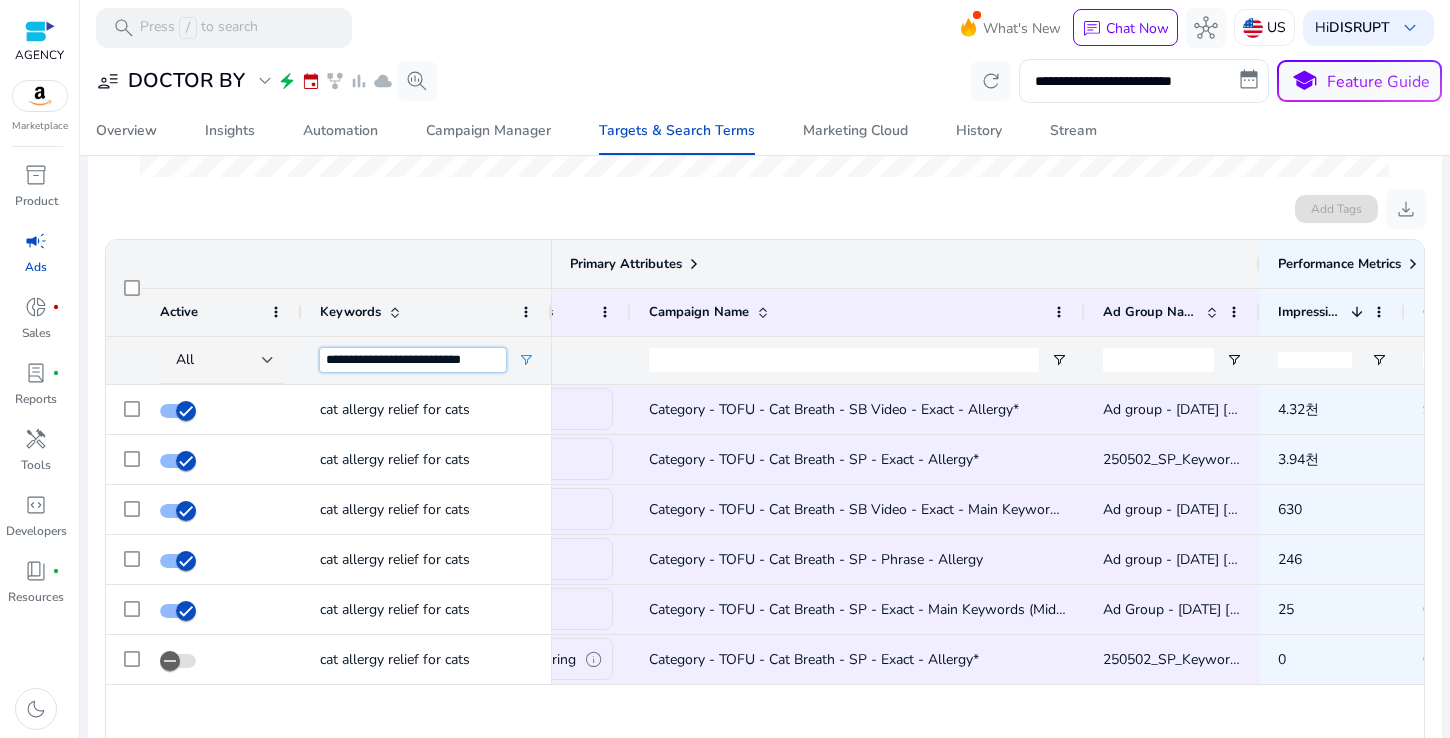 scroll, scrollTop: 598, scrollLeft: 0, axis: vertical 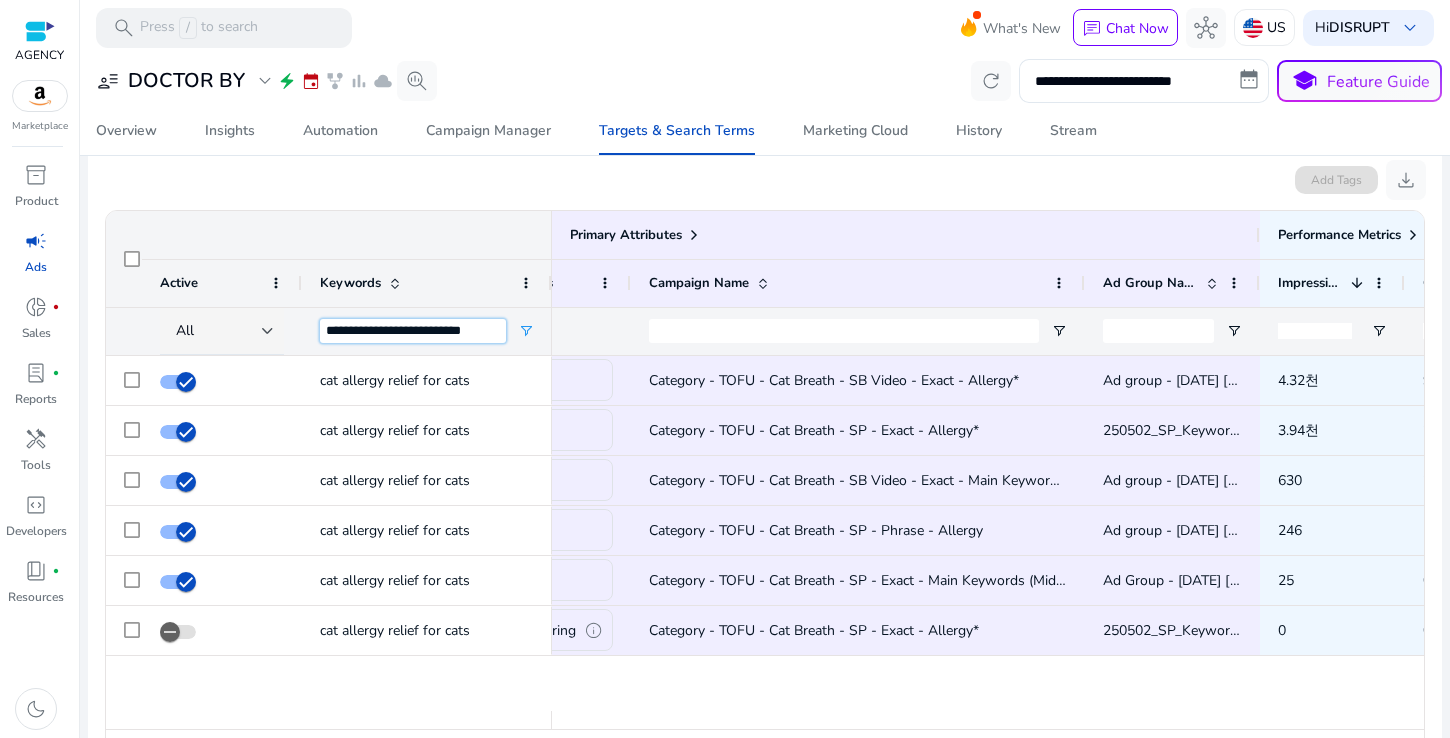 click on "**********" at bounding box center [413, 331] 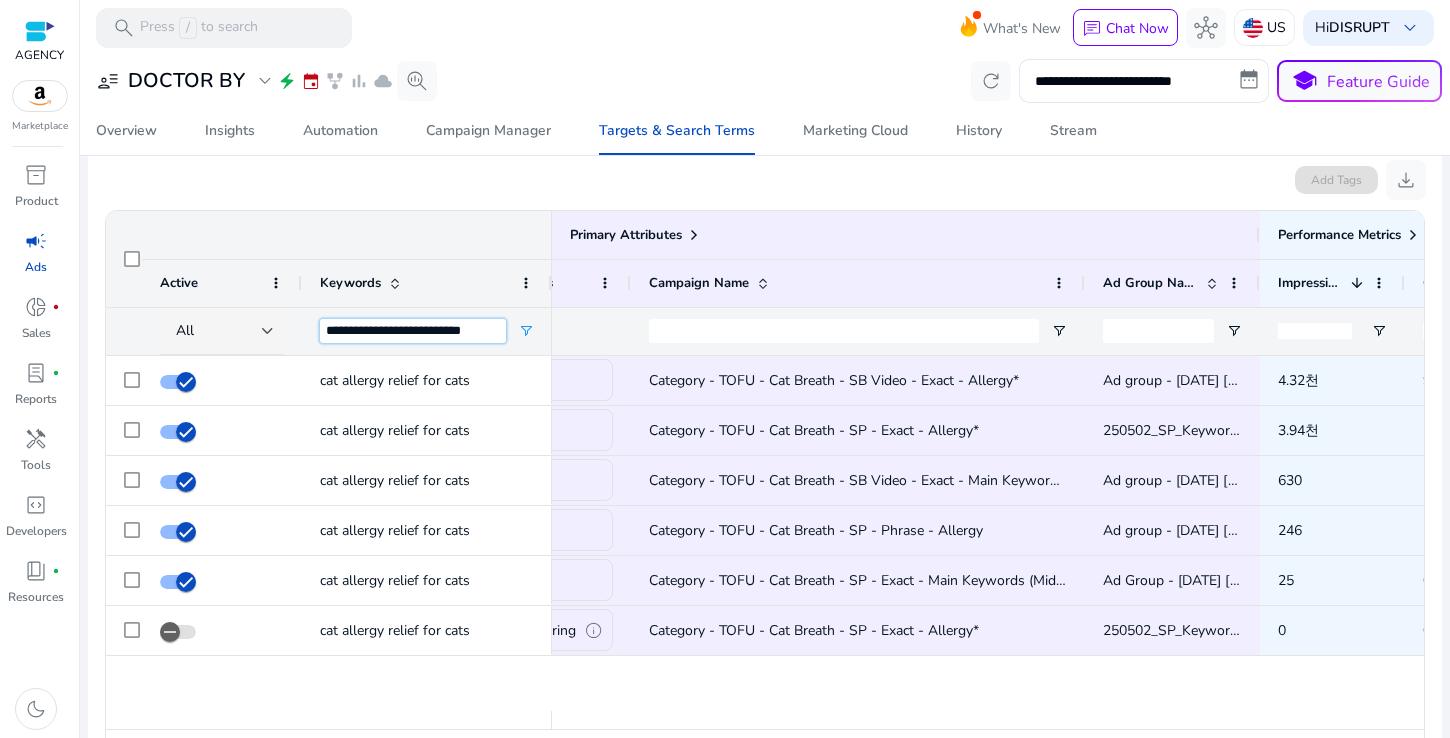 click on "**********" at bounding box center [413, 331] 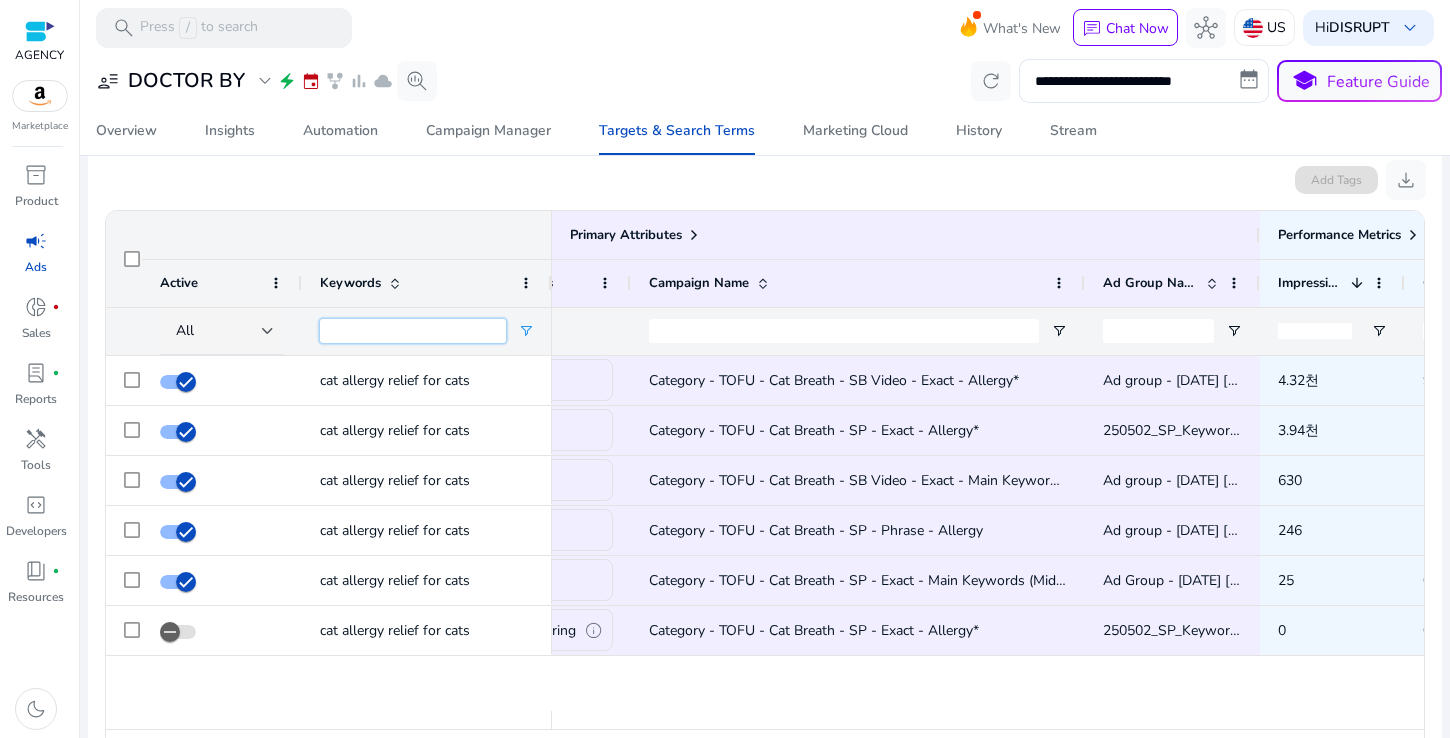 paste on "**********" 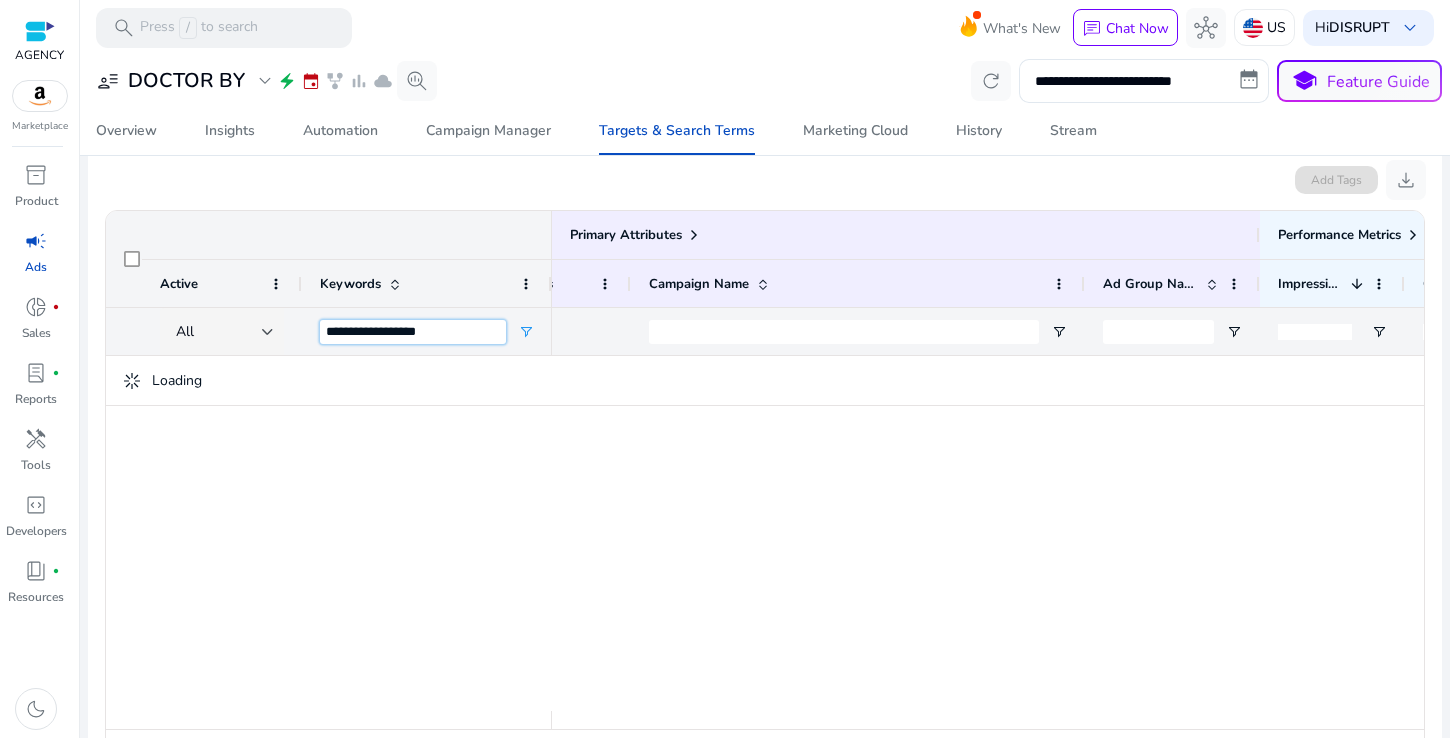 scroll, scrollTop: 598, scrollLeft: 0, axis: vertical 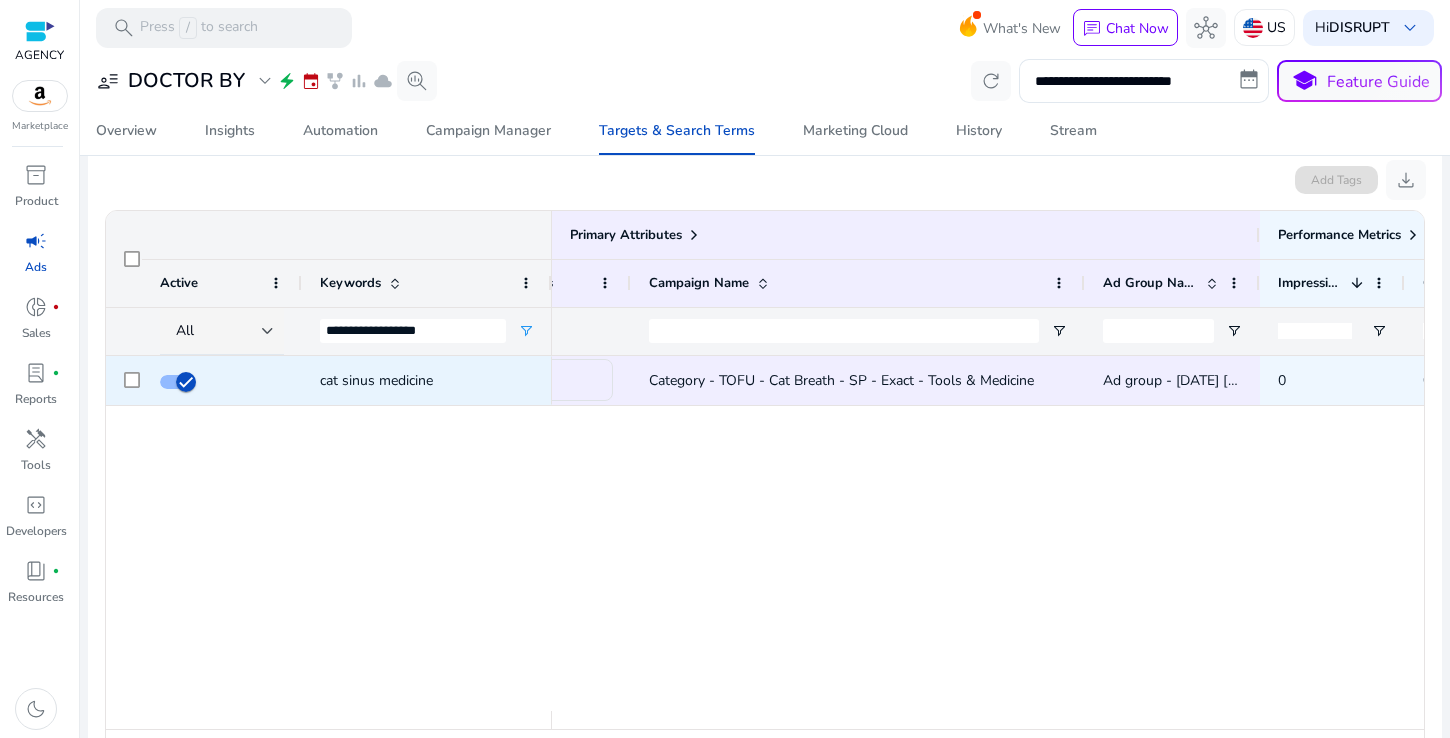 click on "Category - TOFU - Cat Breath - SP - Exact - Tools & Medicine" 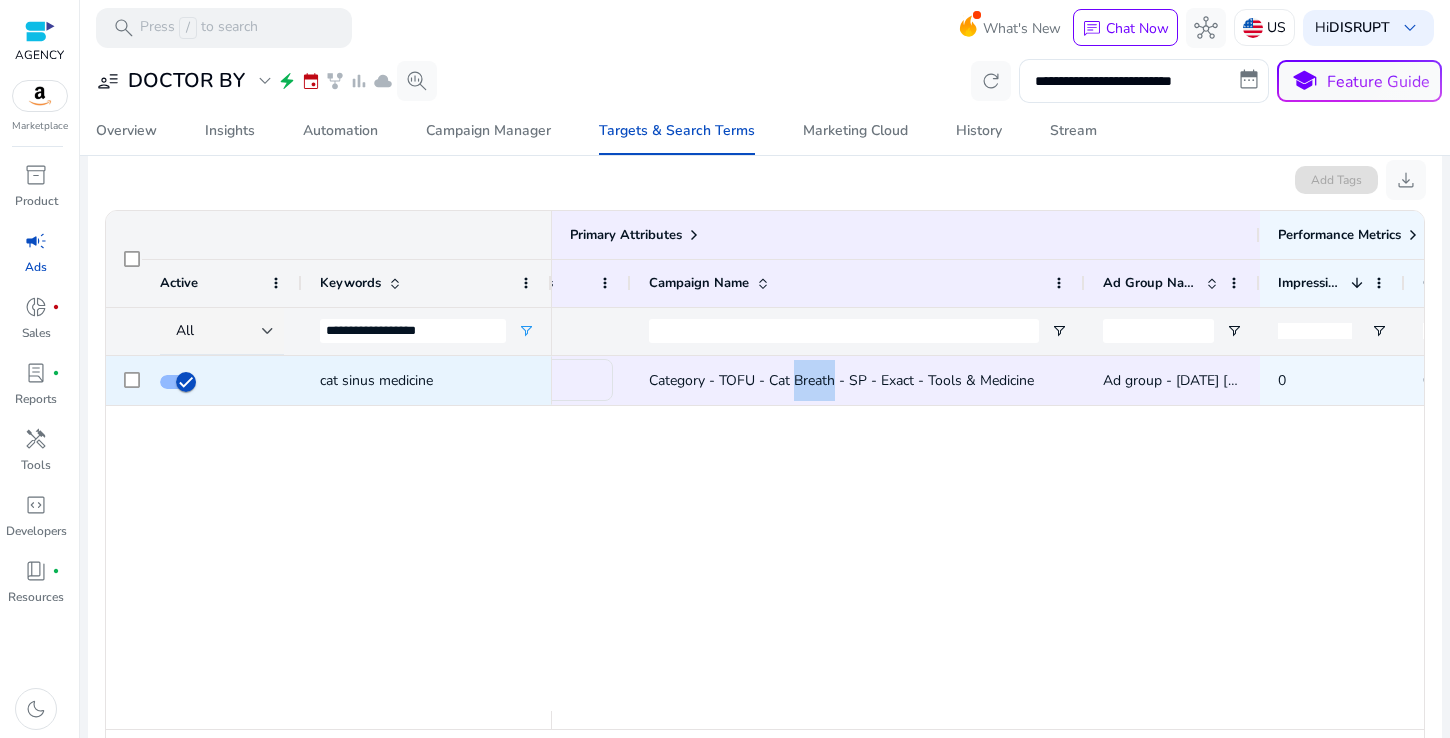 click on "Category - TOFU - Cat Breath - SP - Exact - Tools & Medicine" 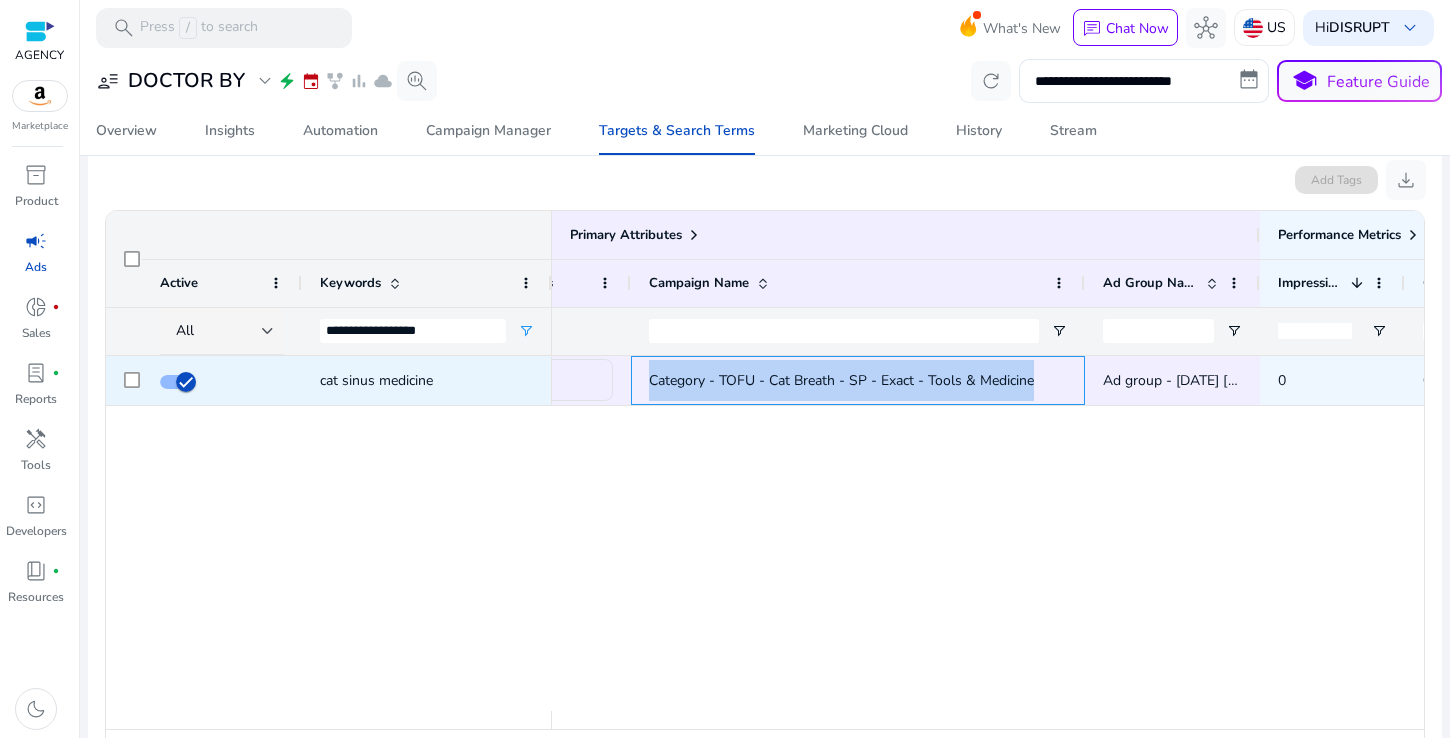 click on "Category - TOFU - Cat Breath - SP - Exact - Tools & Medicine" 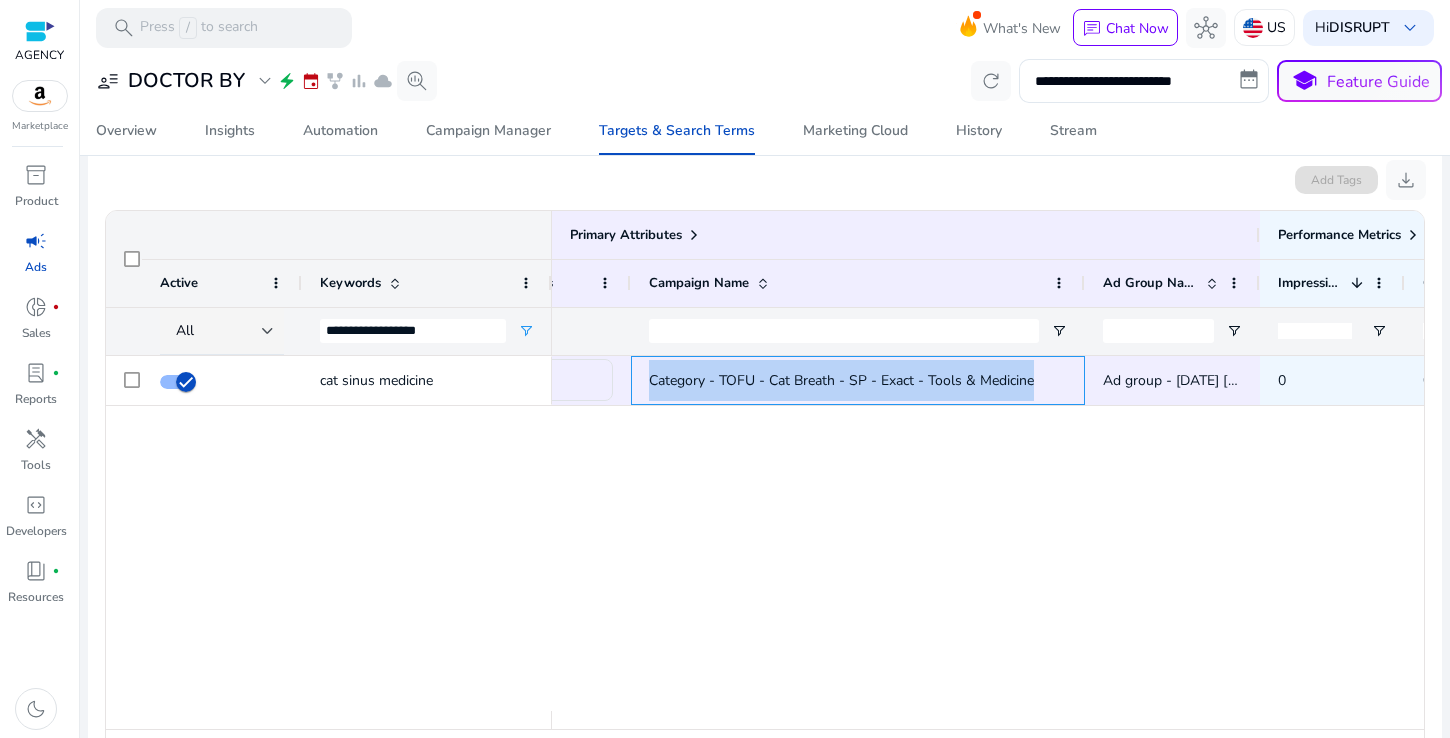 copy on "Category - TOFU - Cat Breath - SP - Exact - Tools & Medicine" 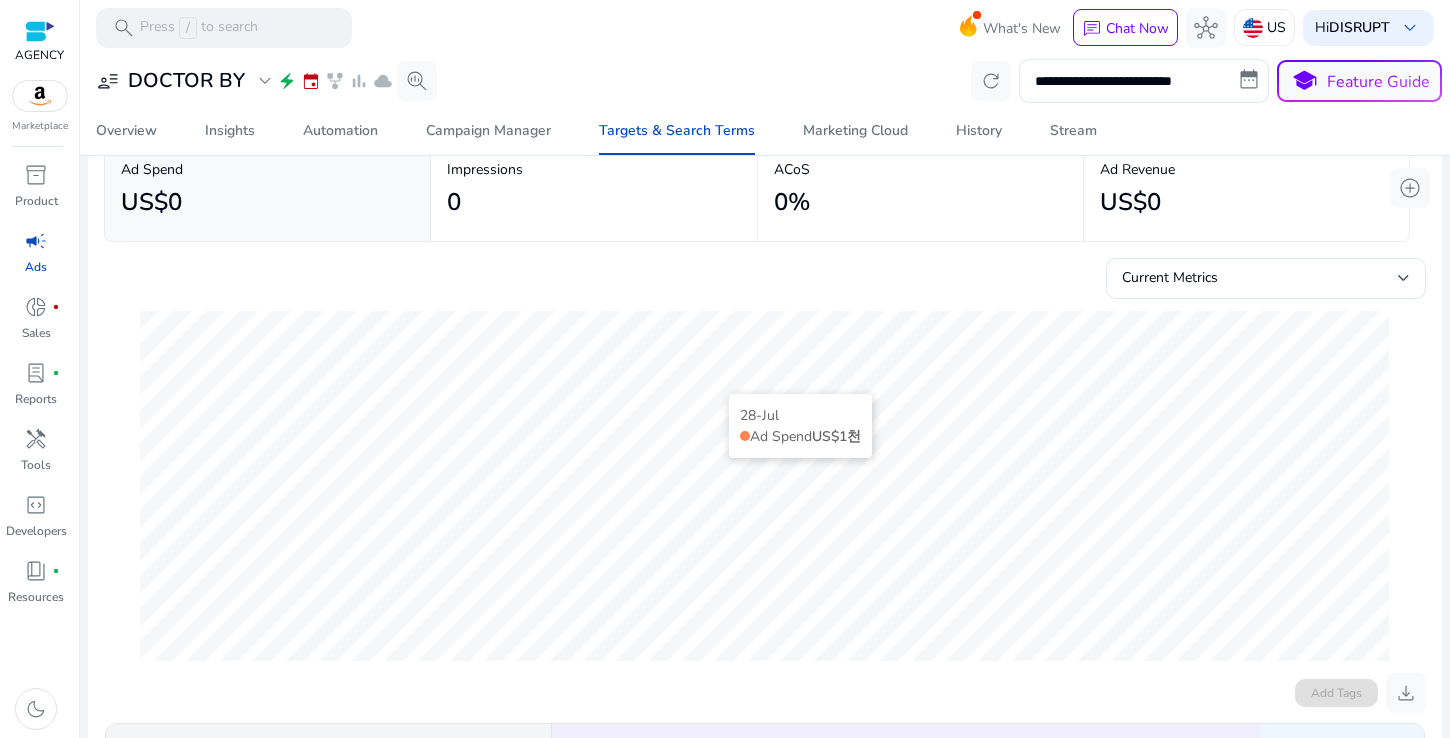 scroll, scrollTop: 664, scrollLeft: 0, axis: vertical 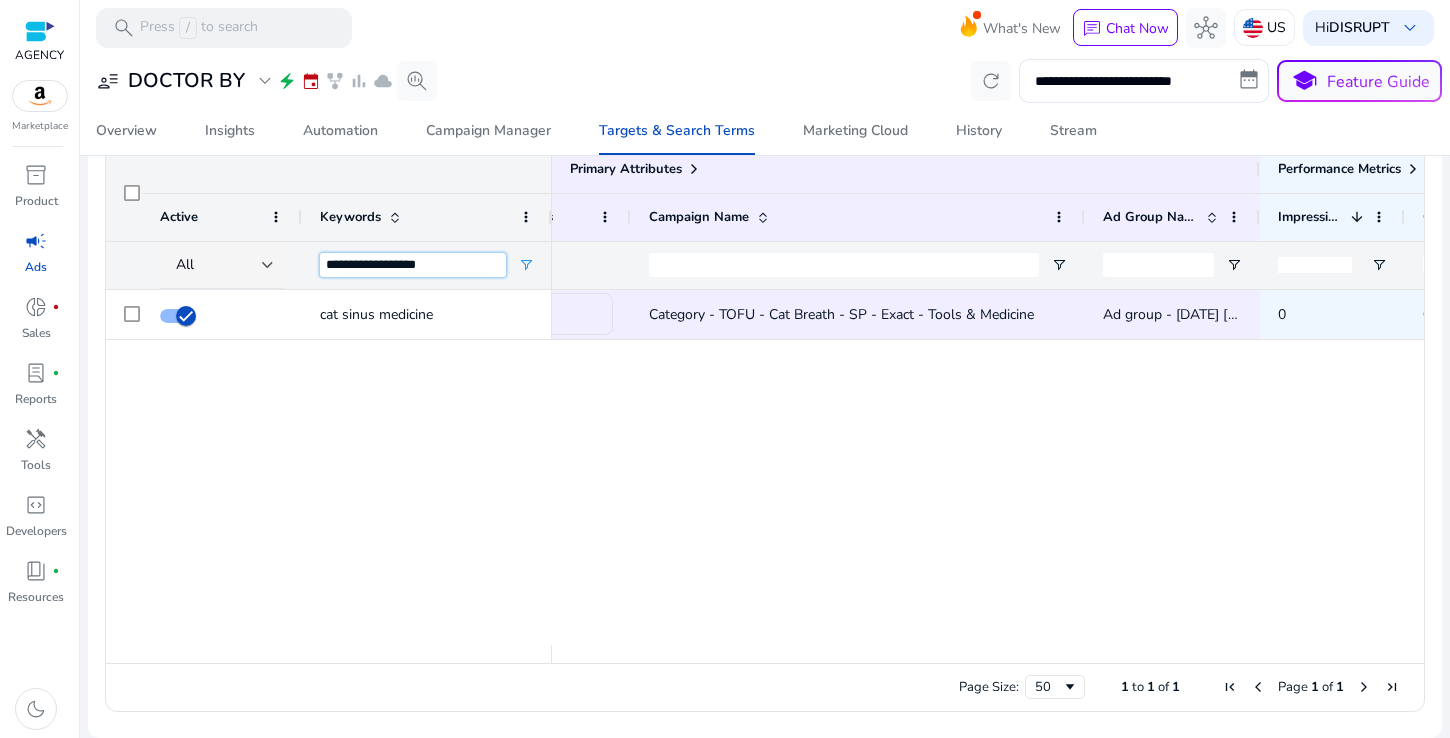 click on "**********" at bounding box center (413, 265) 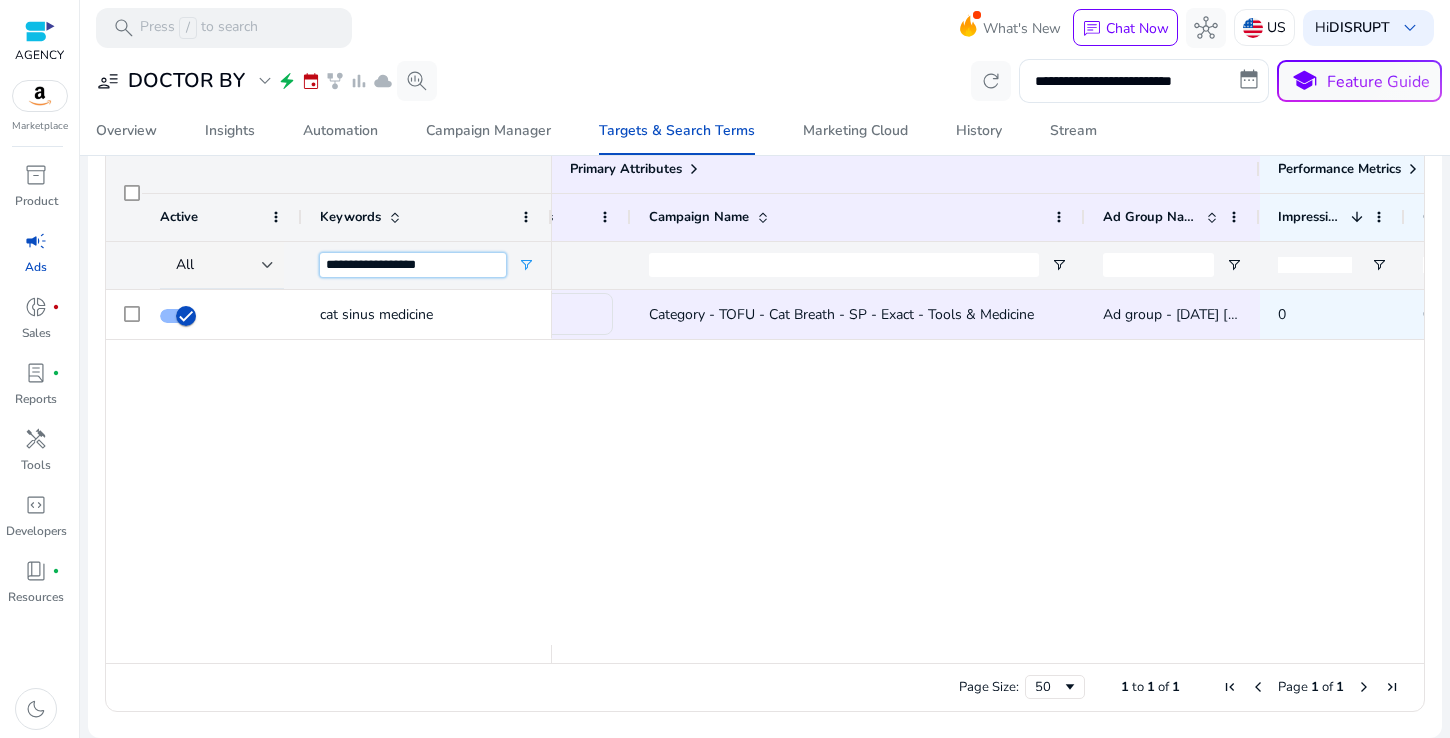 click on "**********" at bounding box center (413, 265) 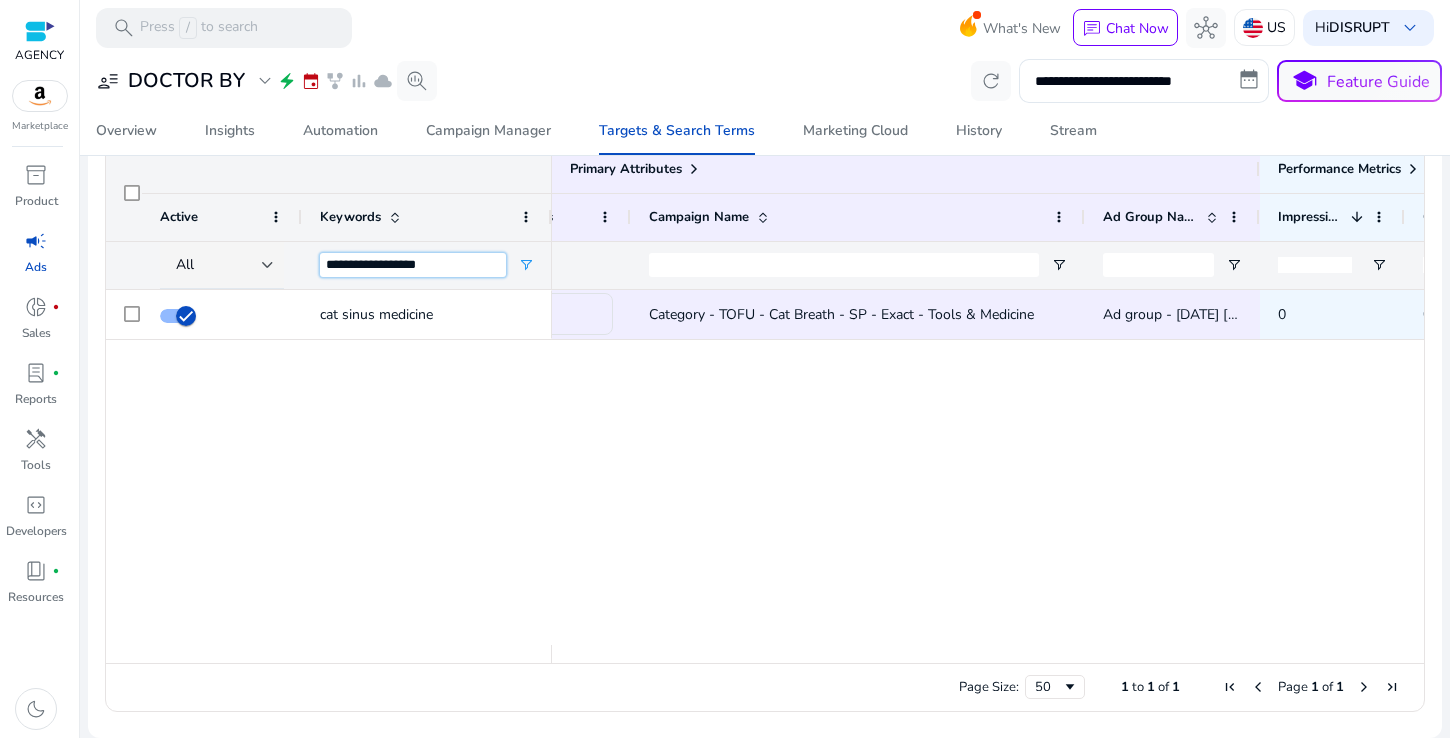 paste on "*********" 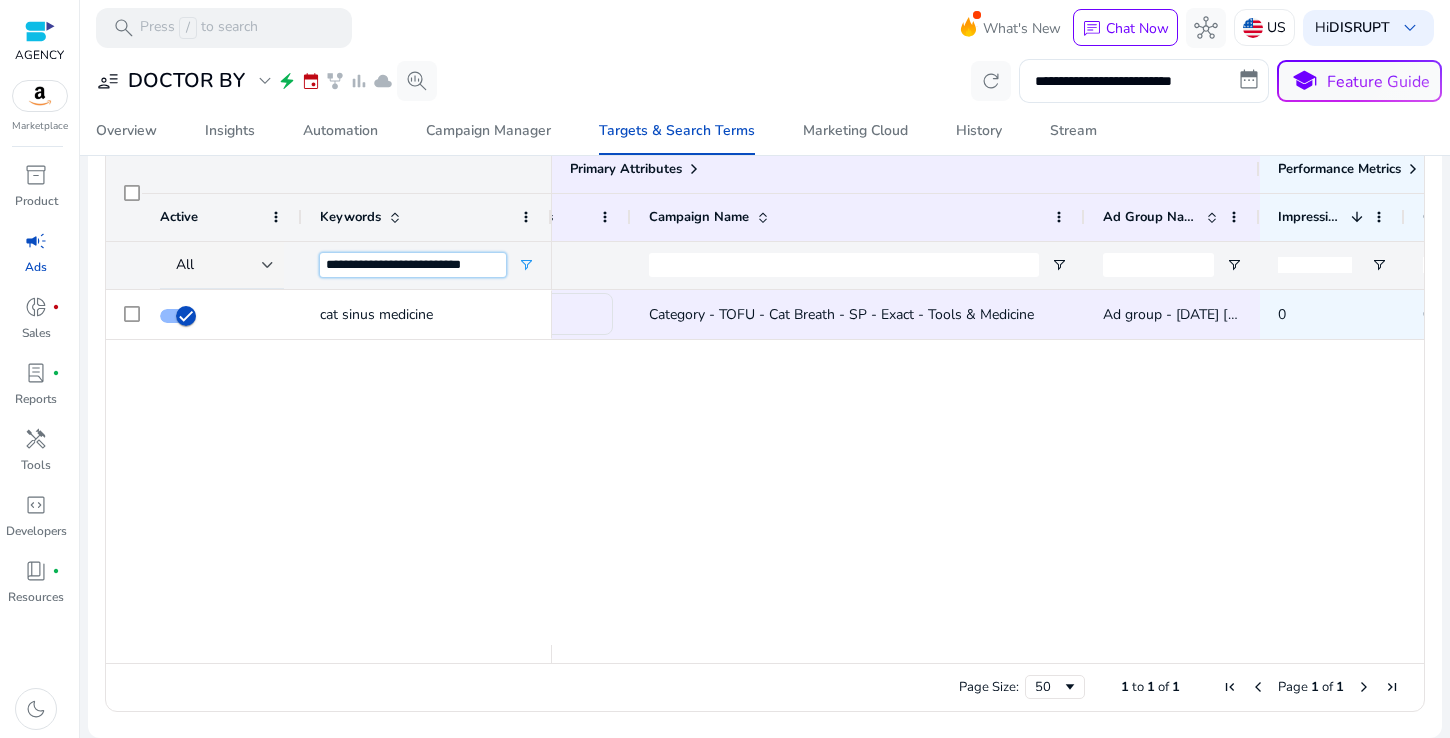 type on "**********" 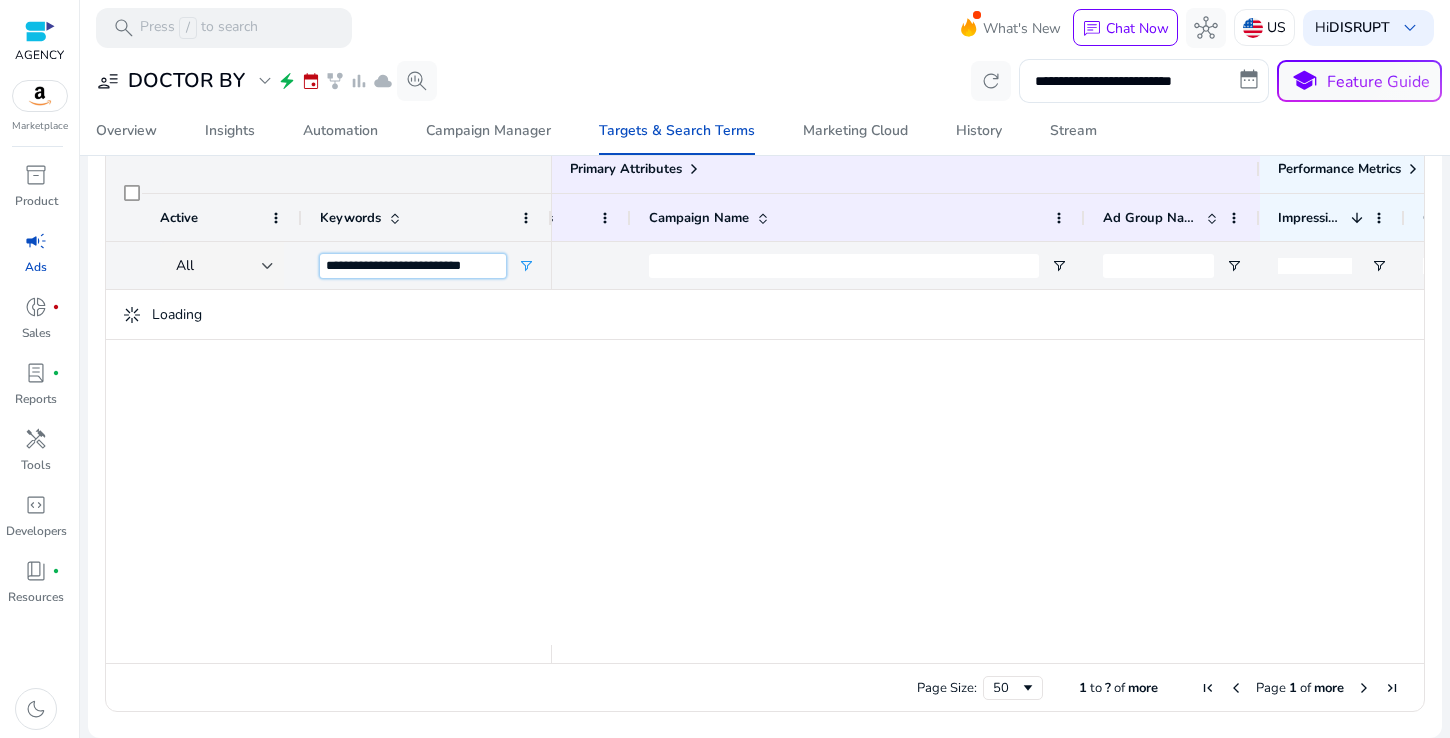 scroll, scrollTop: 664, scrollLeft: 0, axis: vertical 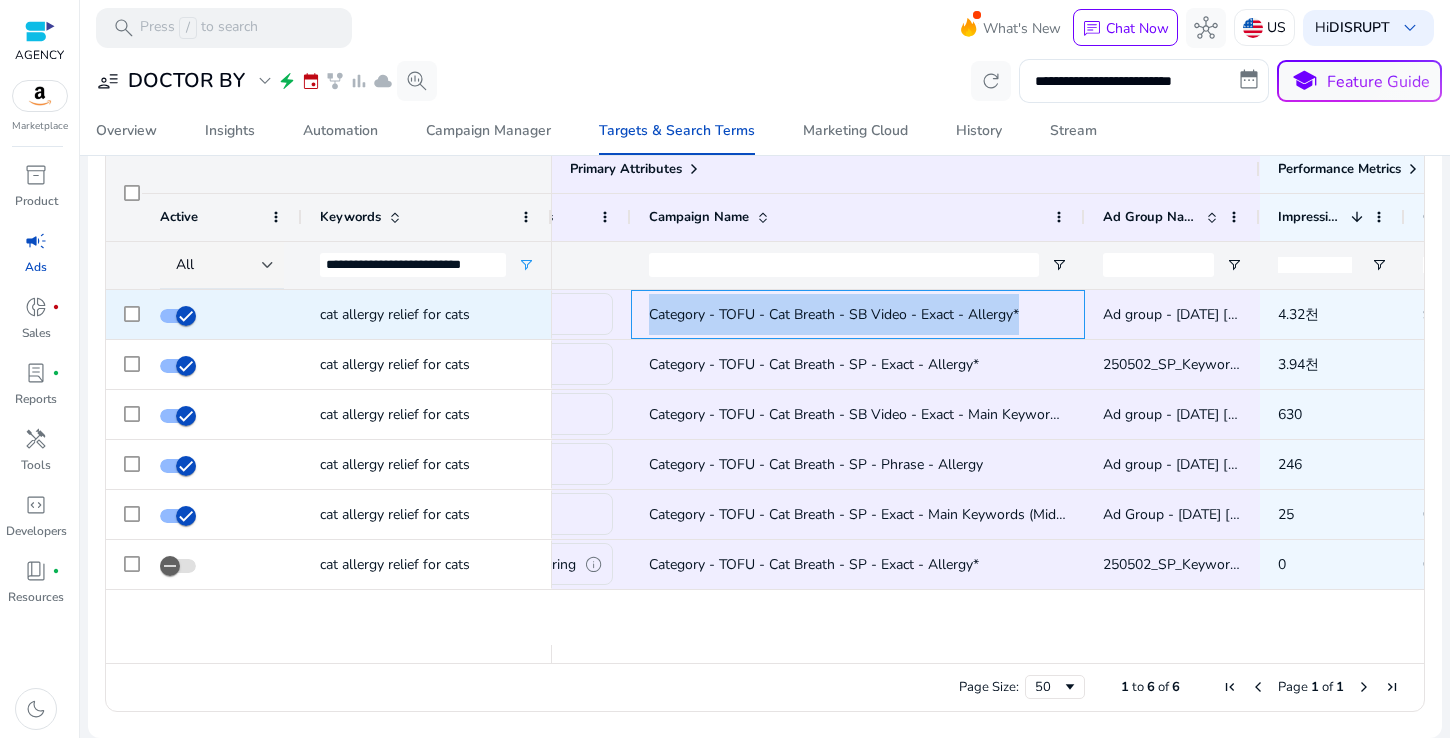 drag, startPoint x: 1038, startPoint y: 313, endPoint x: 631, endPoint y: 308, distance: 407.0307 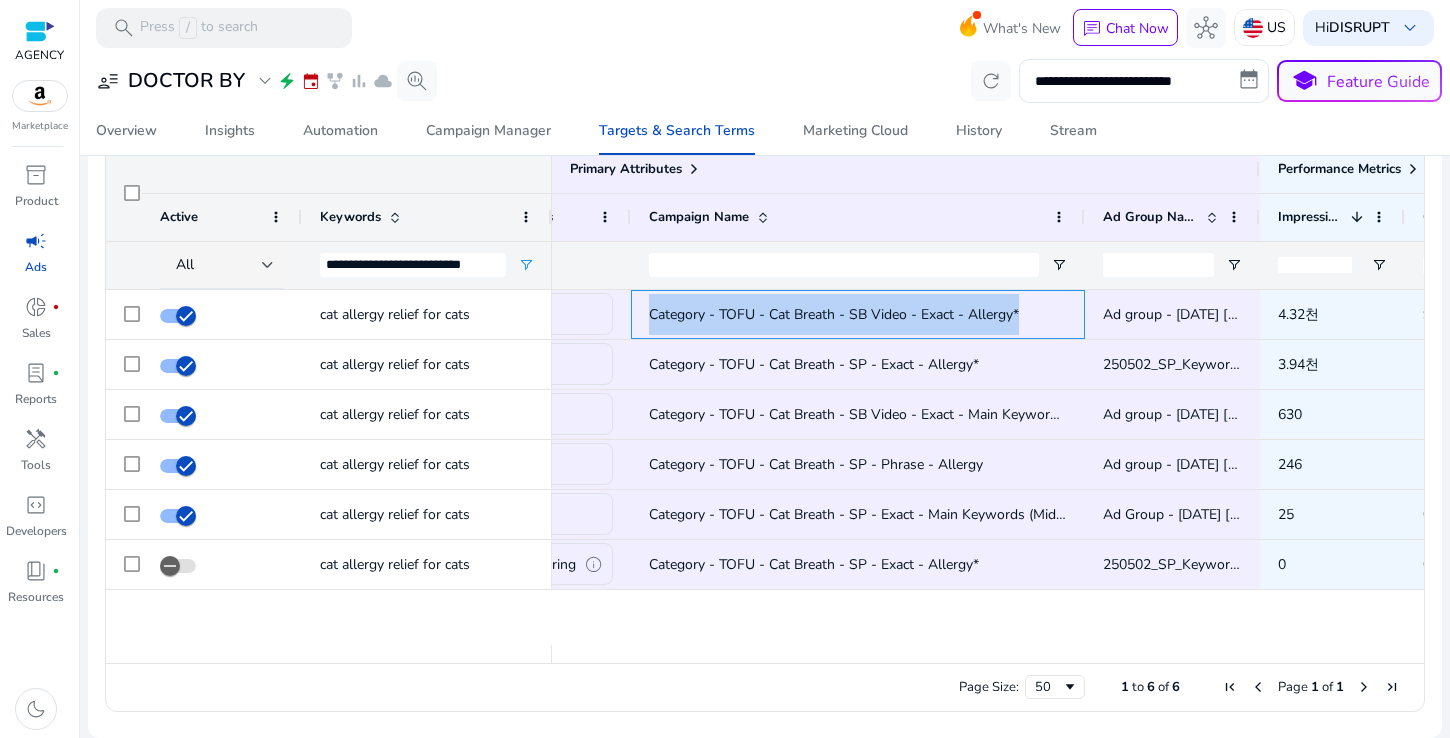 copy on "Category - TOFU - Cat Breath - SB Video - Exact - Allergy*" 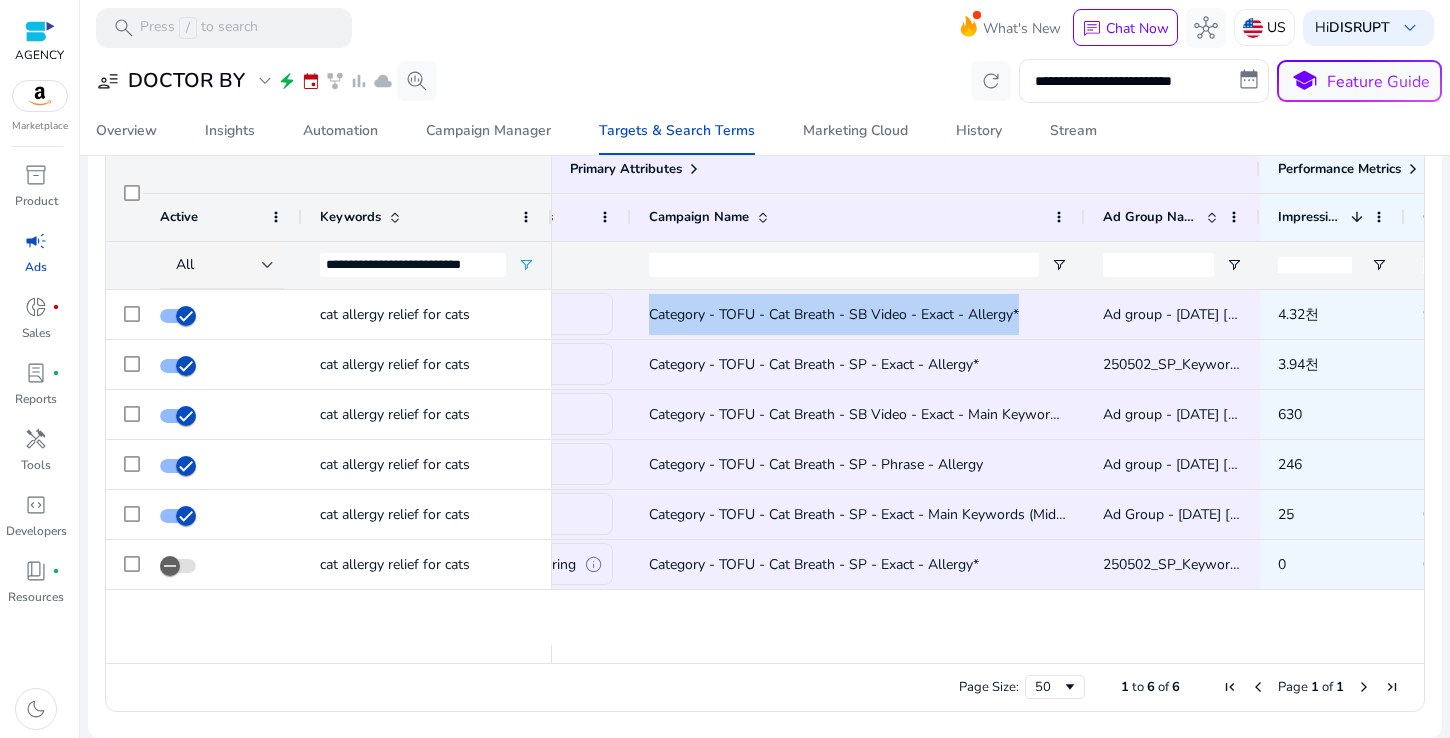 click on "Category - TOFU - Cat Breath - SB Video - Exact - Main Keywords (Mid Volume)*" 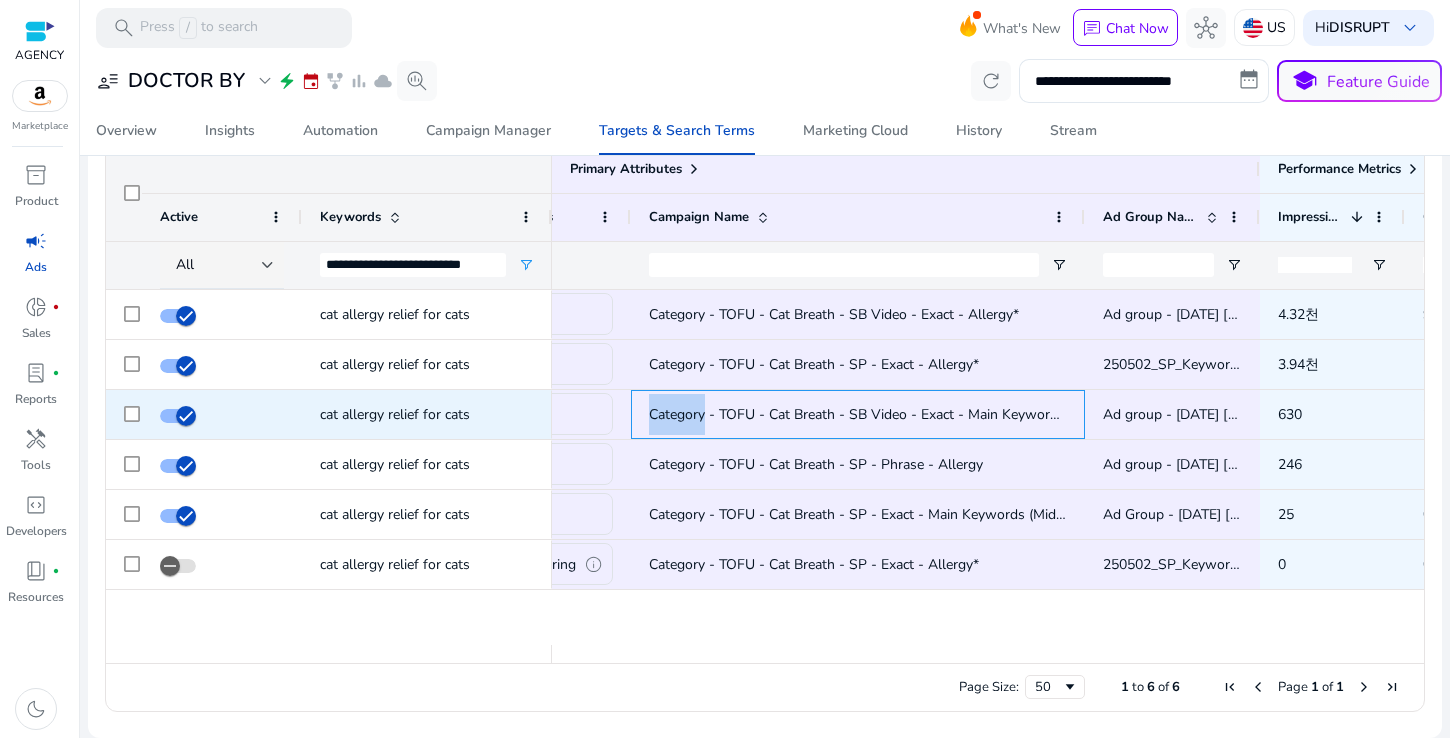 click on "Category - TOFU - Cat Breath - SB Video - Exact - Main Keywords (Mid Volume)*" 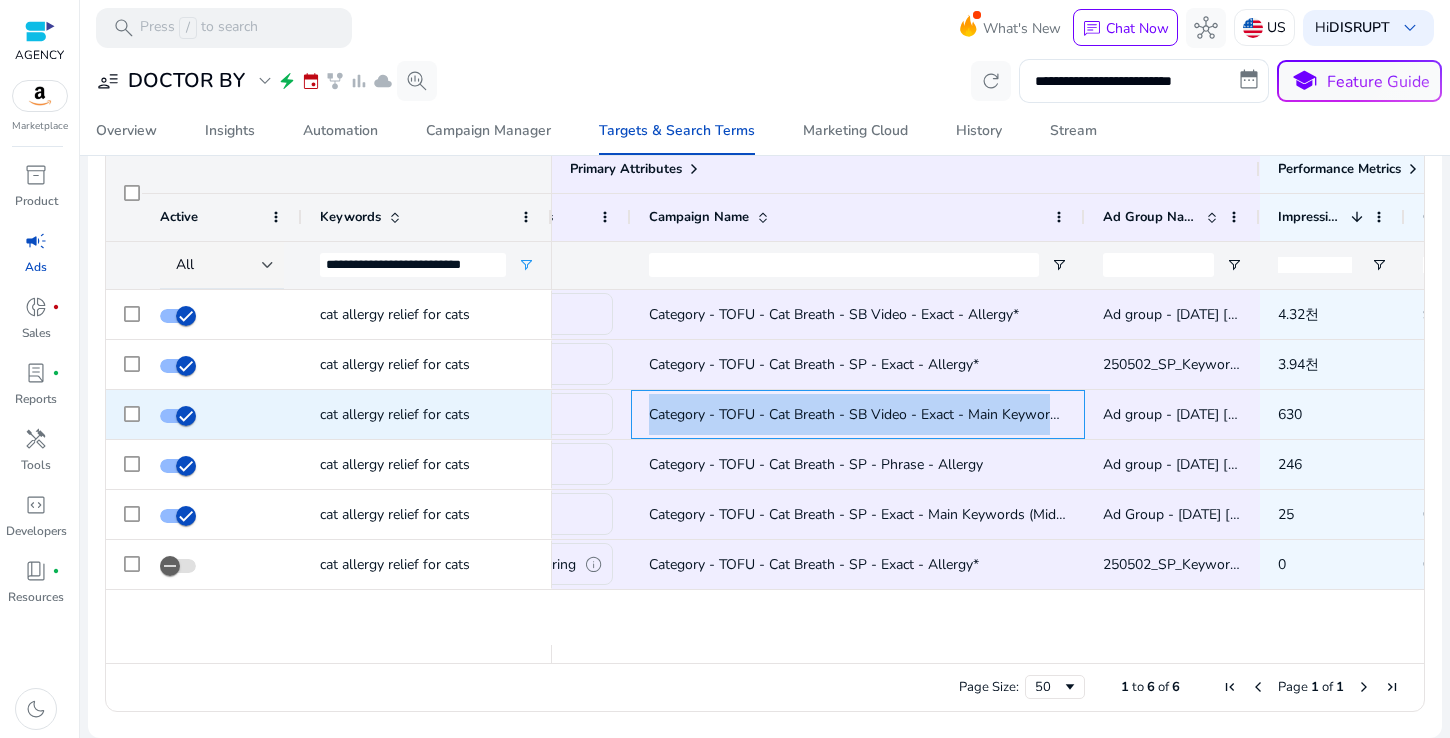 click on "Category - TOFU - Cat Breath - SB Video - Exact - Main Keywords (Mid Volume)*" 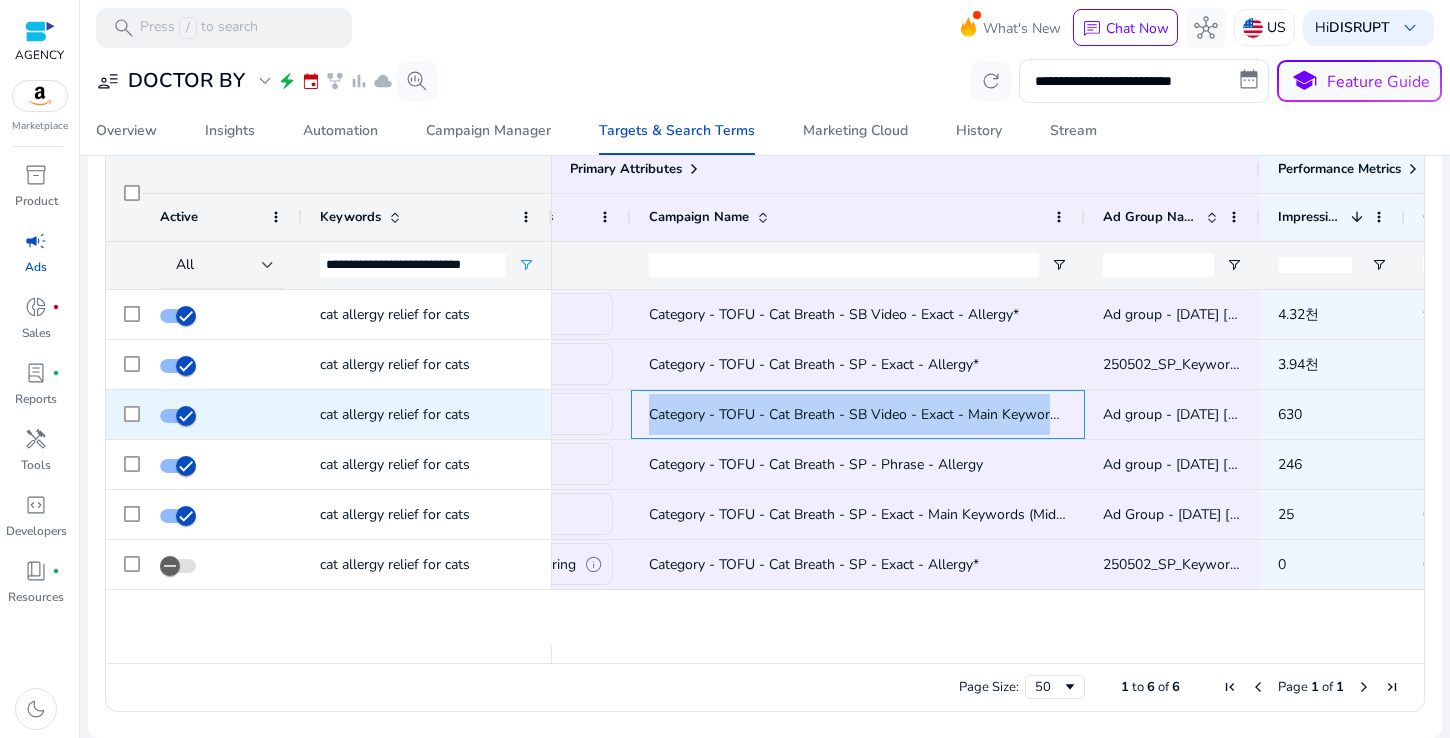 copy on "Category - TOFU - Cat Breath - SB Video - Exact - Main Keywords (Mid Volume)*" 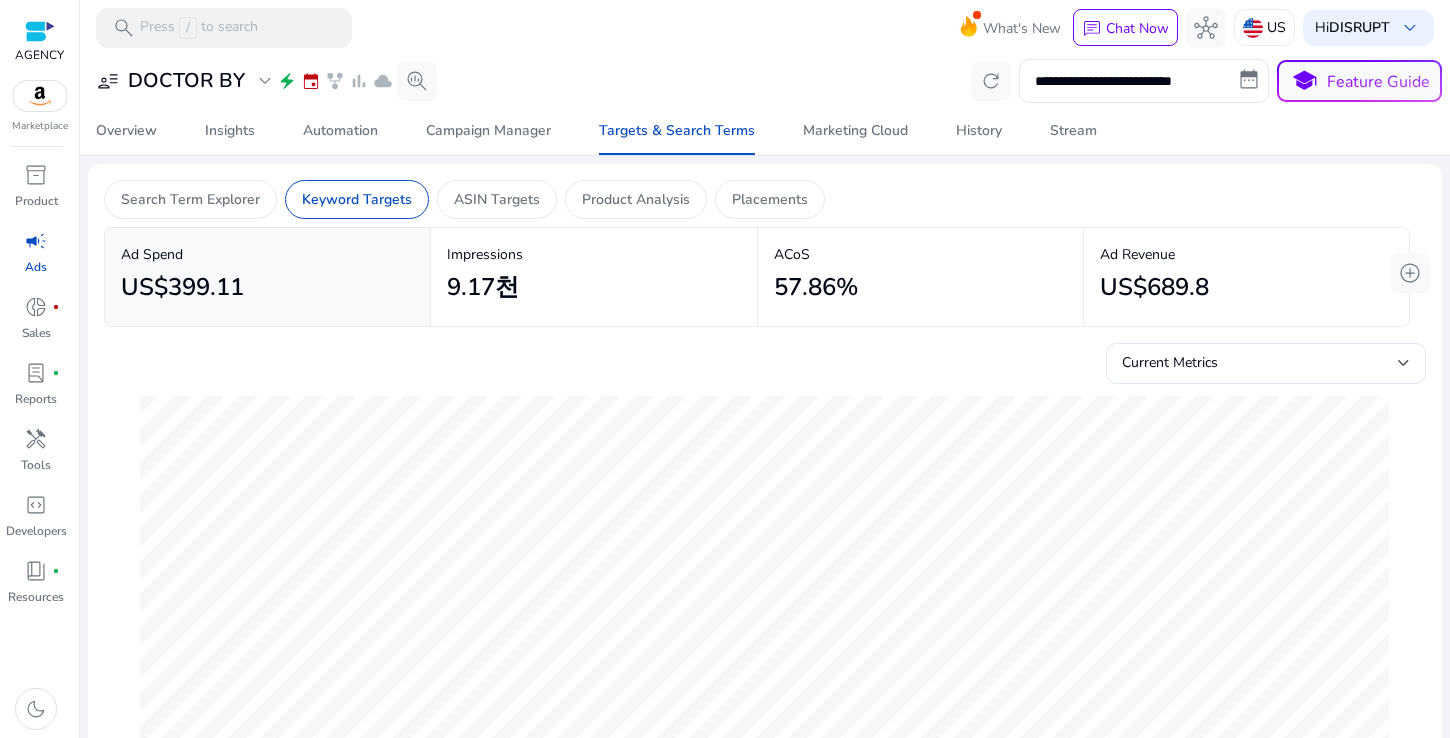 scroll, scrollTop: 0, scrollLeft: 0, axis: both 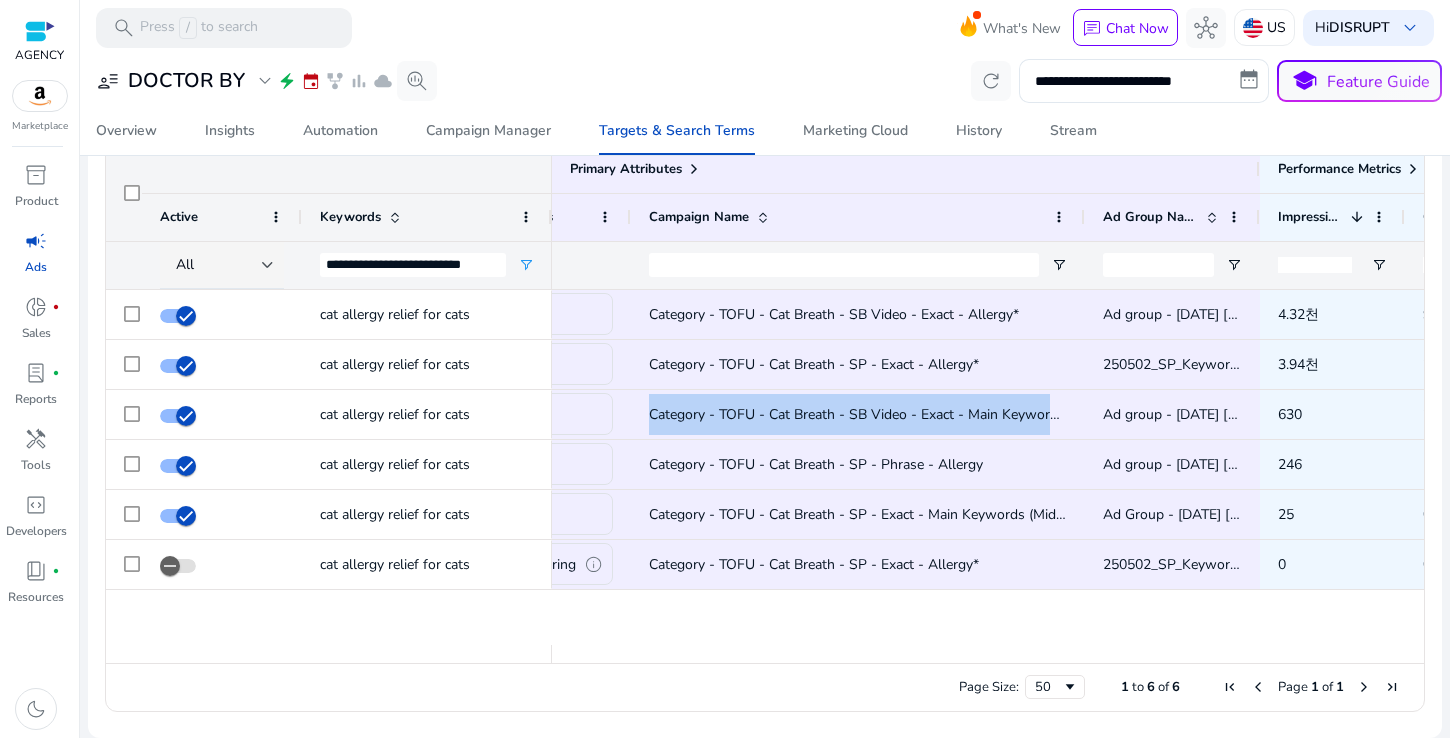 click on "Category - TOFU - Cat Breath - SP - Exact - Allergy*" 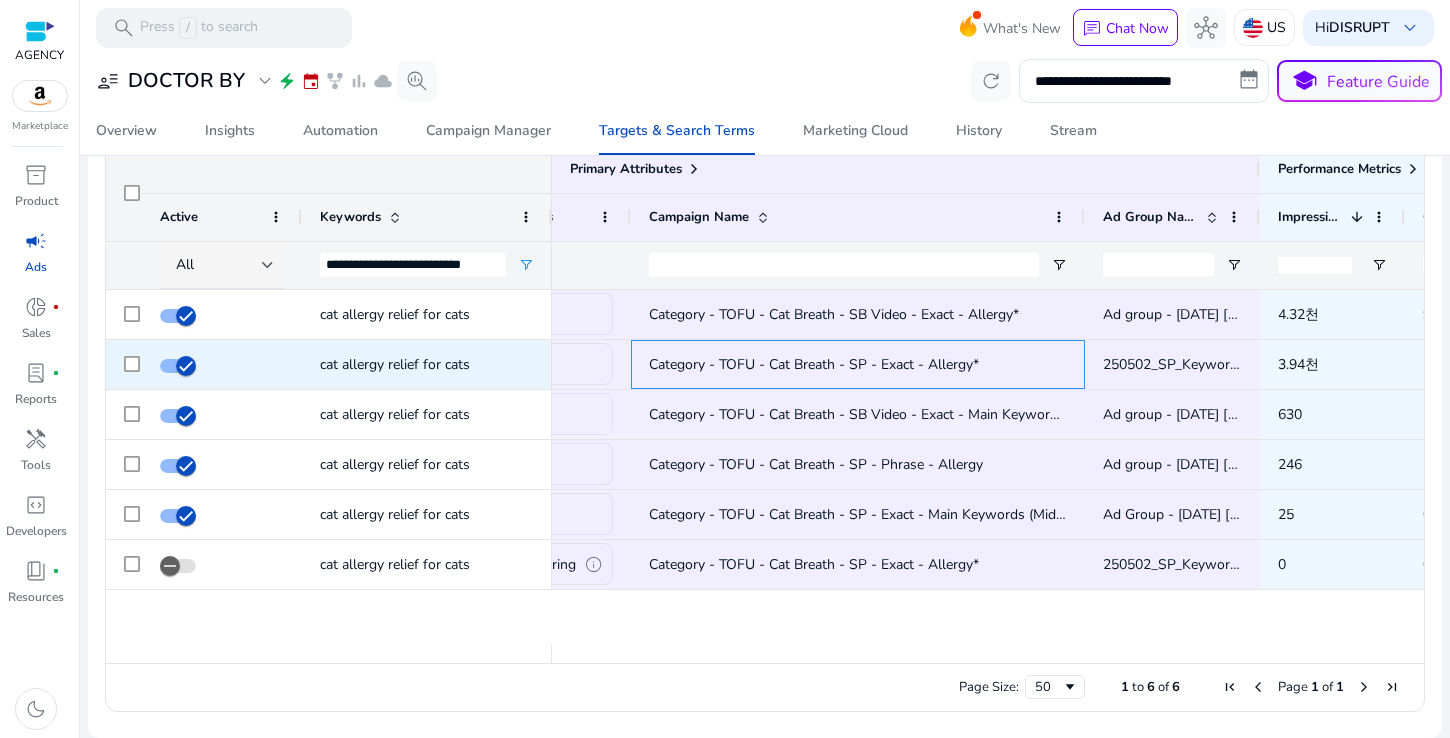 click on "Category - TOFU - Cat Breath - SP - Exact - Allergy*" 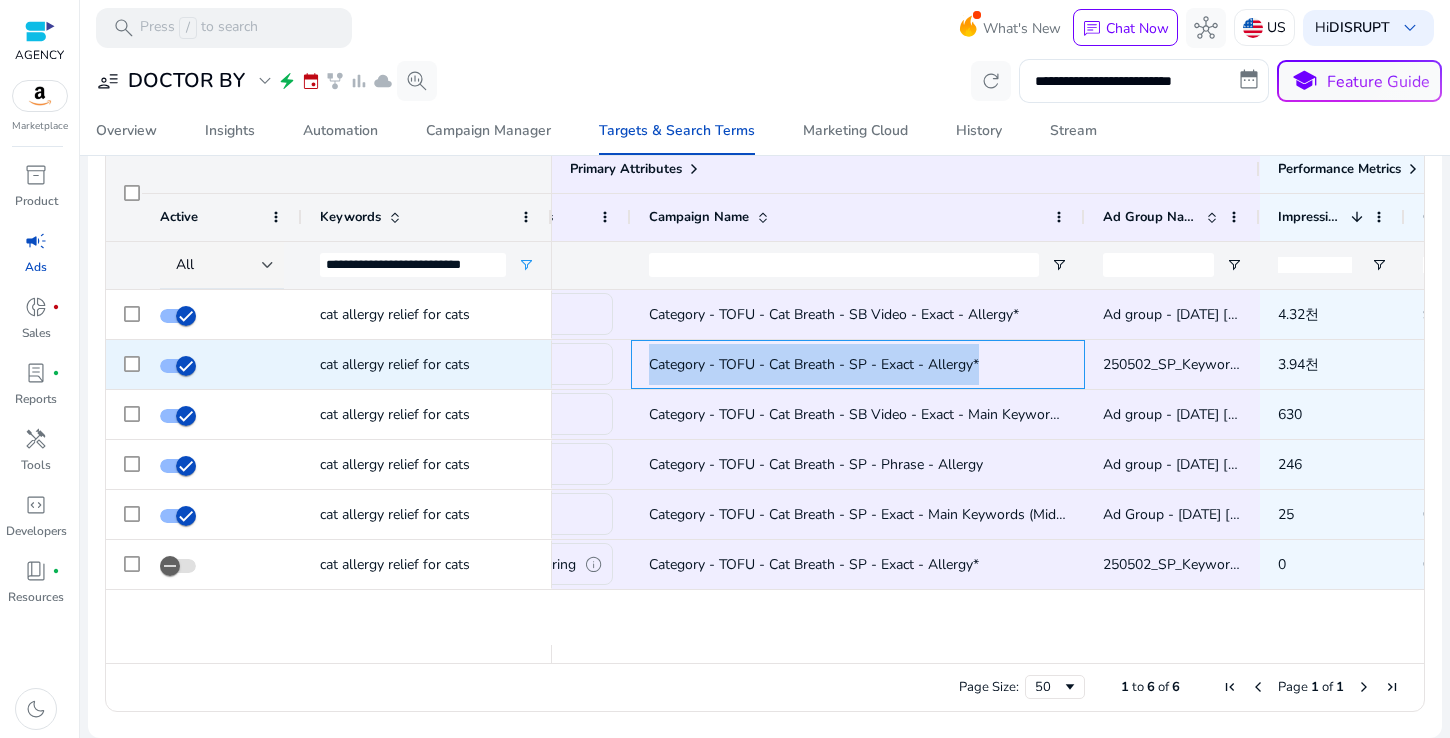 click on "Category - TOFU - Cat Breath - SP - Exact - Allergy*" 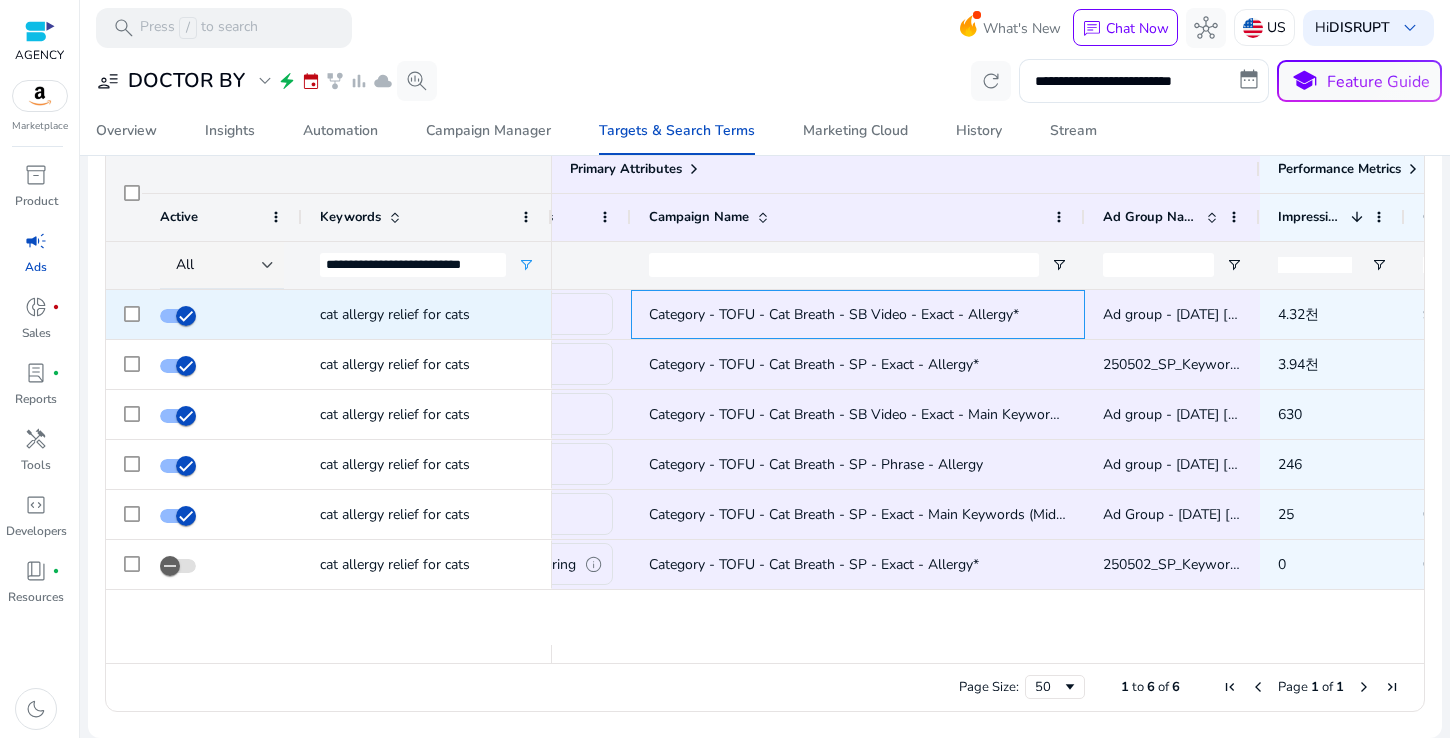 click on "Category - TOFU - Cat Breath - SB Video - Exact - Allergy*" 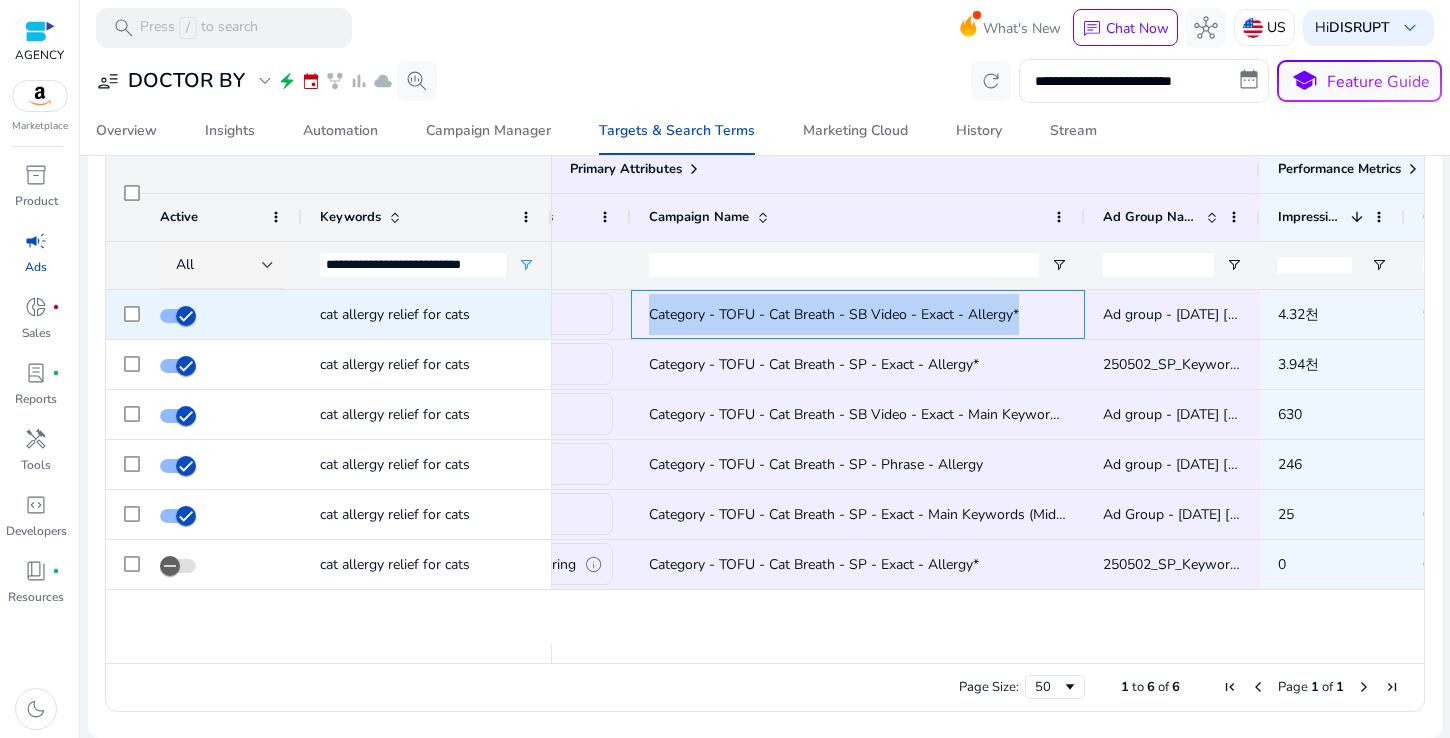 drag, startPoint x: 1025, startPoint y: 309, endPoint x: 650, endPoint y: 309, distance: 375 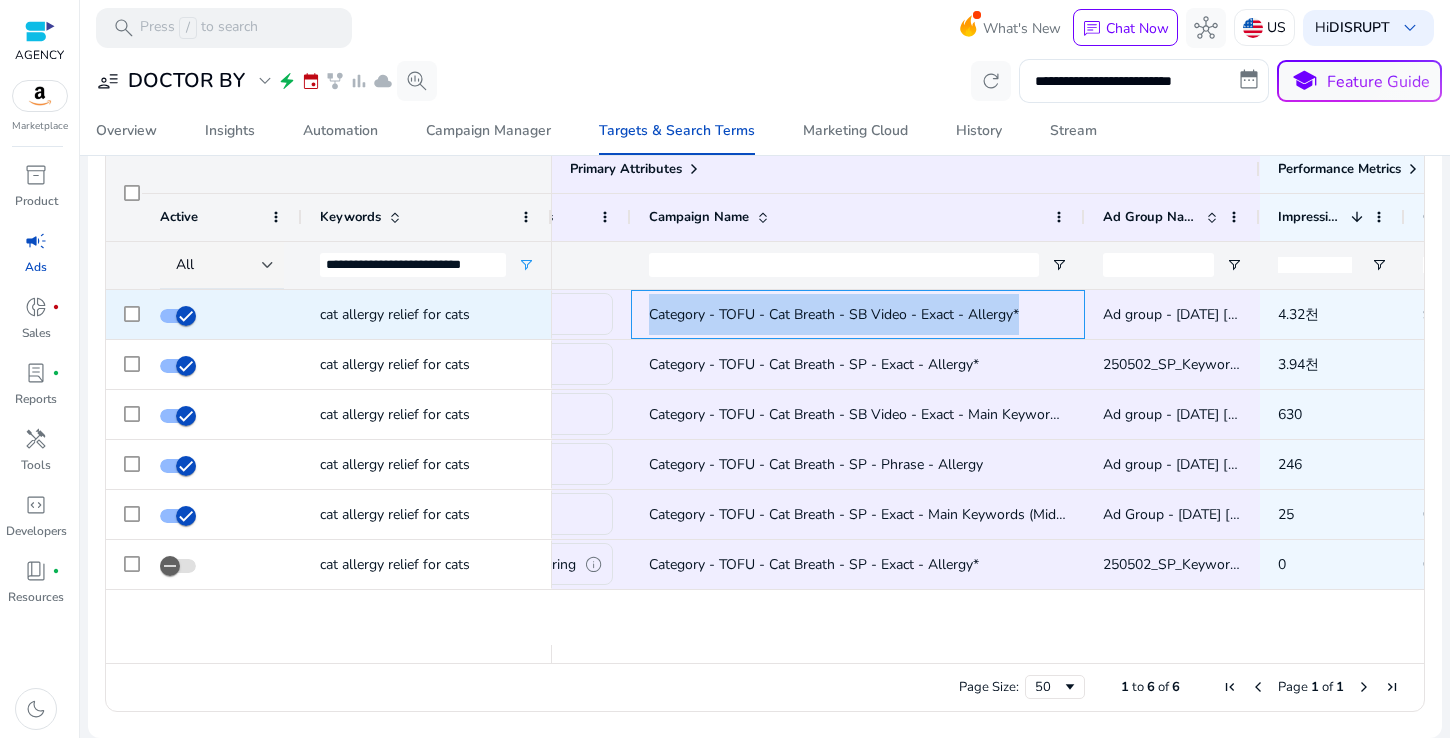 copy on "Category - TOFU - Cat Breath - SB Video - Exact - Allergy*" 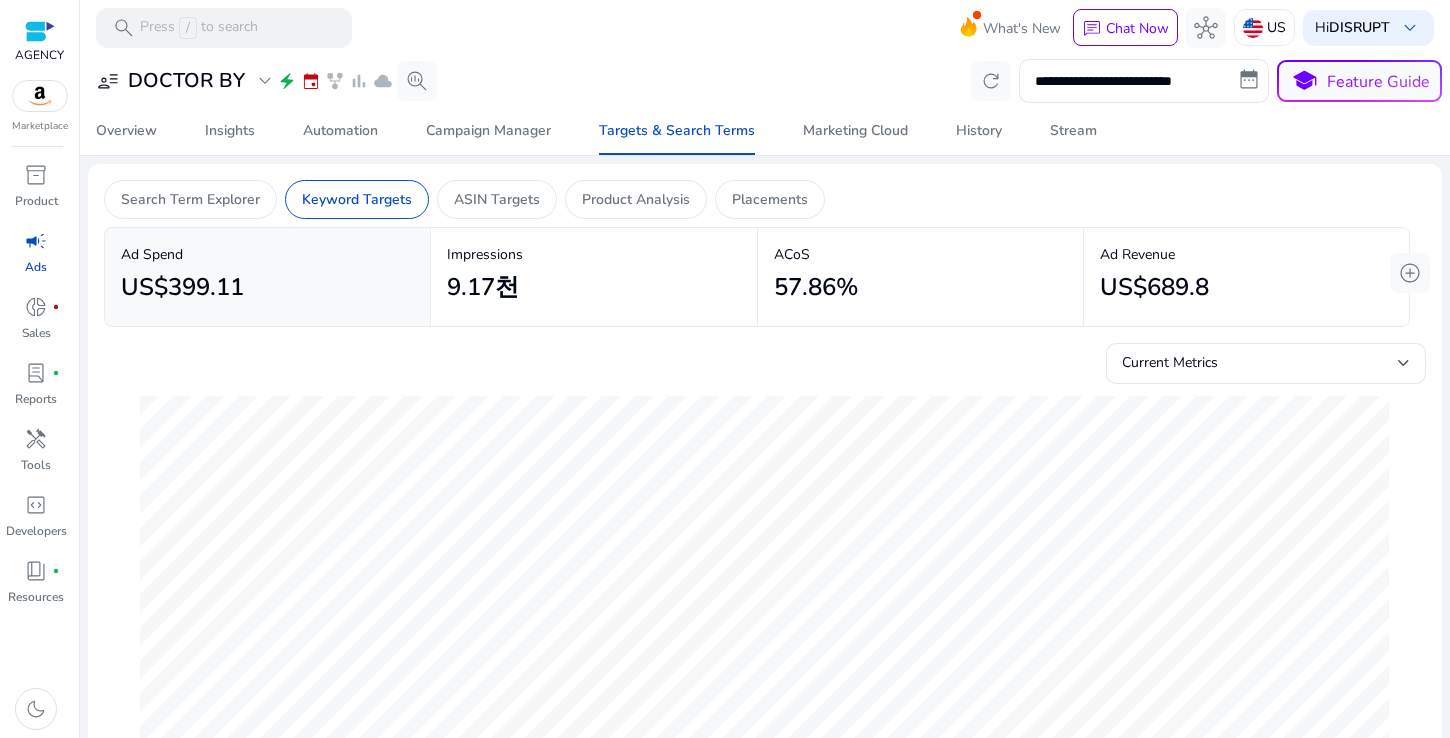 scroll, scrollTop: 0, scrollLeft: 0, axis: both 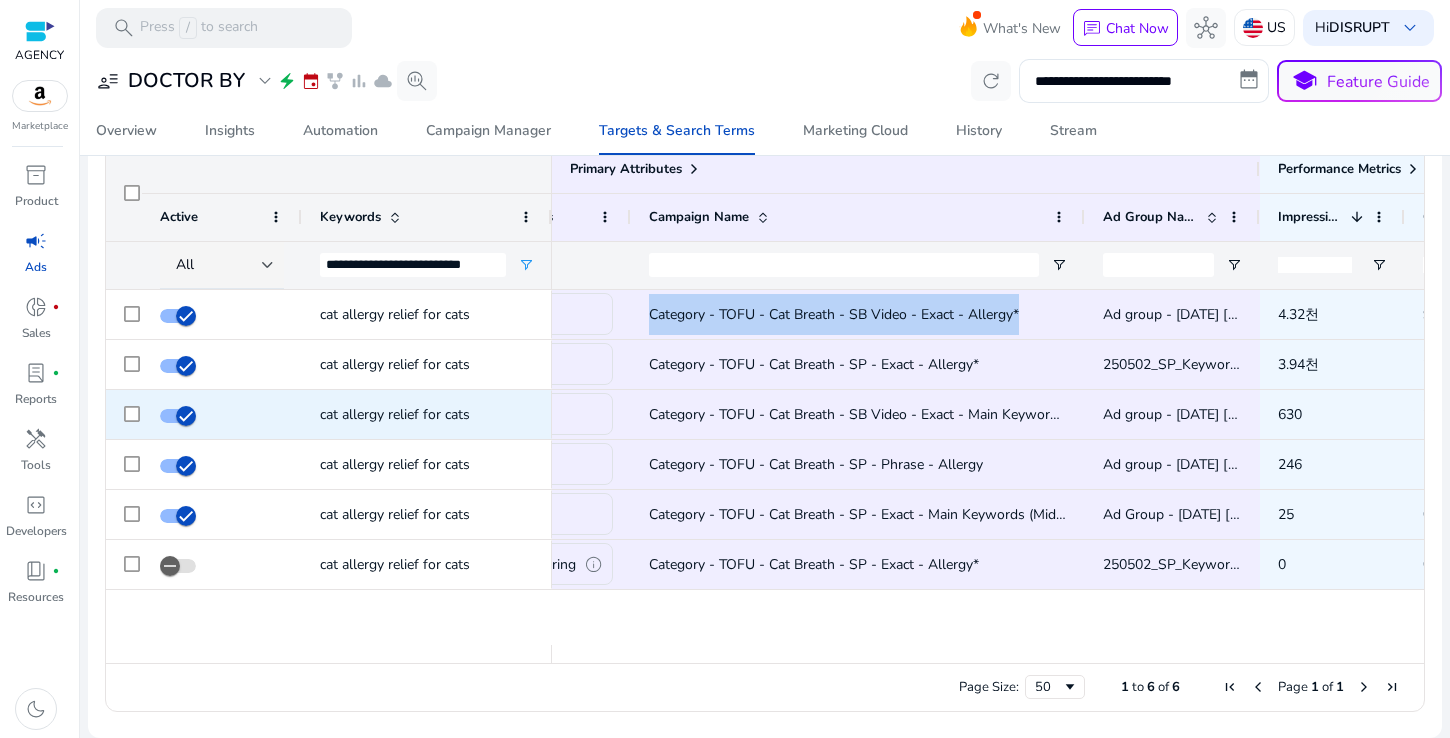 click on "Category - TOFU - Cat Breath - SB Video - Exact - Main Keywords (Mid Volume)*" 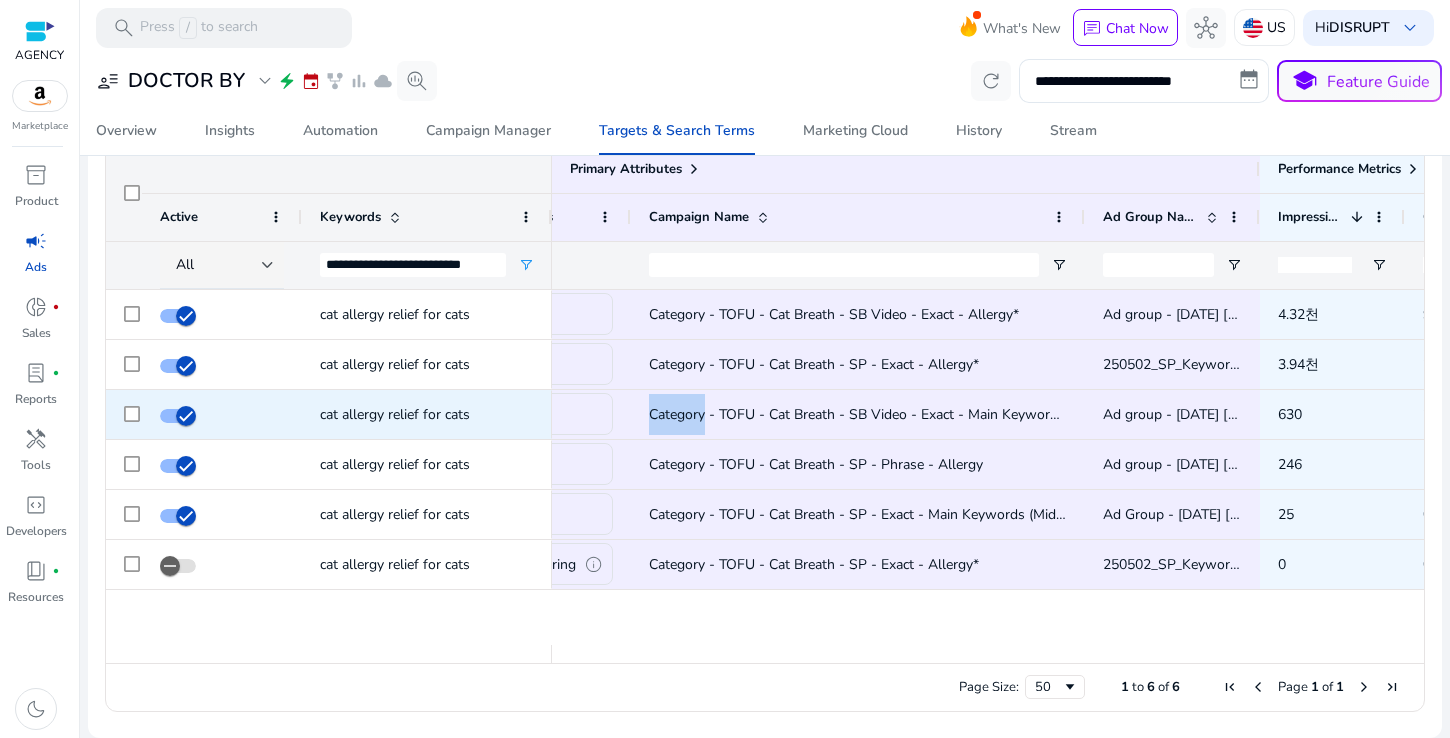 click on "Category - TOFU - Cat Breath - SB Video - Exact - Main Keywords (Mid Volume)*" 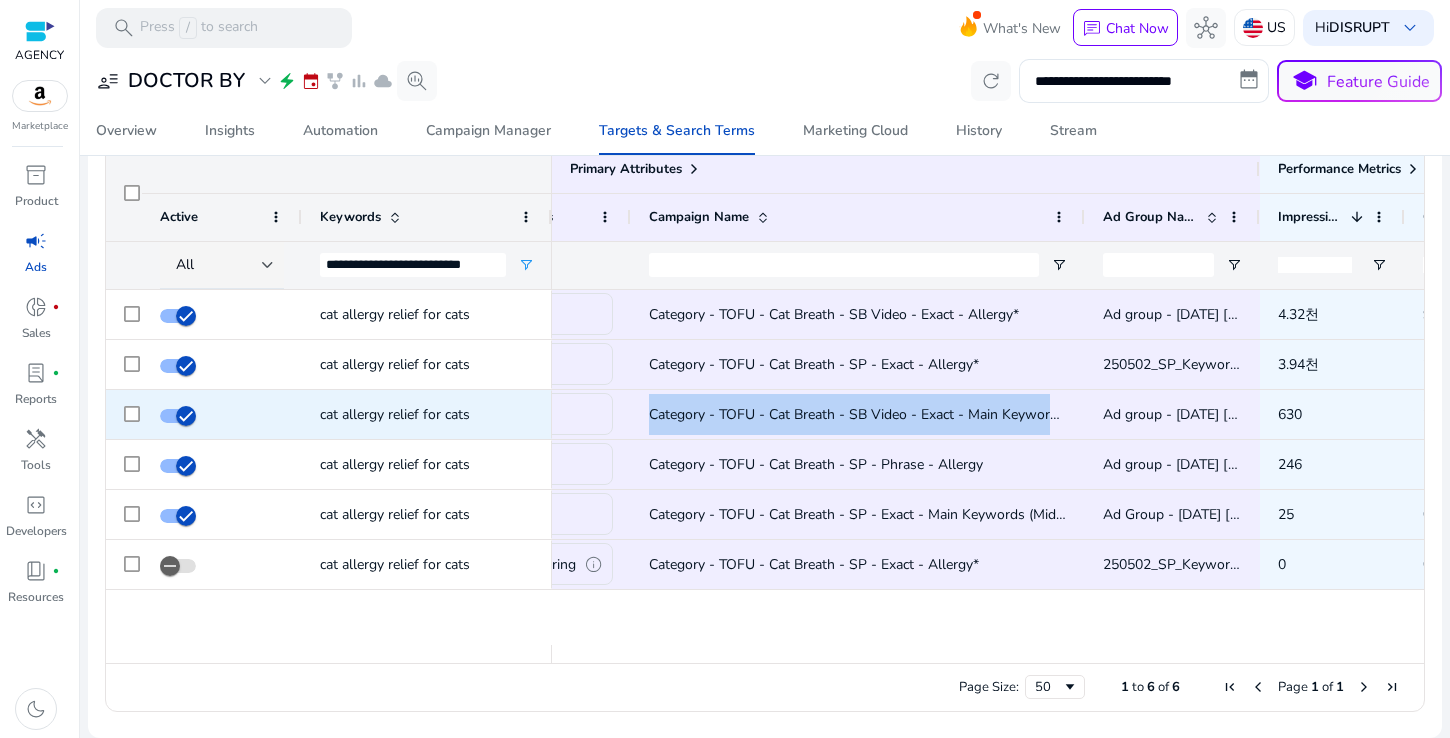 click on "Category - TOFU - Cat Breath - SB Video - Exact - Main Keywords (Mid Volume)*" 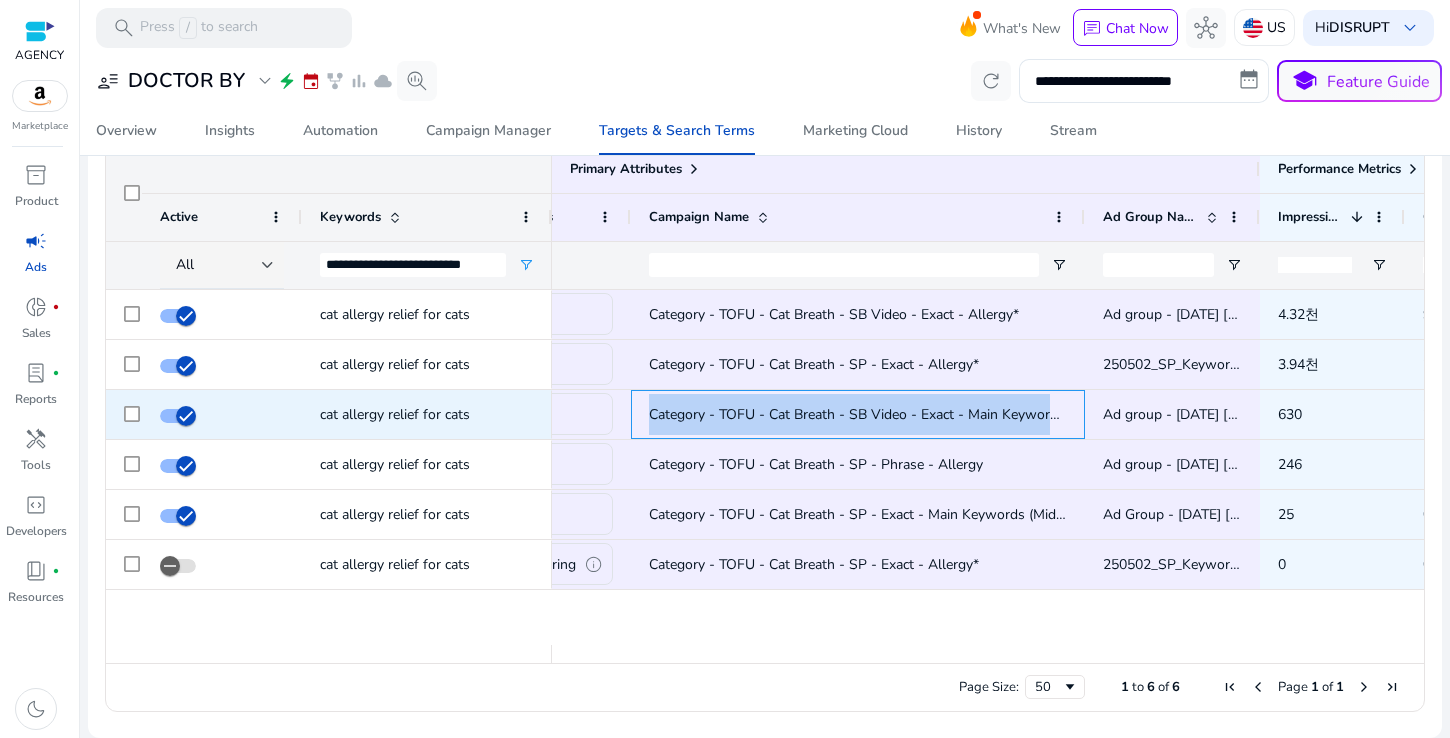 click on "Category - TOFU - Cat Breath - SB Video - Exact - Main Keywords (Mid Volume)*" 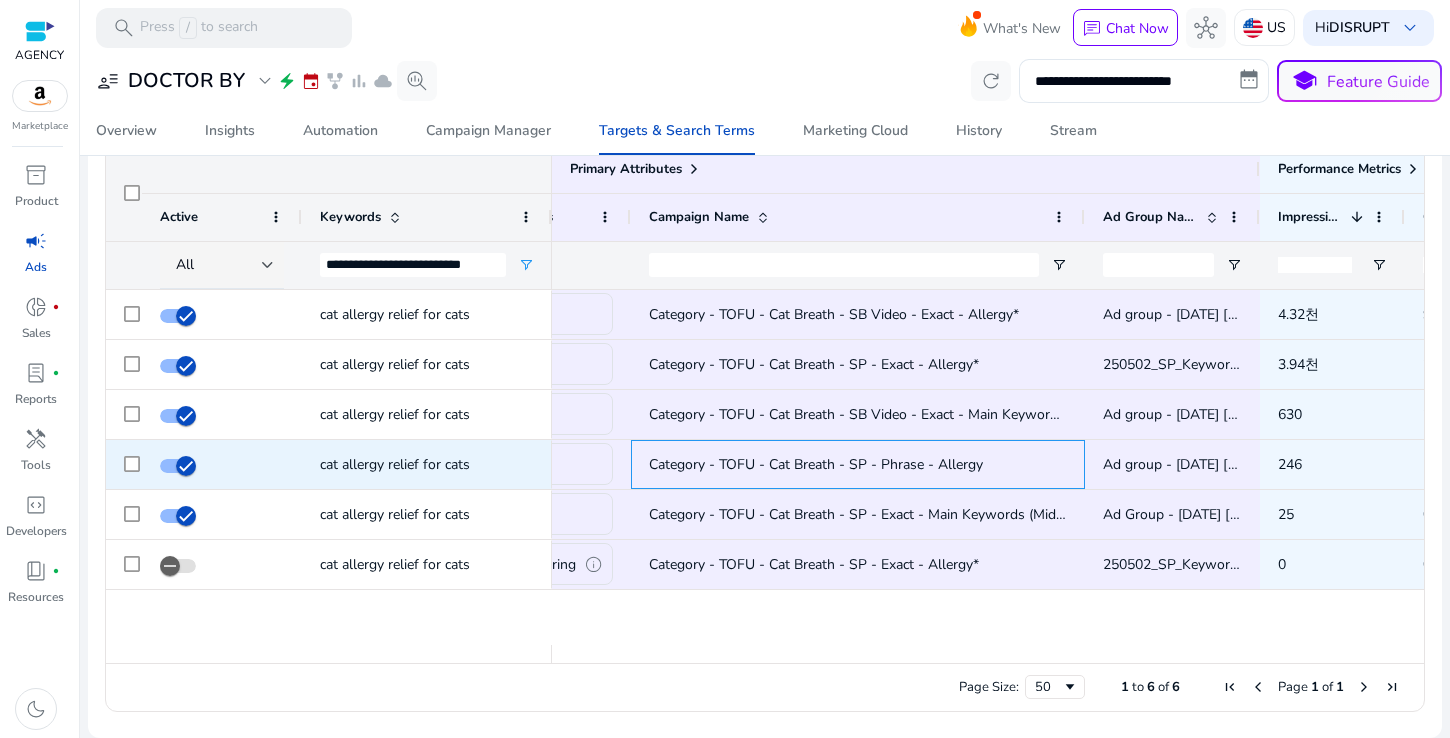 click on "Category - TOFU - Cat Breath - SP - Phrase - Allergy" 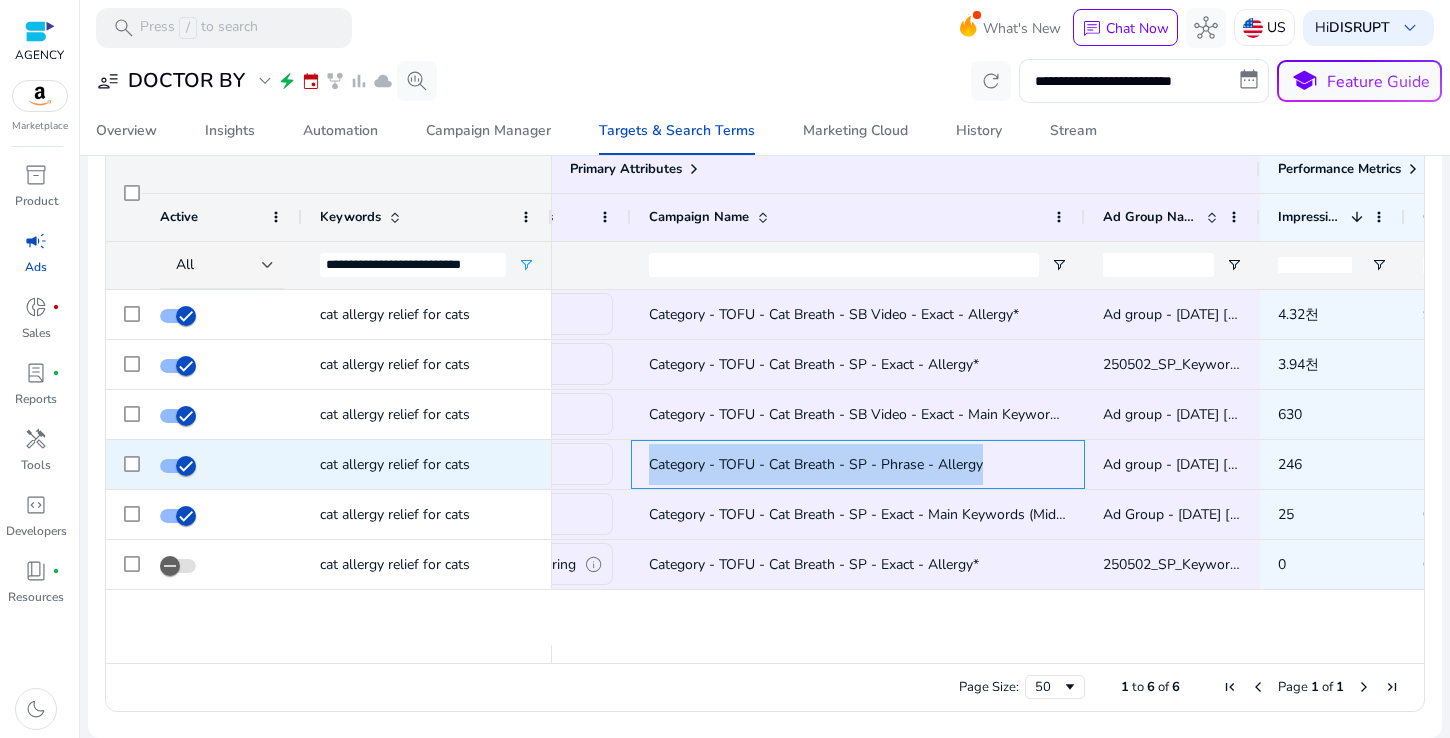 click on "Category - TOFU - Cat Breath - SP - Phrase - Allergy" 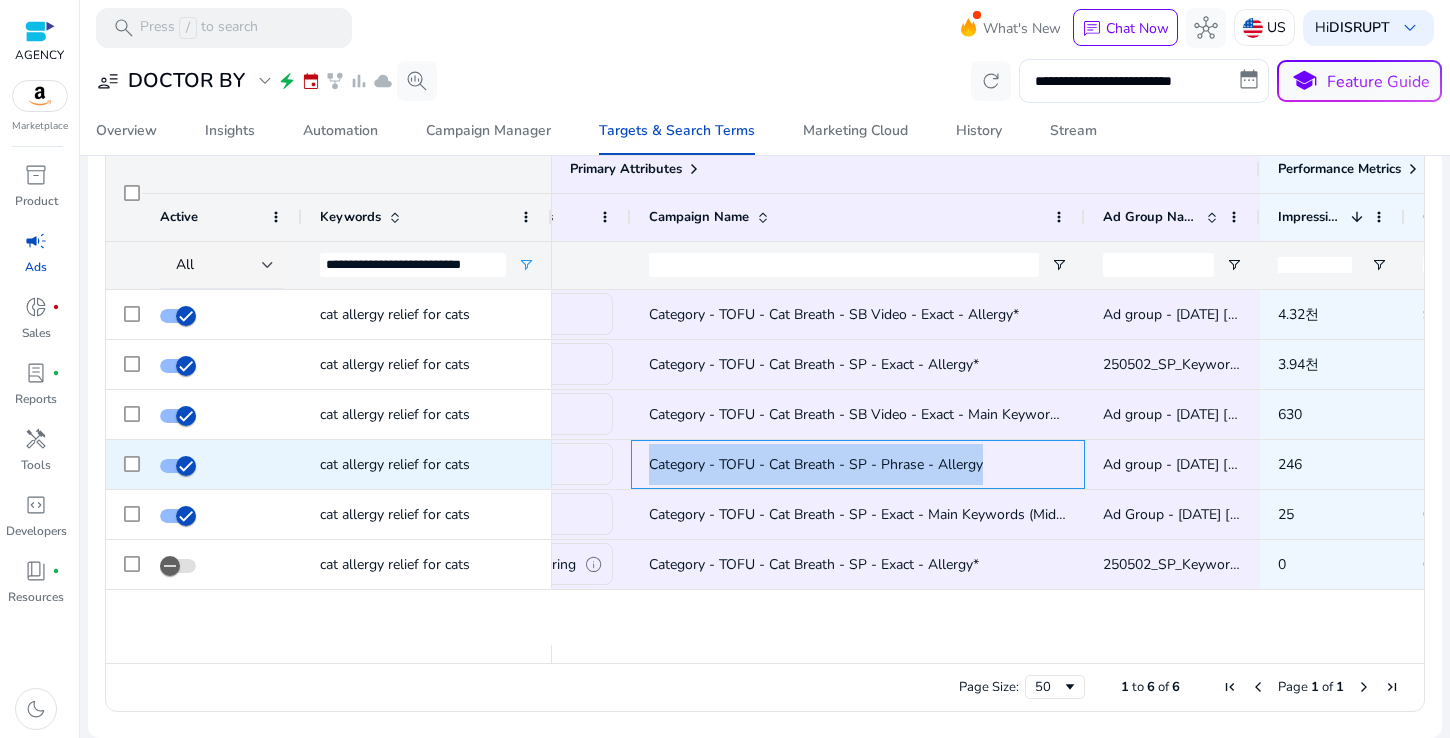 copy on "Category - TOFU - Cat Breath - SP - Phrase - Allergy" 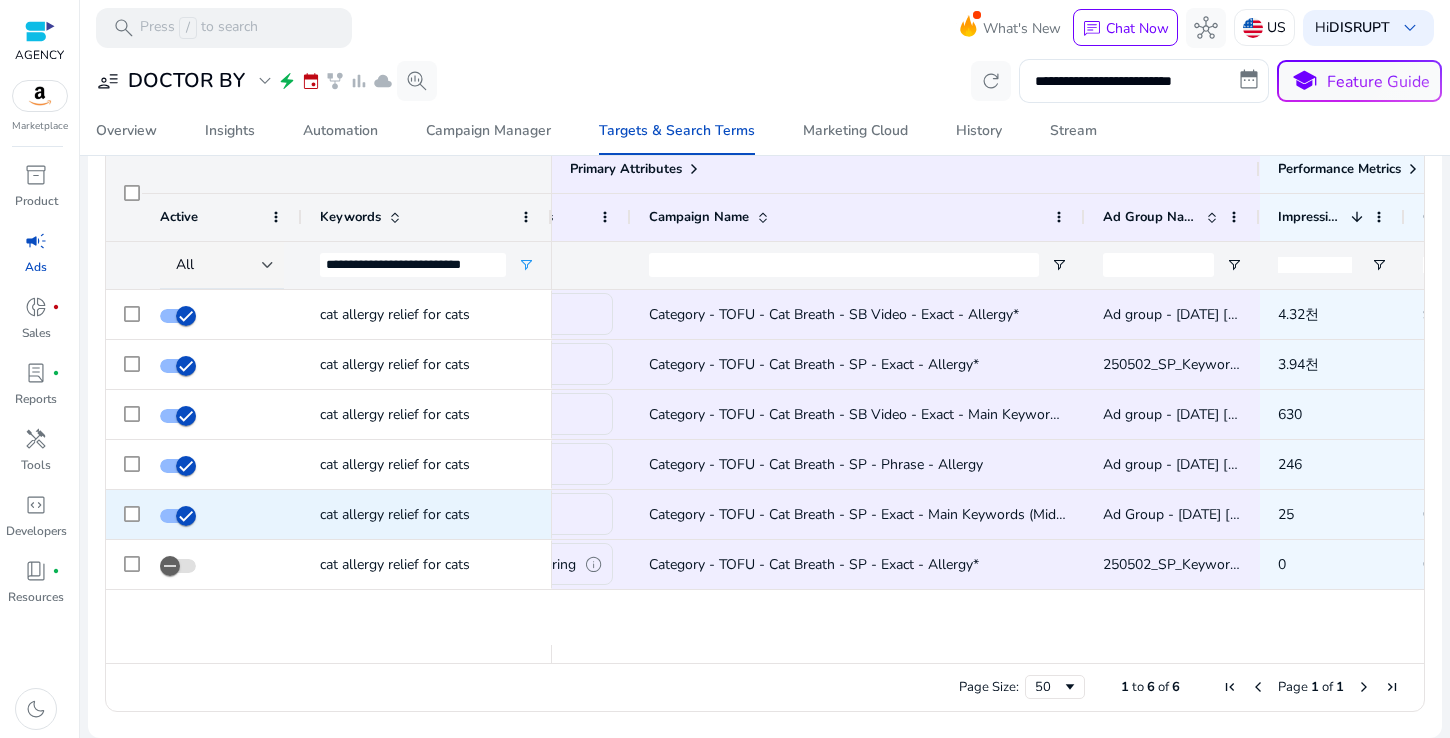 click on "Category - TOFU - Cat Breath - SP - Exact - Main Keywords (Mid Volume)*" 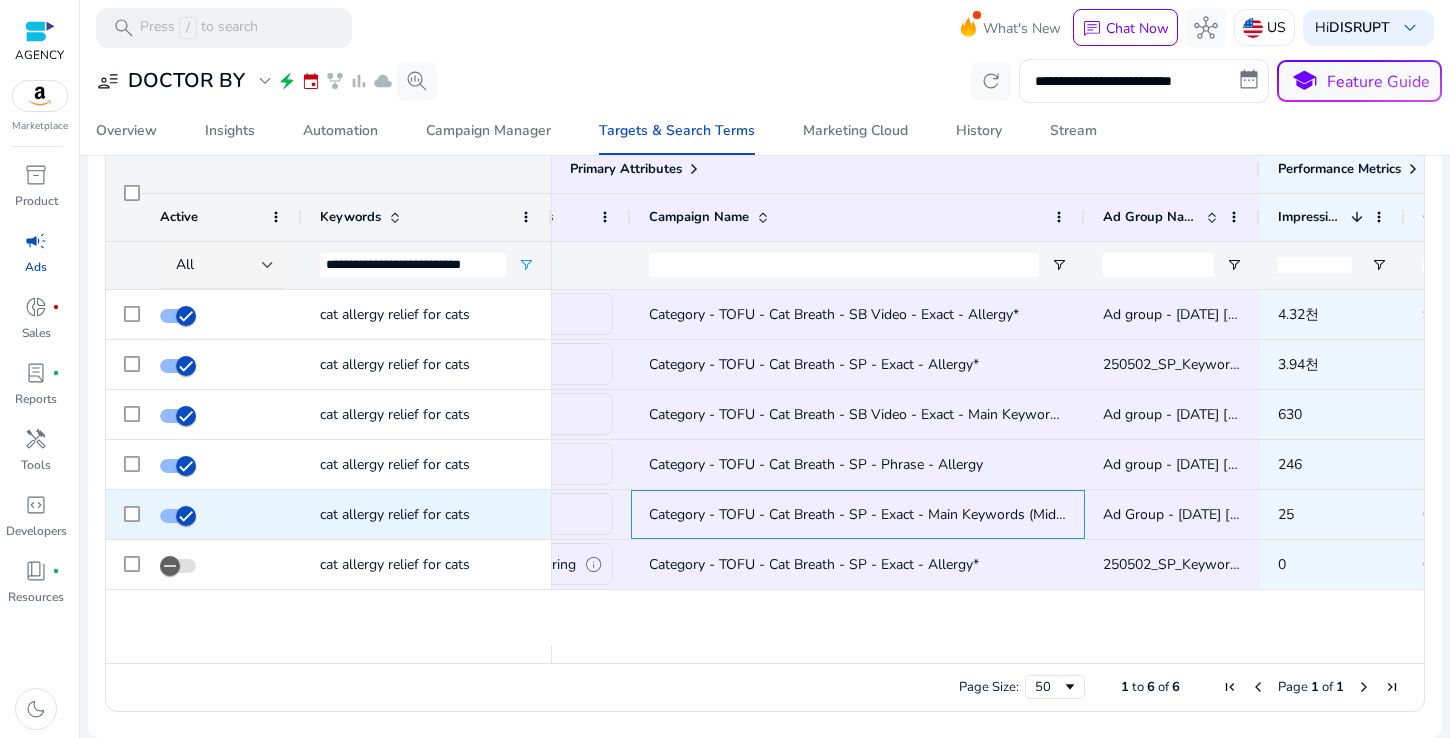 click on "Category - TOFU - Cat Breath - SP - Exact - Main Keywords (Mid Volume)*" 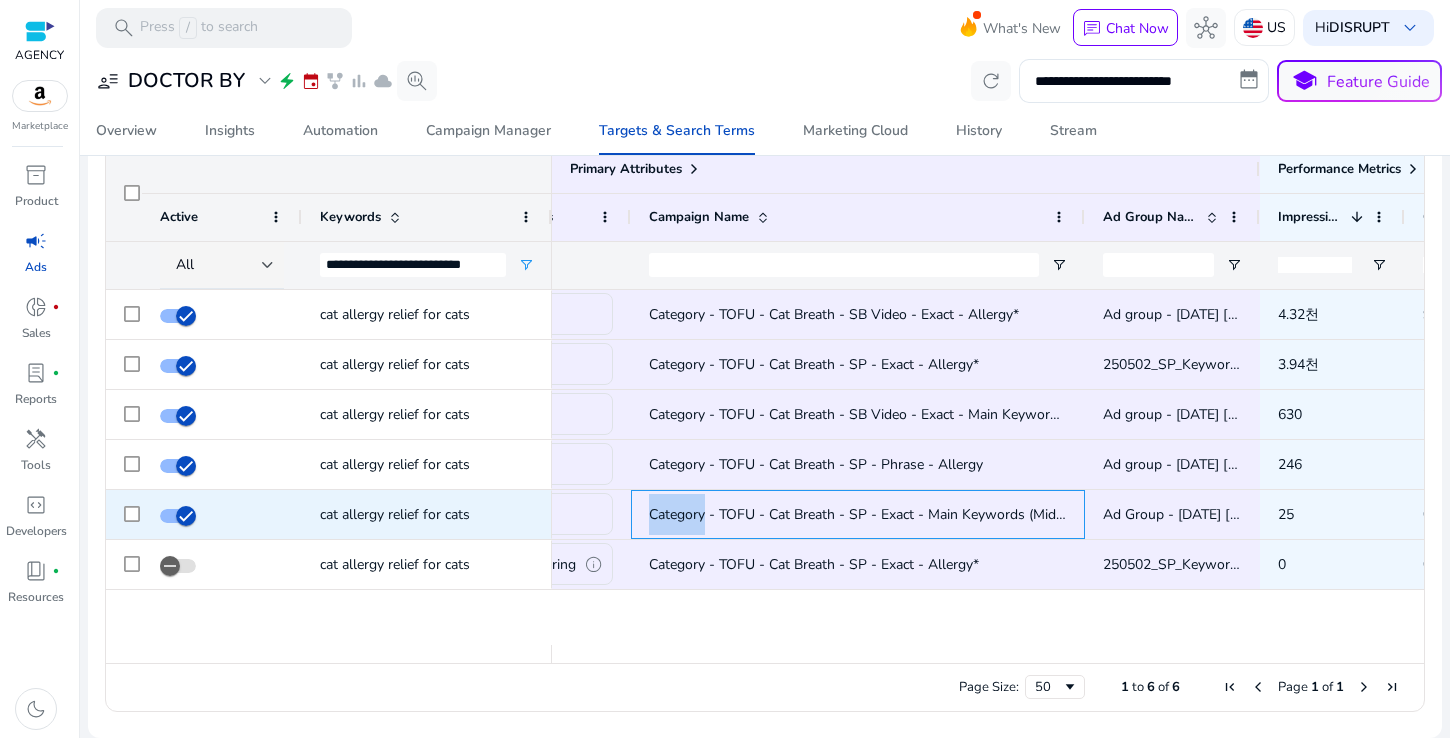 click on "Category - TOFU - Cat Breath - SP - Exact - Main Keywords (Mid Volume)*" 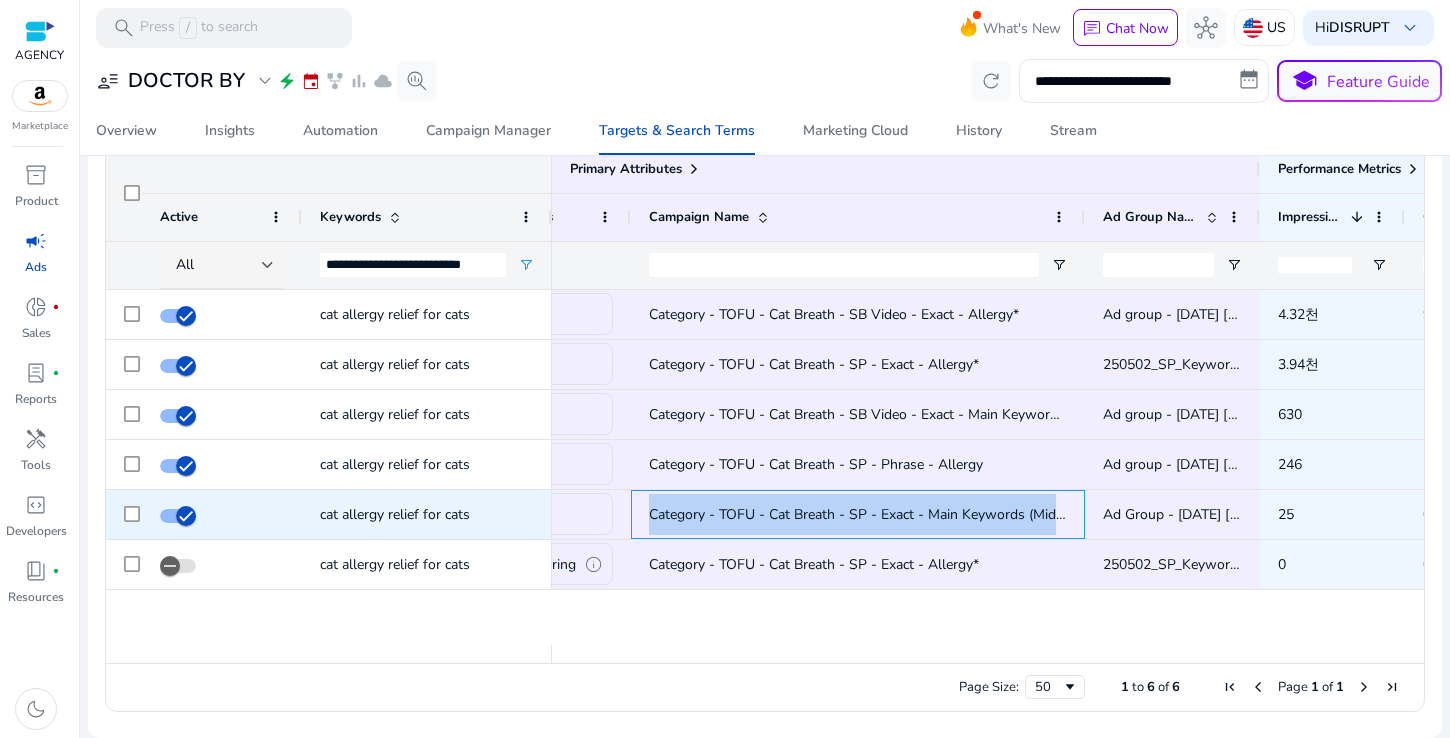 click on "Category - TOFU - Cat Breath - SP - Exact - Main Keywords (Mid Volume)*" 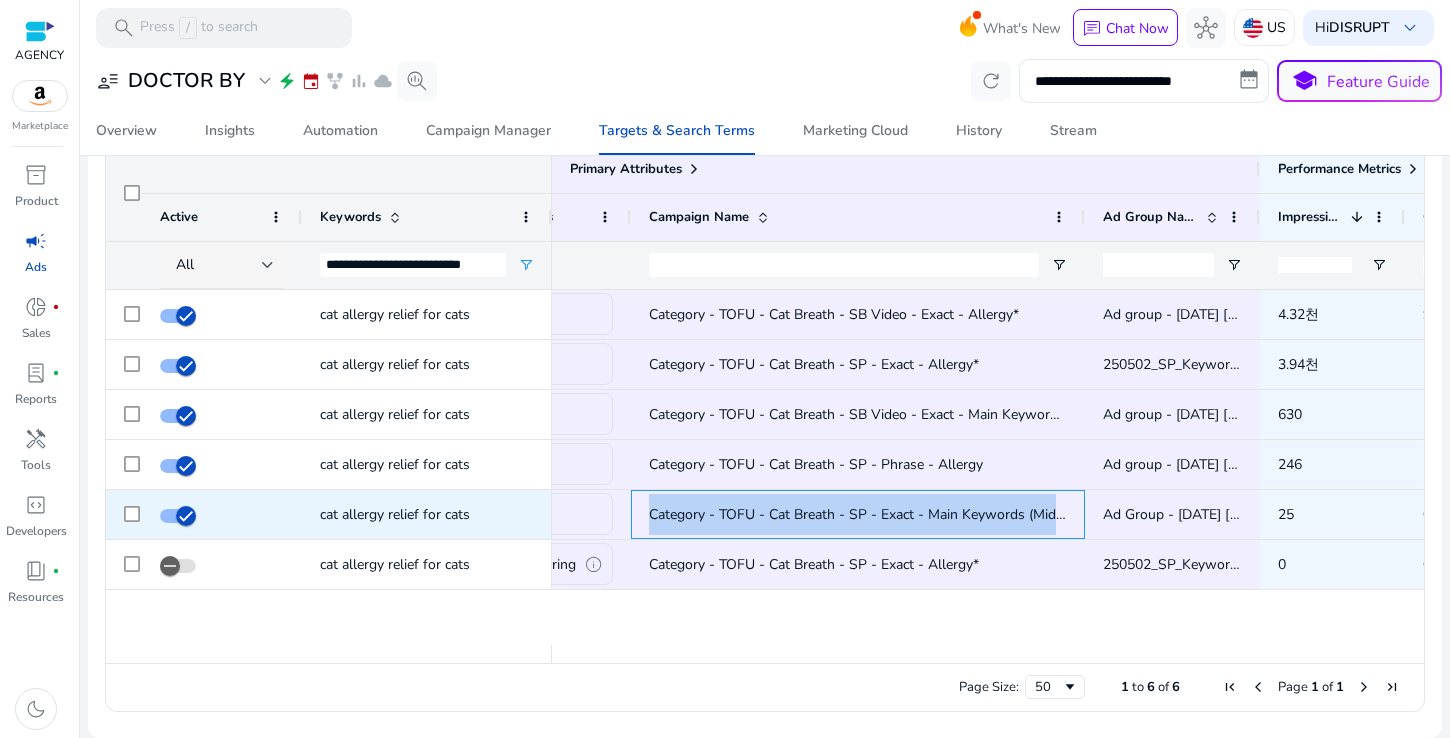 copy on "Category - TOFU - Cat Breath - SP - Exact - Main Keywords (Mid Volume)*" 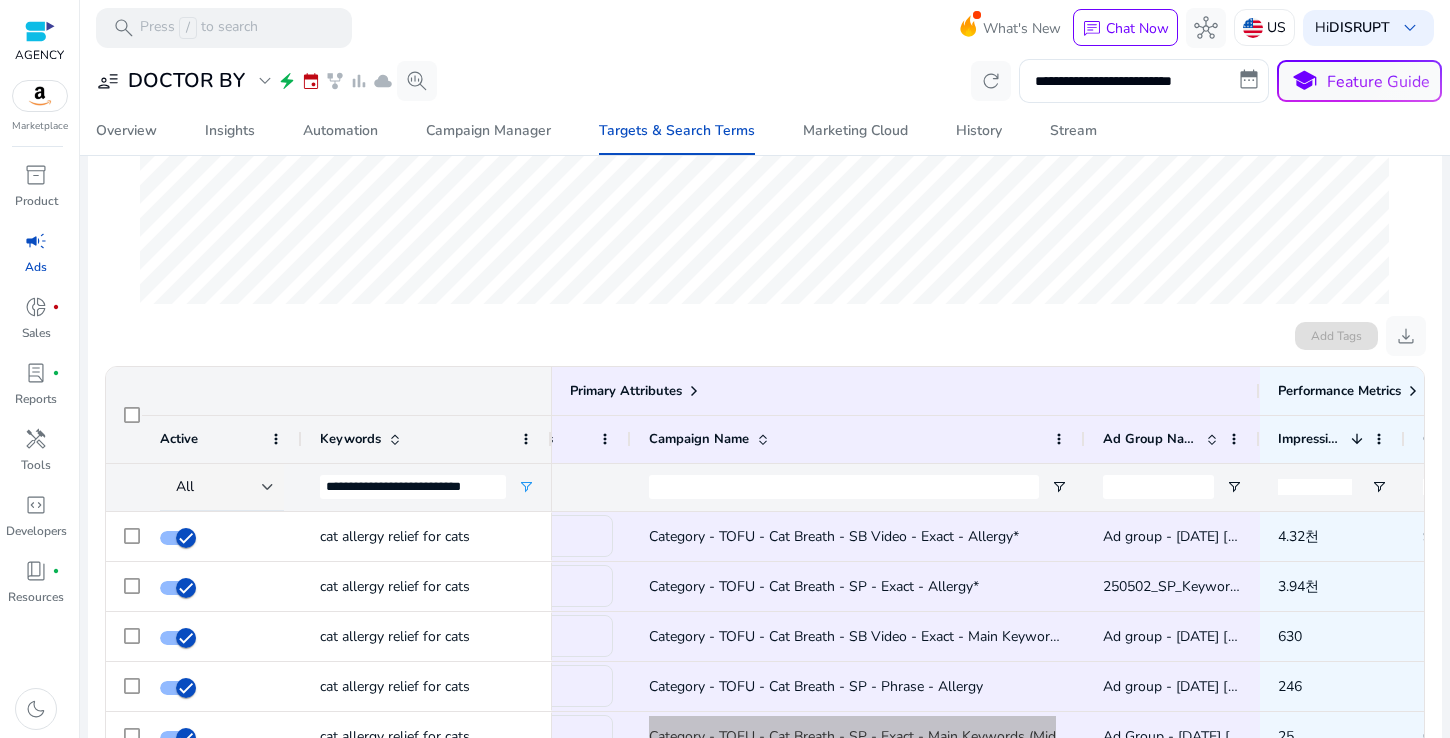 scroll, scrollTop: 363, scrollLeft: 0, axis: vertical 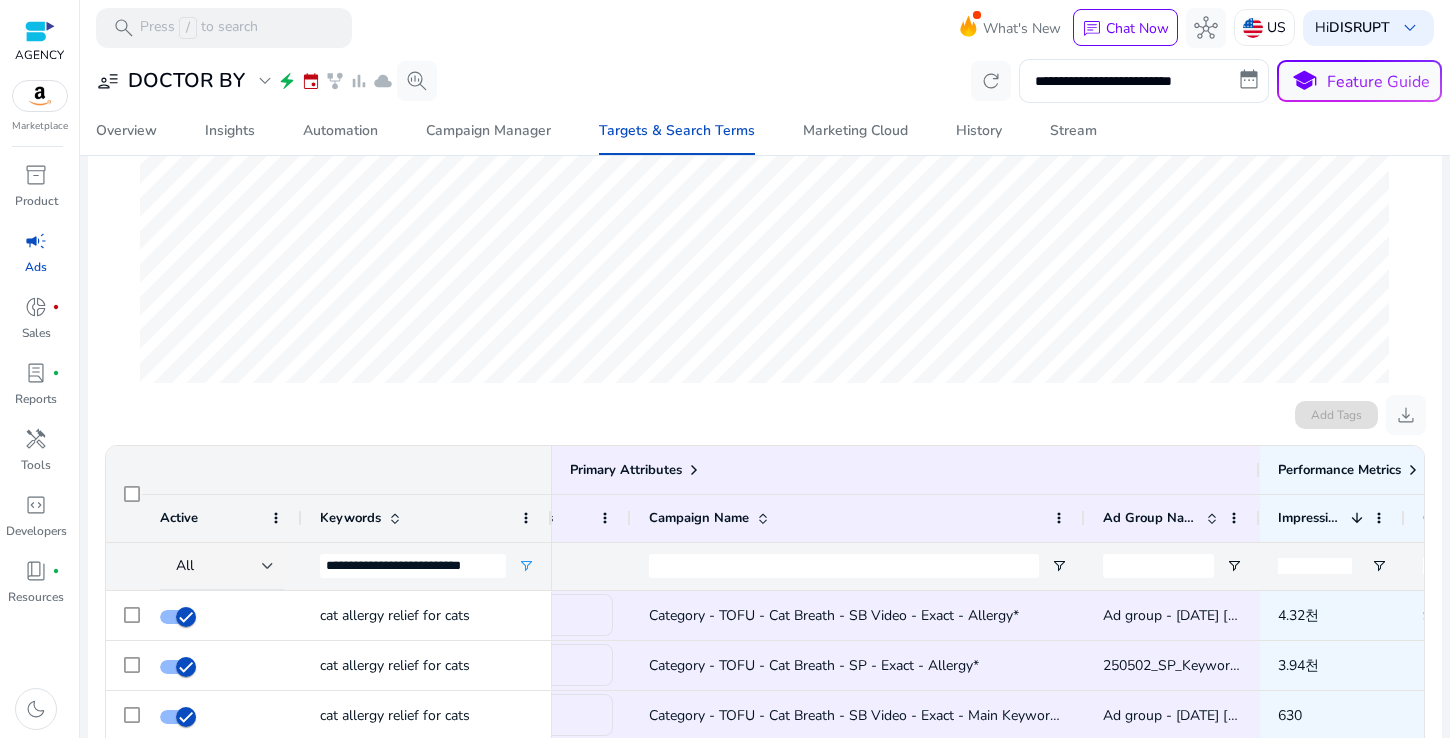 click on "Add Tags   download" 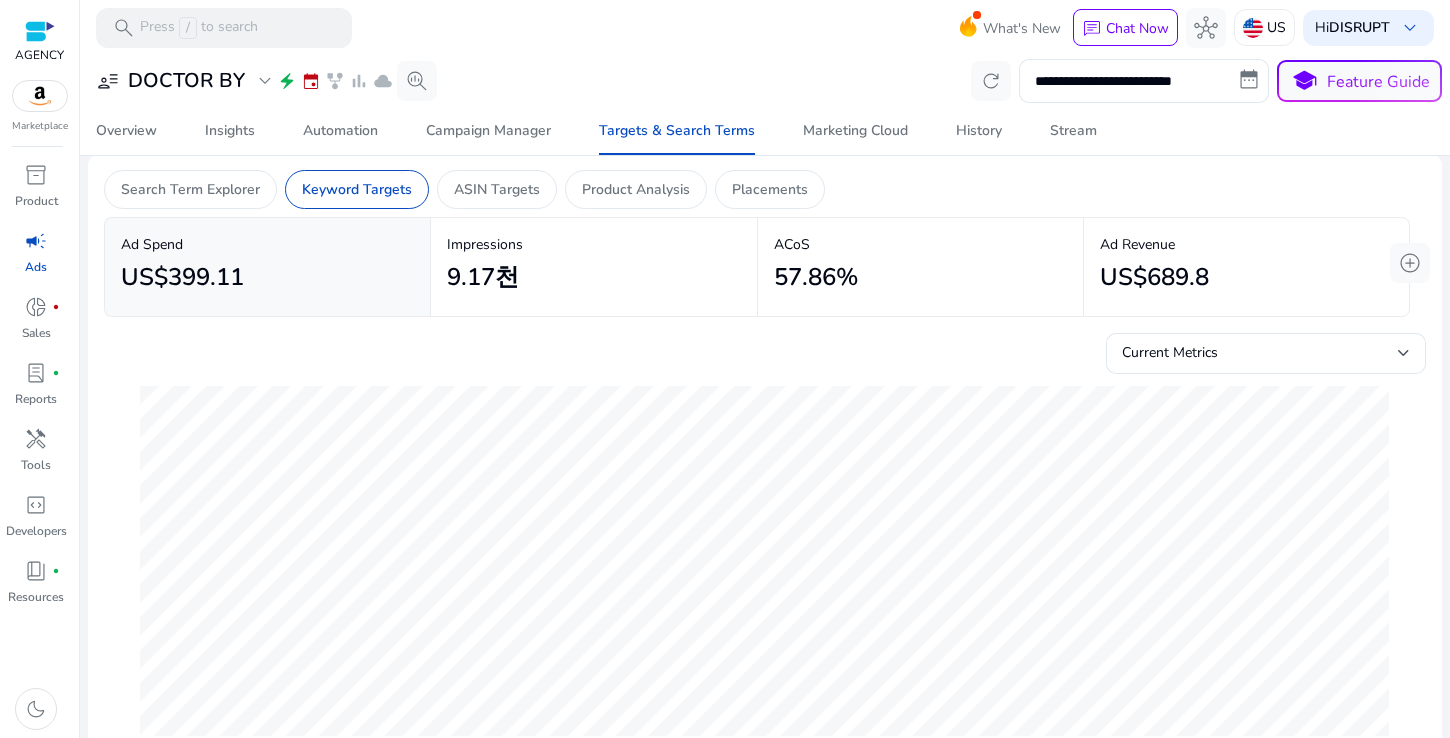 scroll, scrollTop: 0, scrollLeft: 0, axis: both 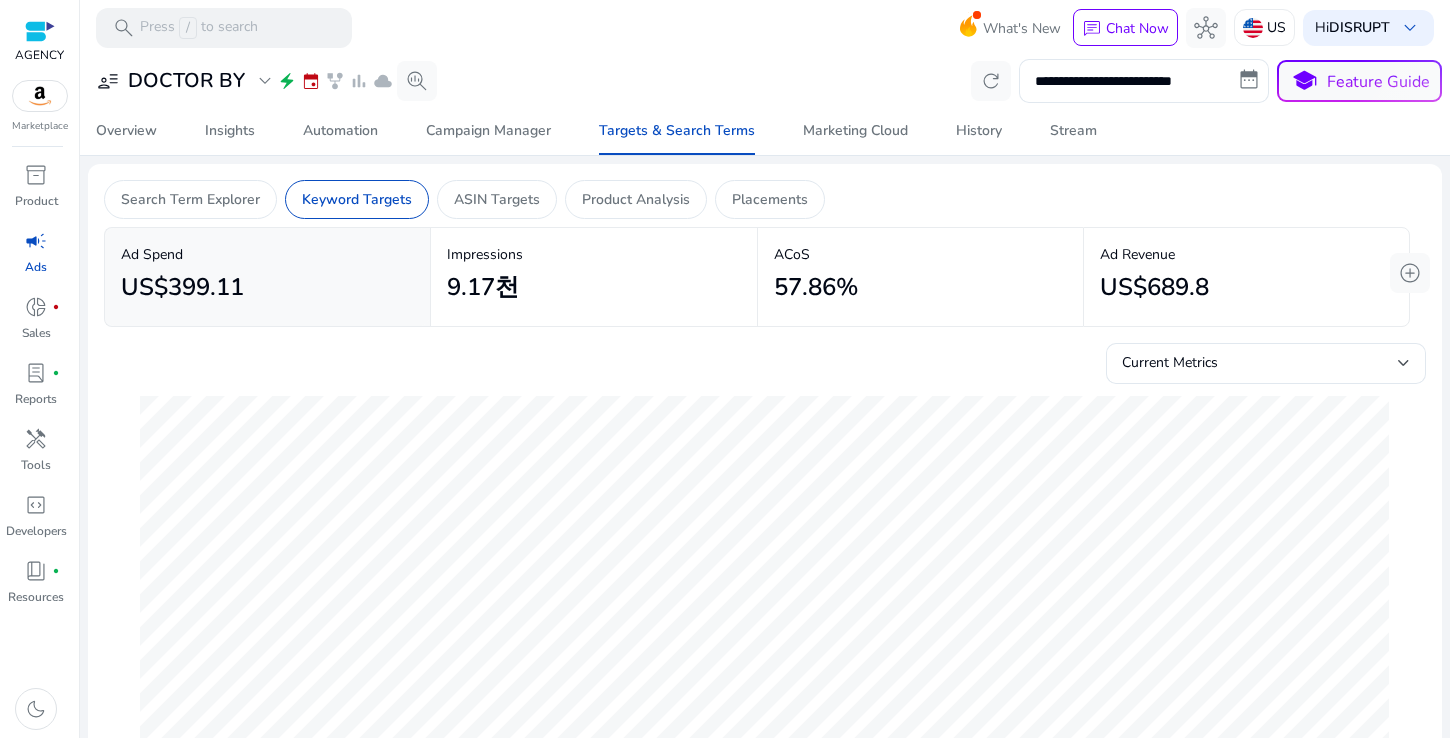 drag, startPoint x: 772, startPoint y: 257, endPoint x: 823, endPoint y: 255, distance: 51.0392 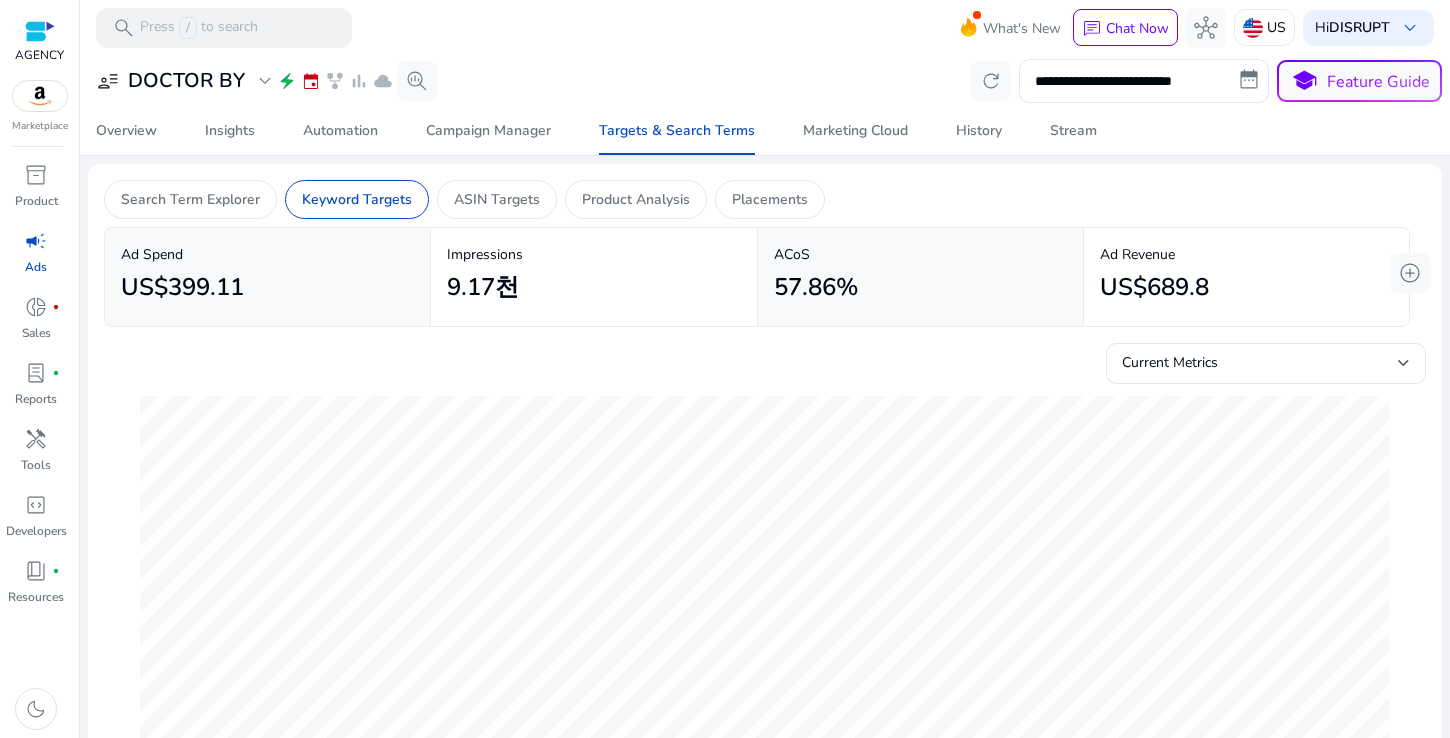 click on "ACoS" 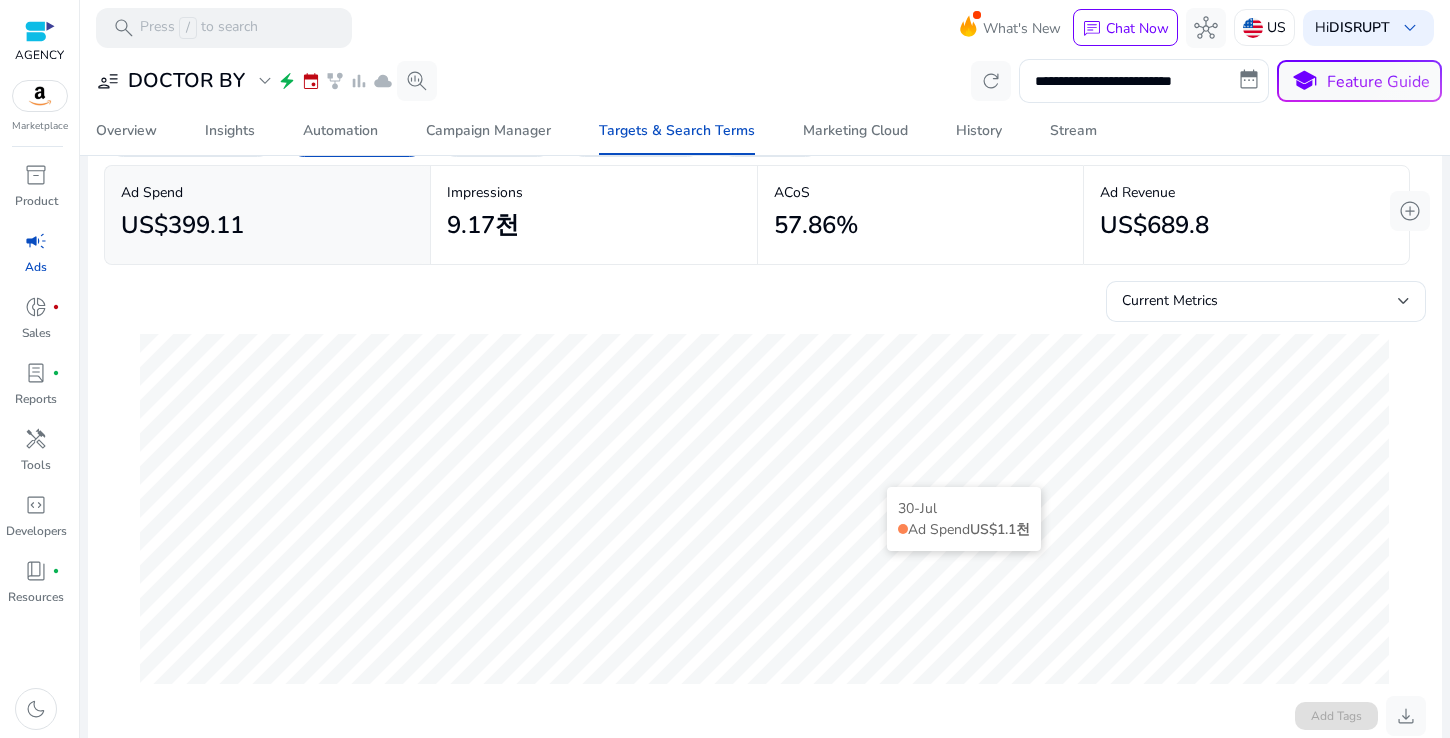 scroll, scrollTop: 0, scrollLeft: 0, axis: both 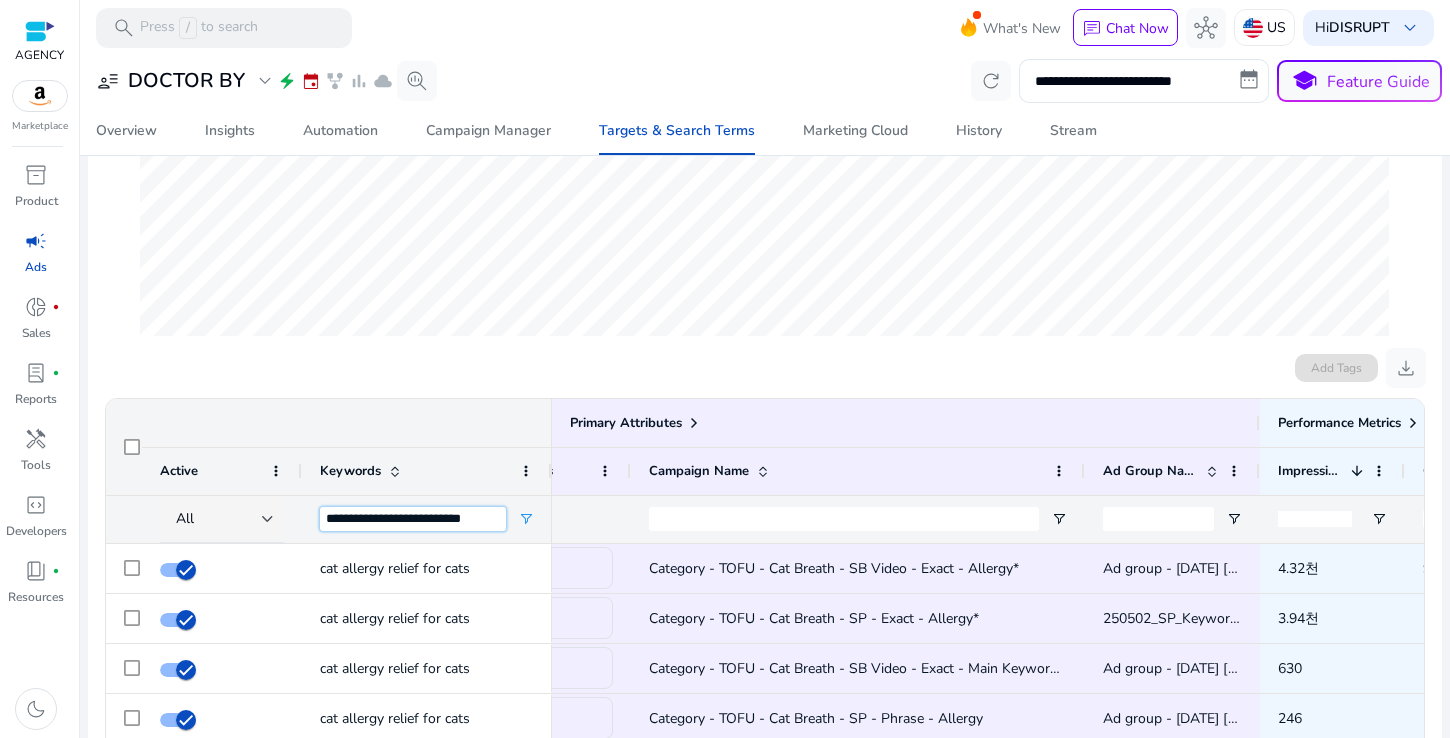 click on "**********" at bounding box center [413, 519] 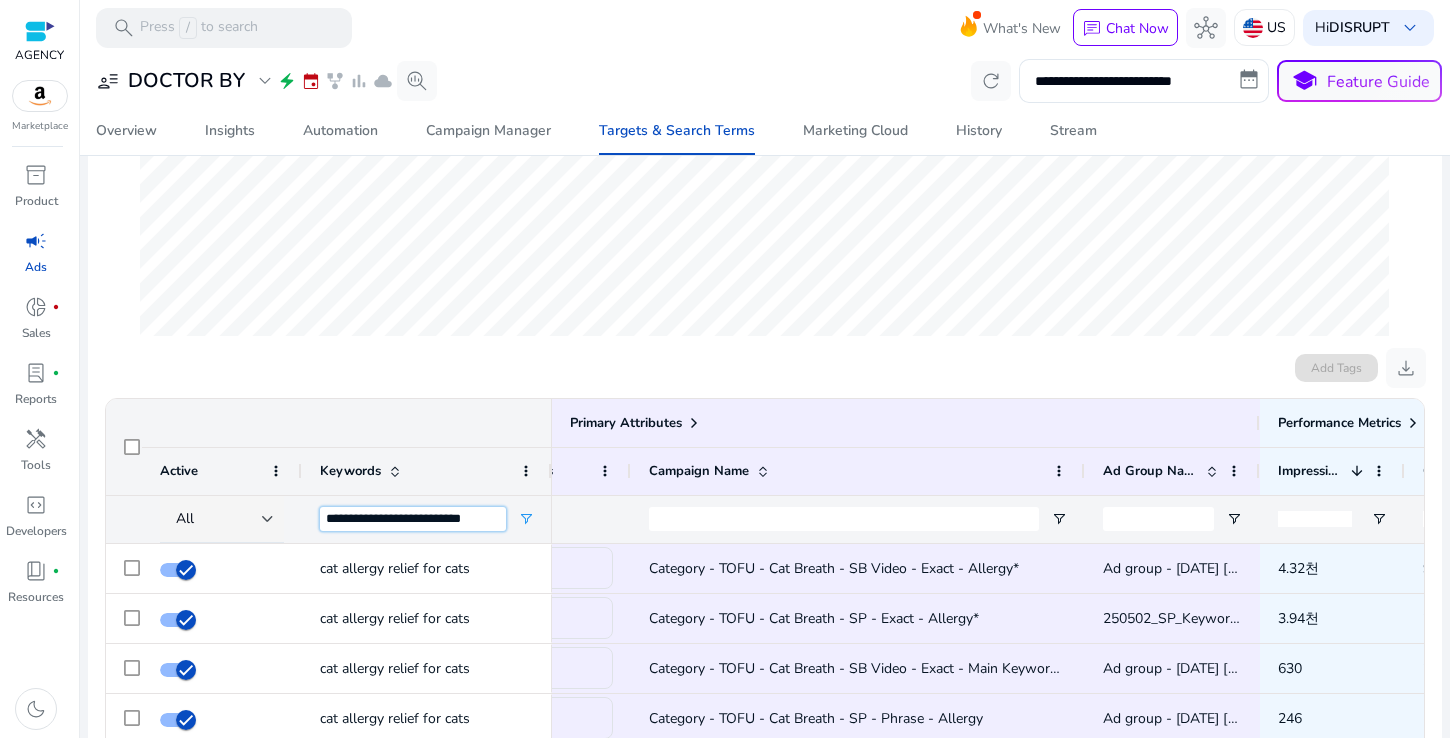 click on "**********" at bounding box center [413, 519] 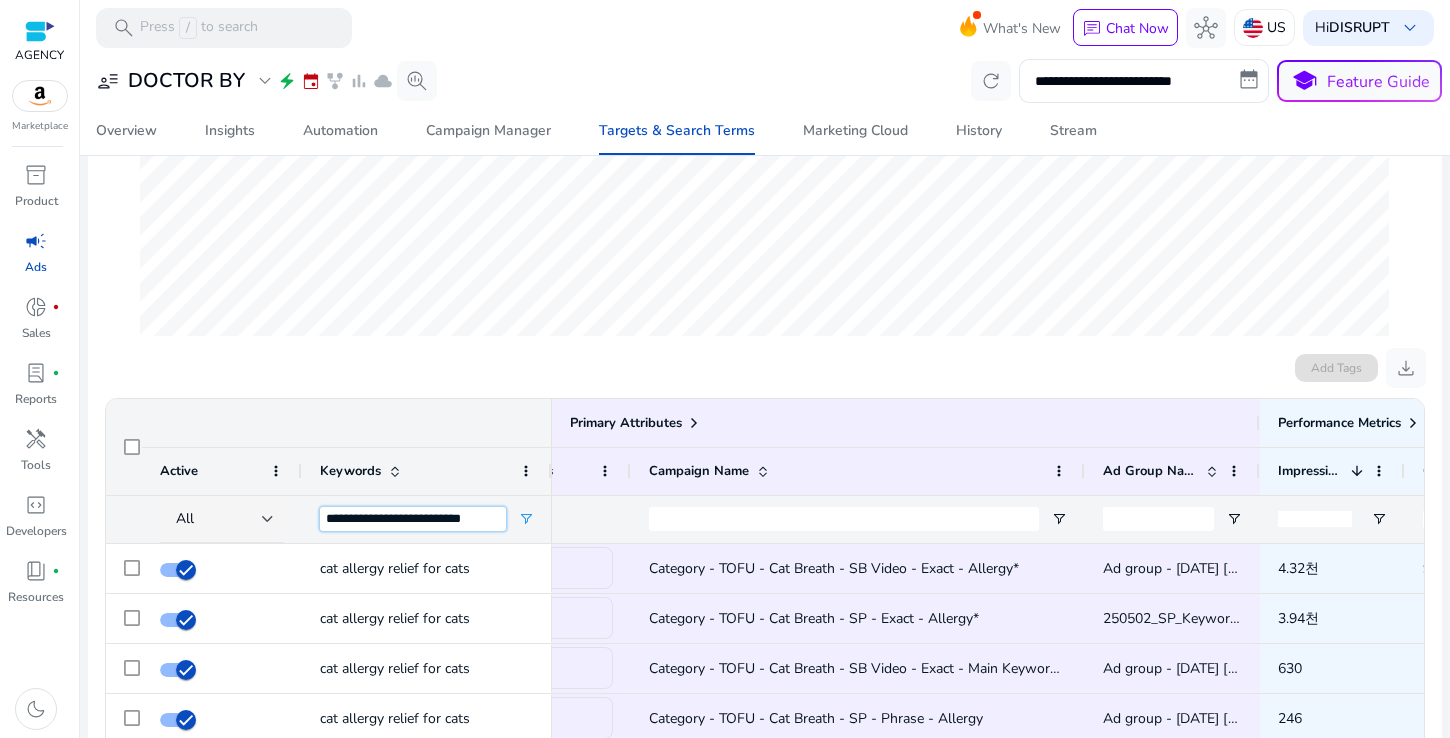 paste 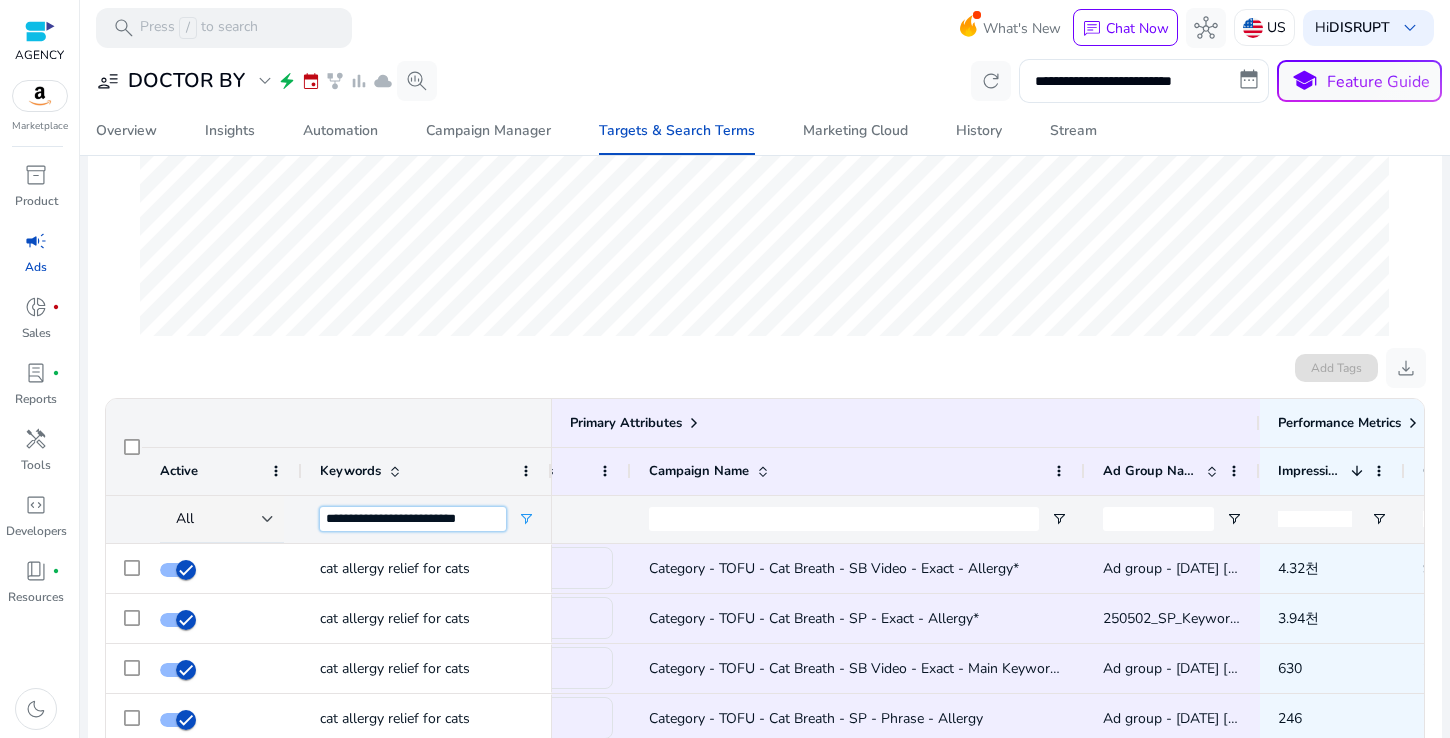 type on "**********" 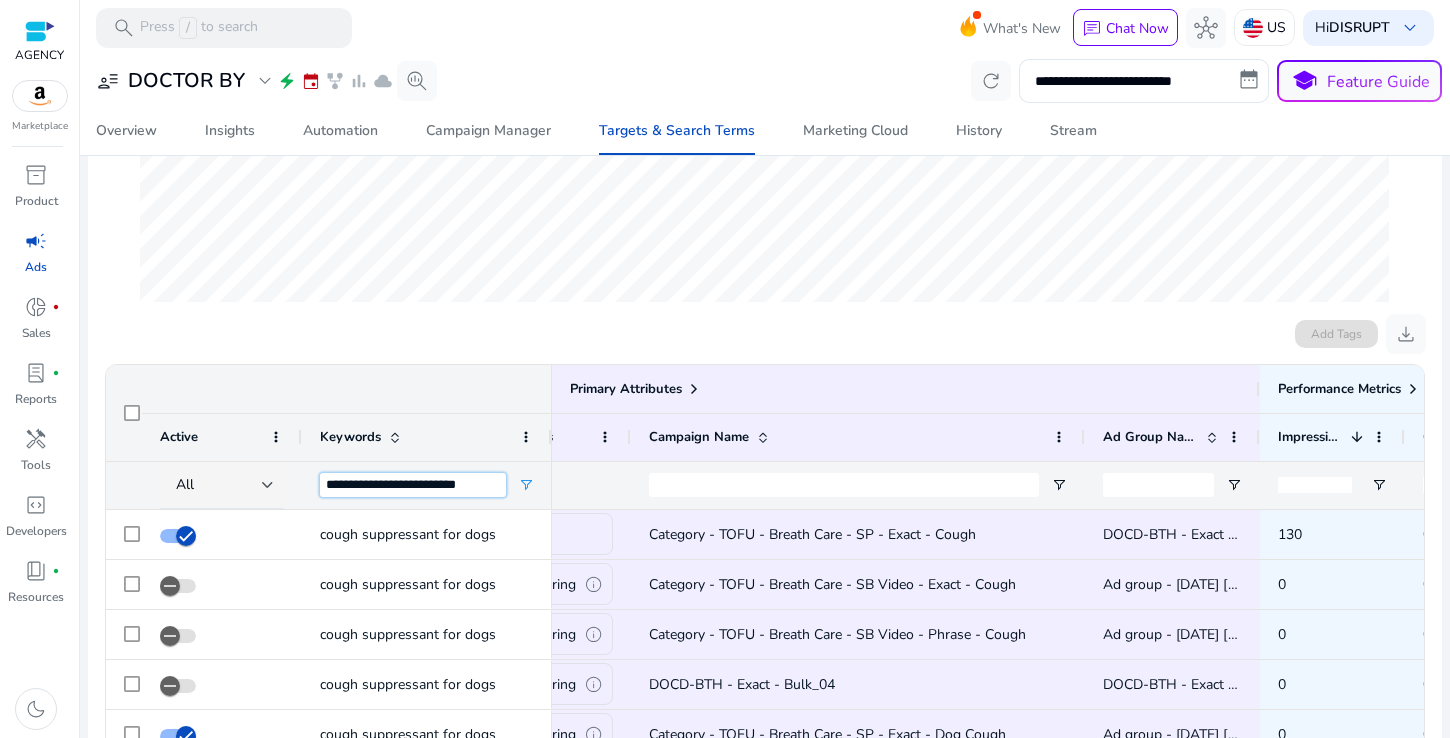 scroll, scrollTop: 472, scrollLeft: 0, axis: vertical 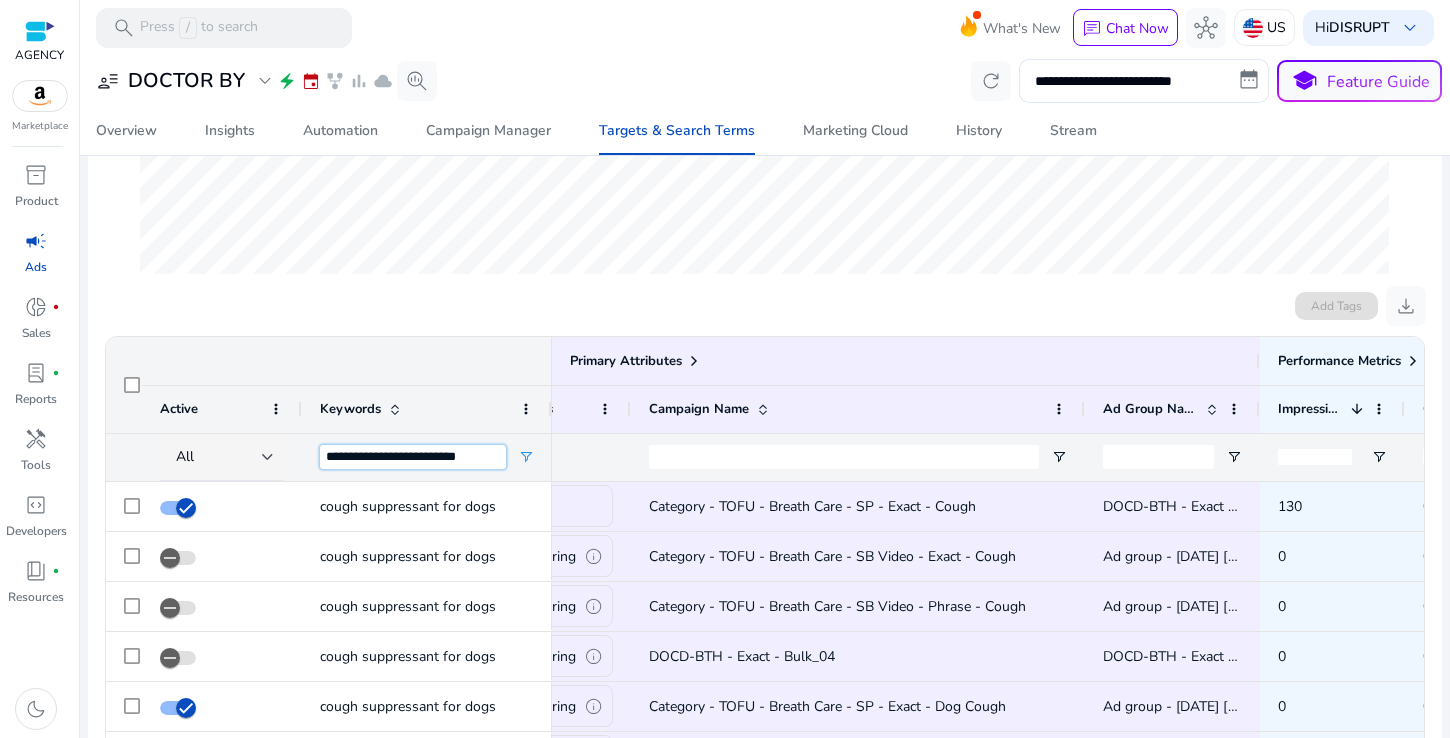 click on "**********" at bounding box center (413, 457) 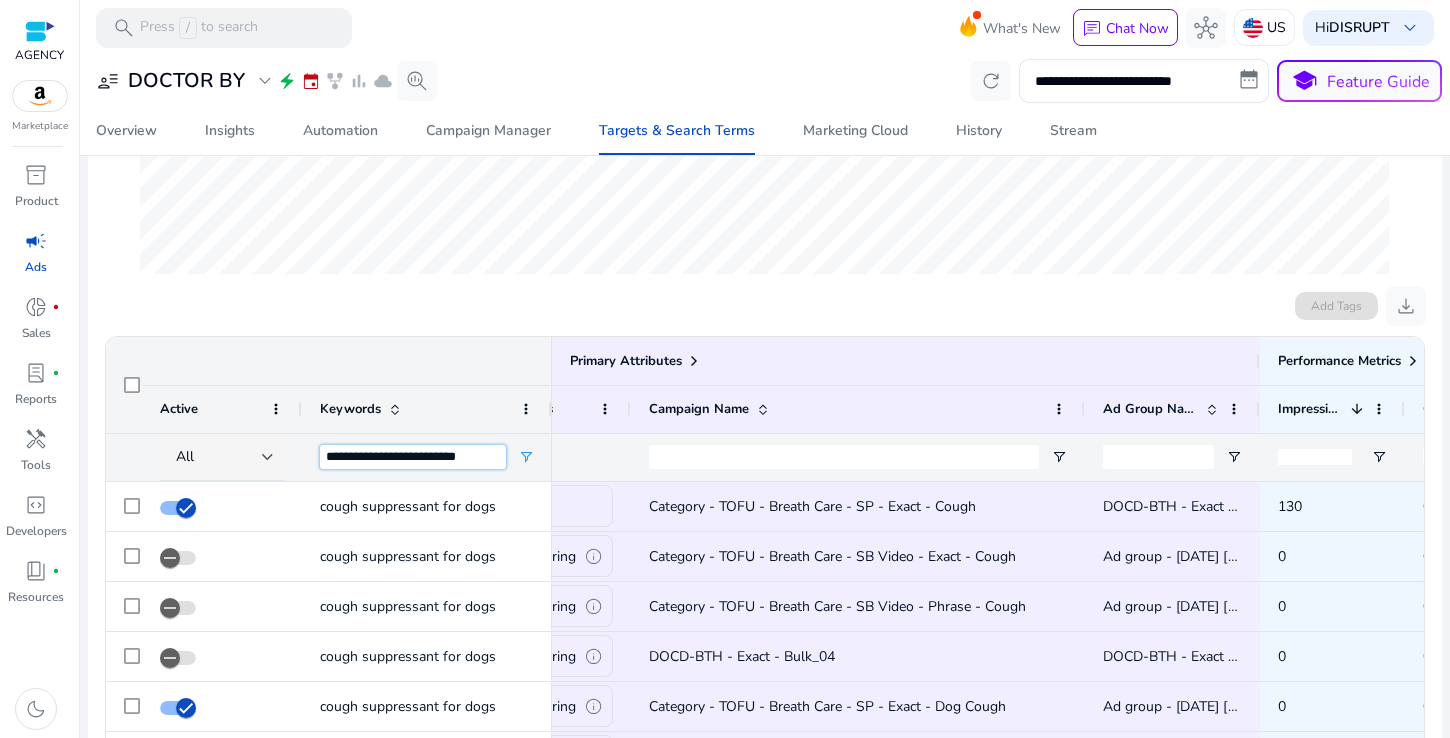 click on "**********" at bounding box center (413, 457) 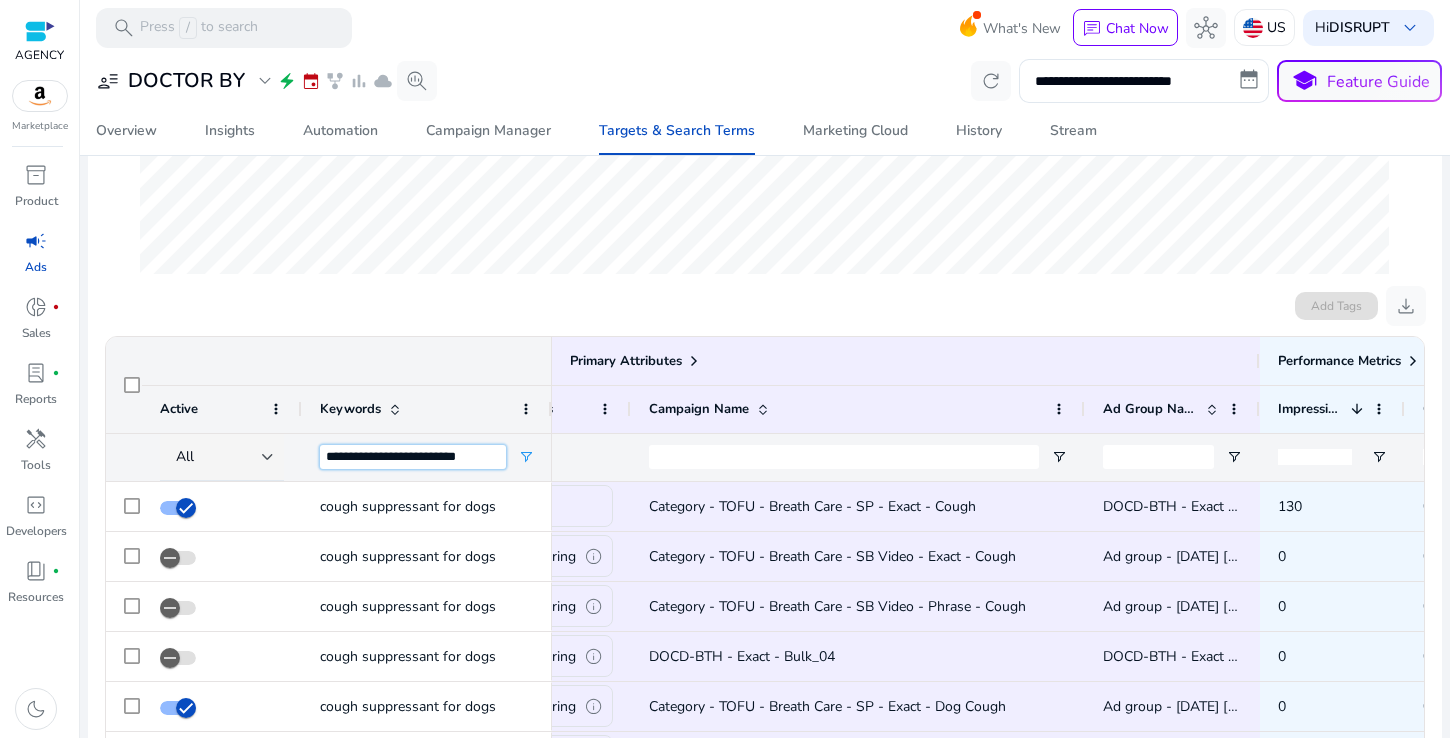 paste on "****" 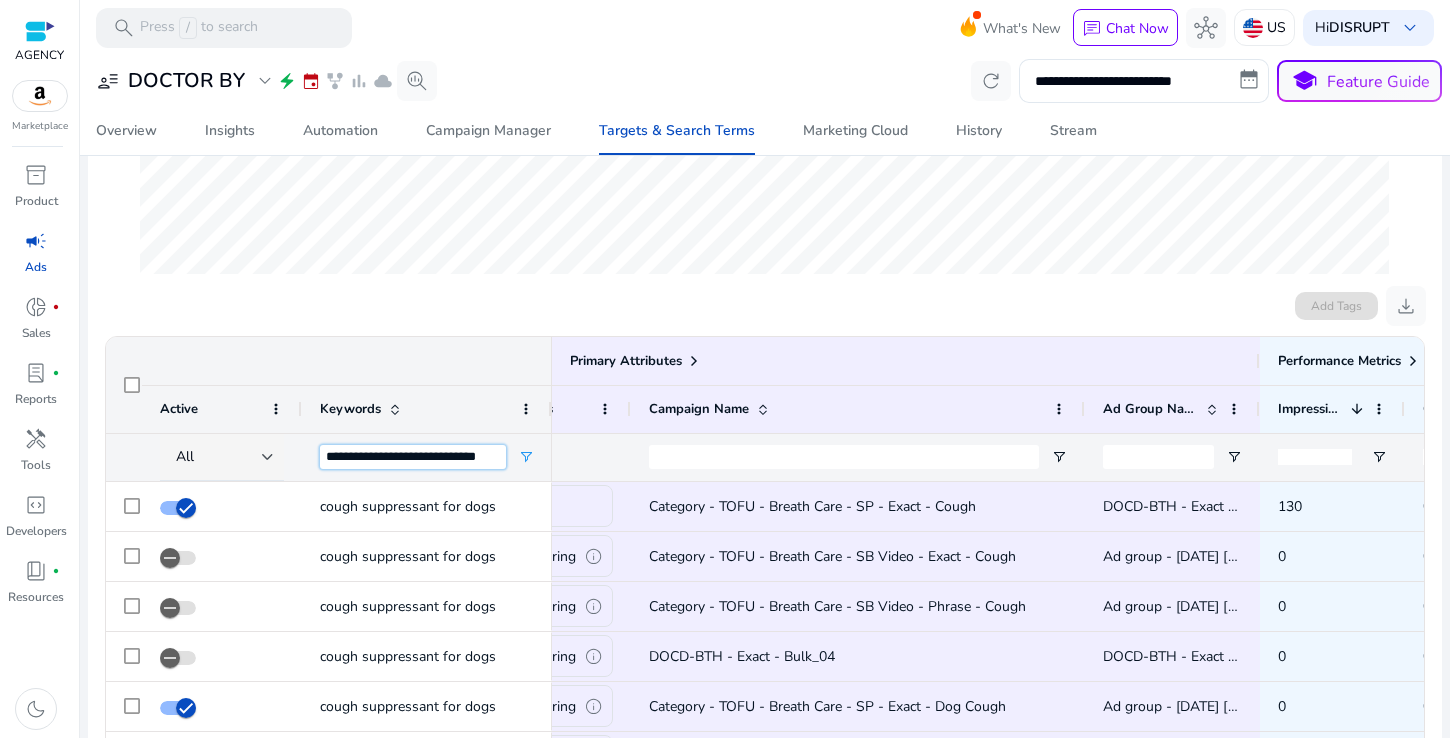 scroll, scrollTop: 0, scrollLeft: 6, axis: horizontal 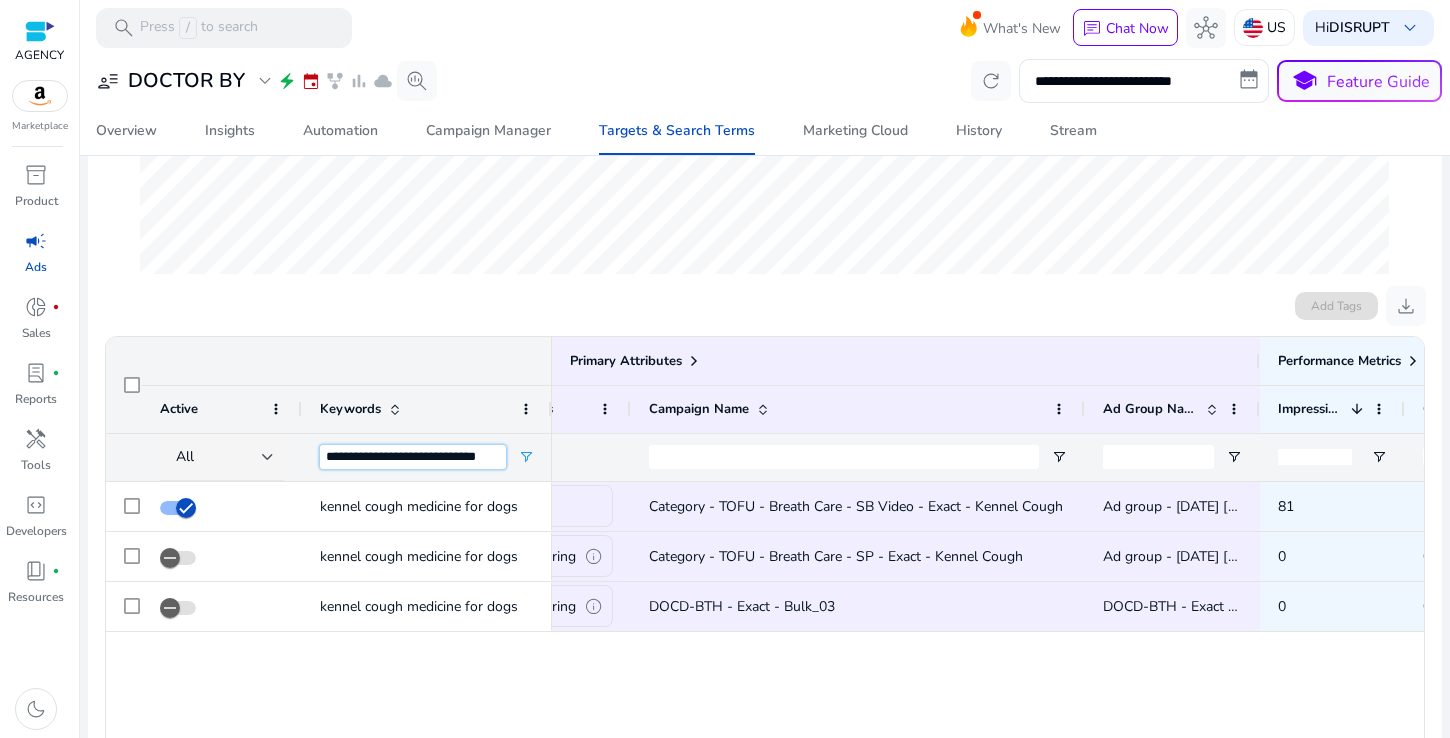 click on "**********" at bounding box center (413, 457) 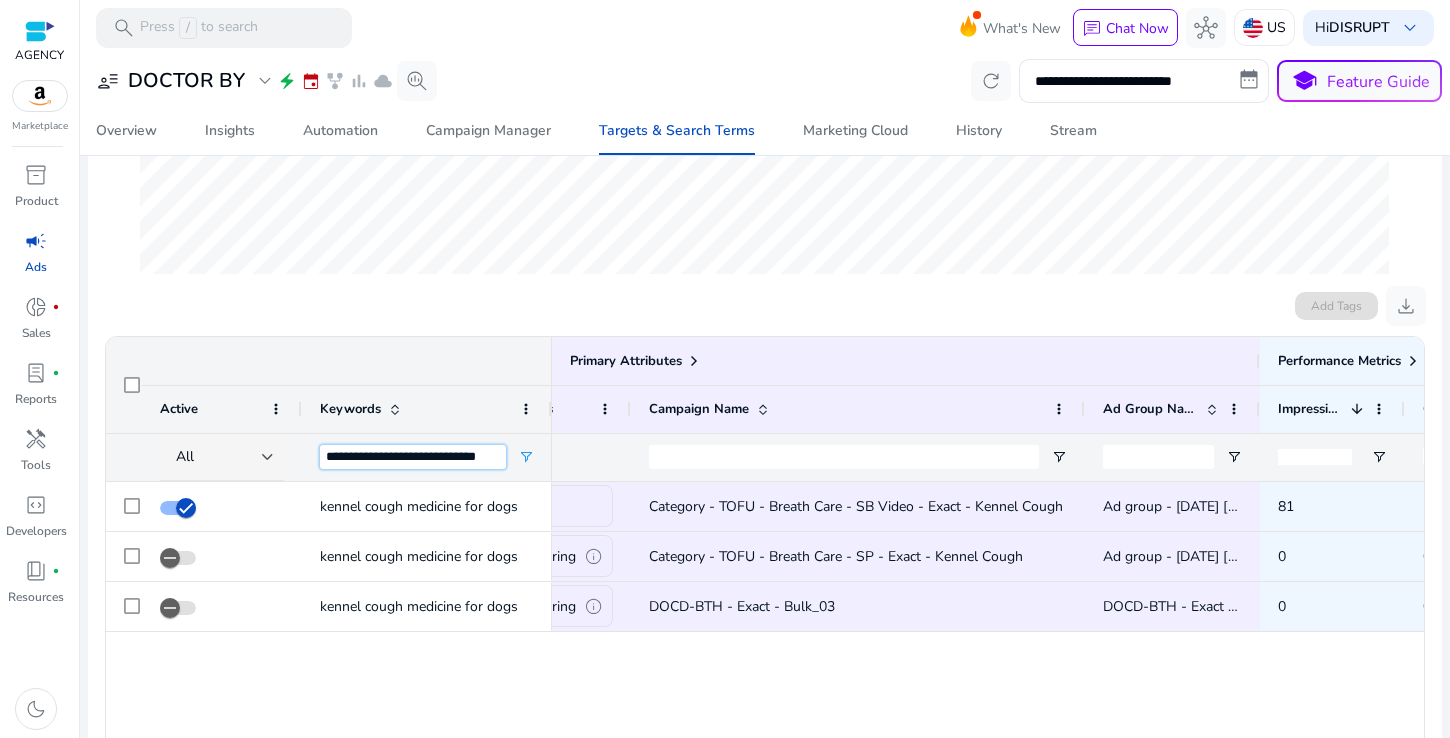 paste 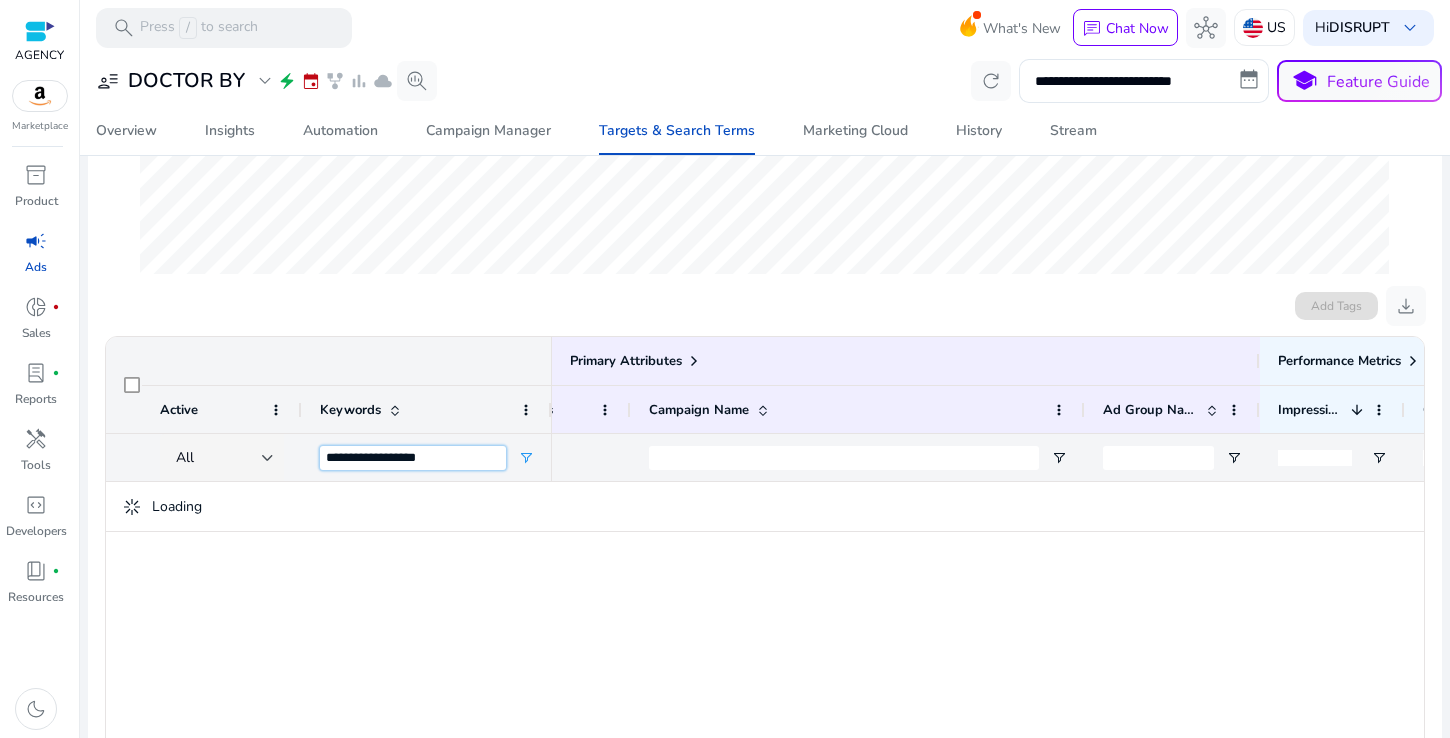 scroll, scrollTop: 472, scrollLeft: 0, axis: vertical 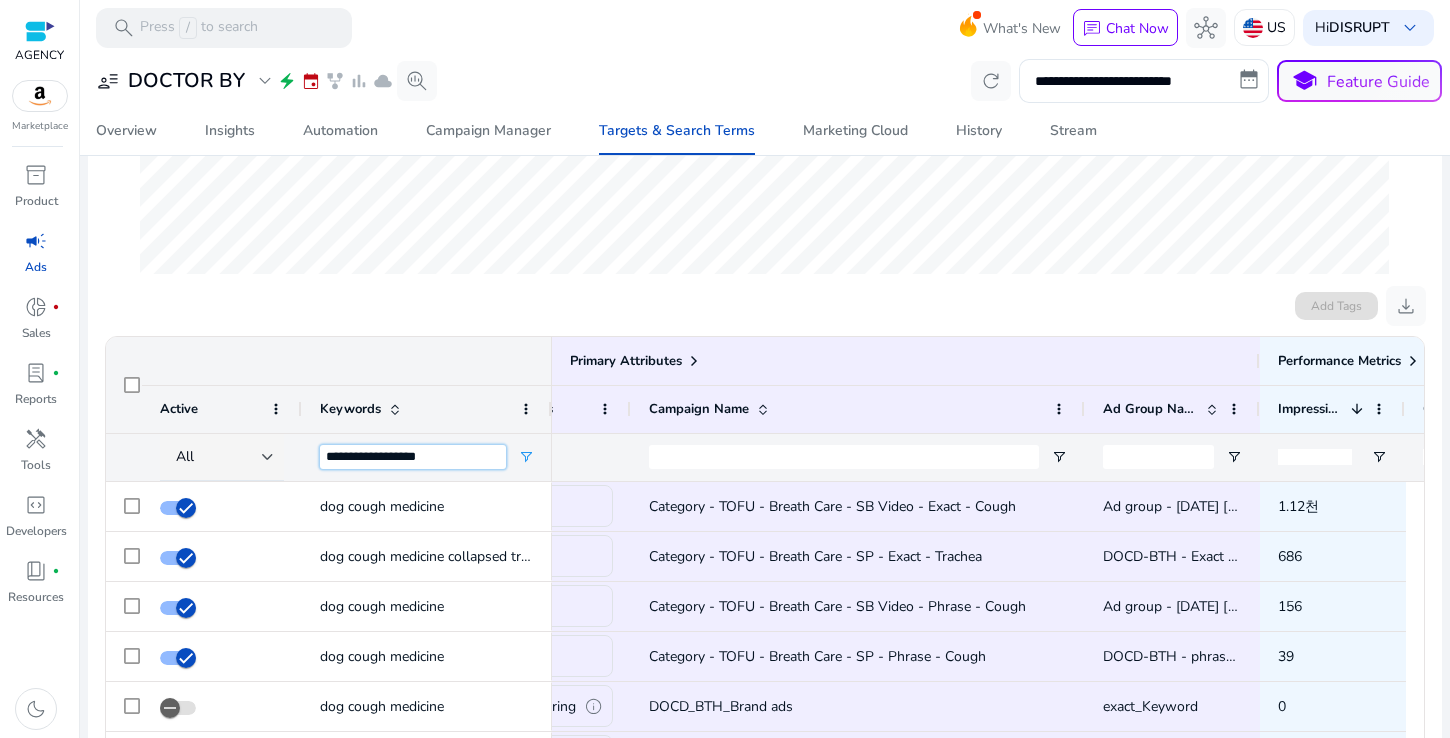 click on "**********" at bounding box center [413, 457] 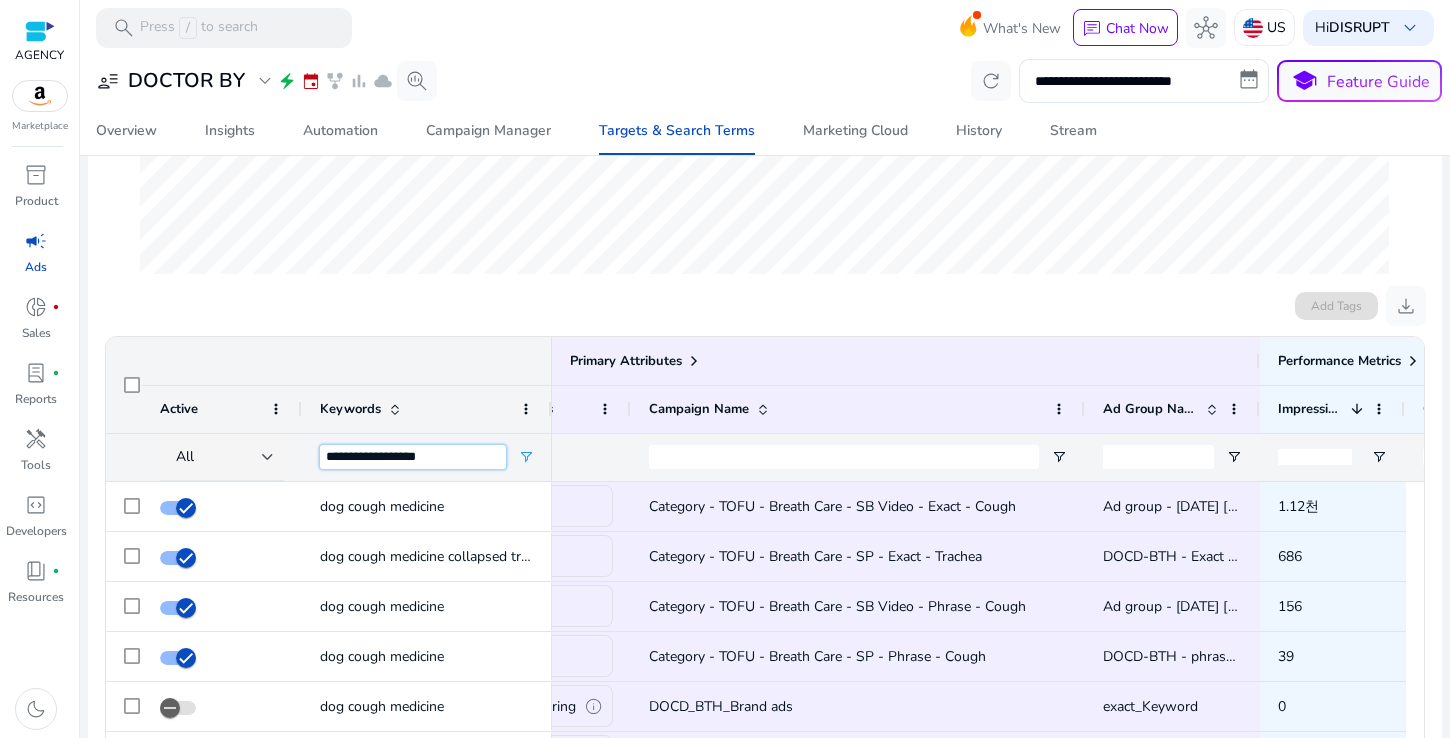 click on "**********" at bounding box center [413, 457] 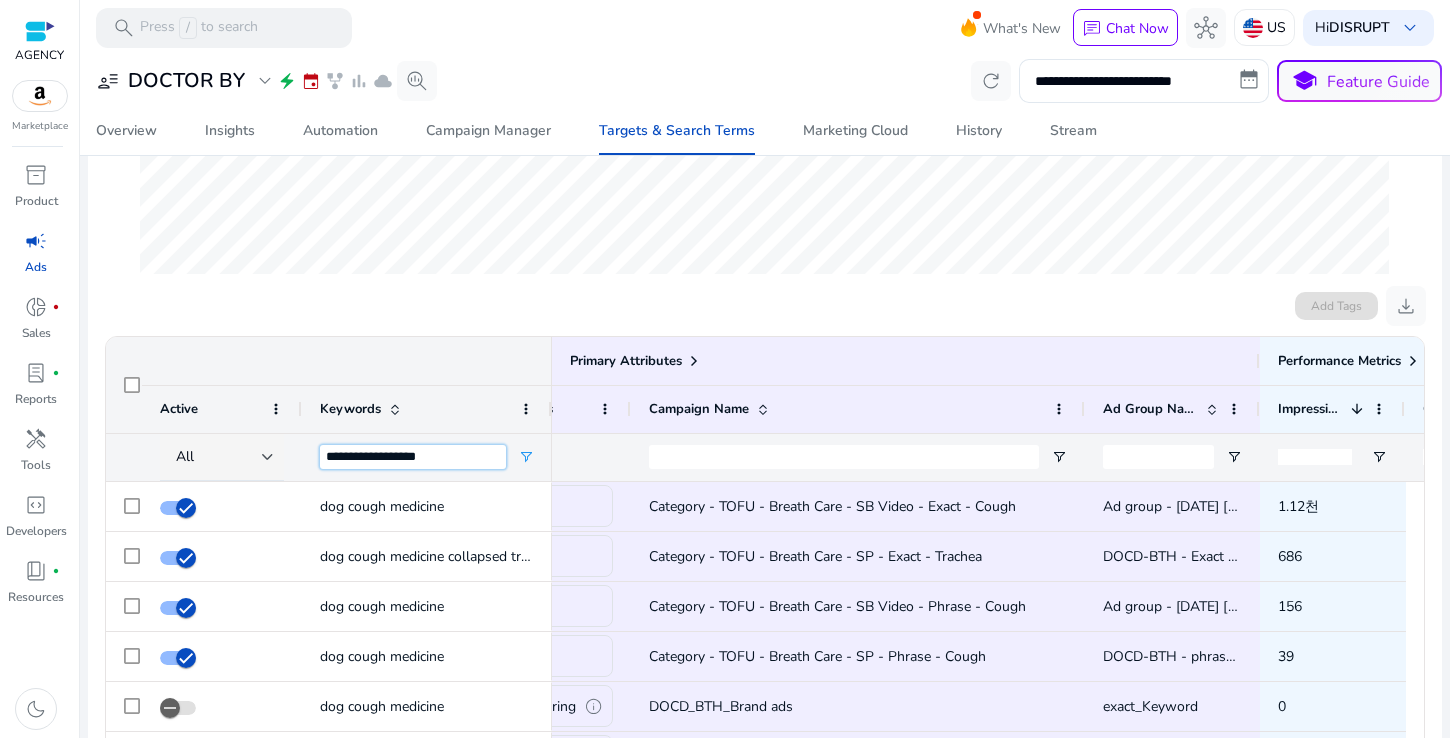 paste on "***" 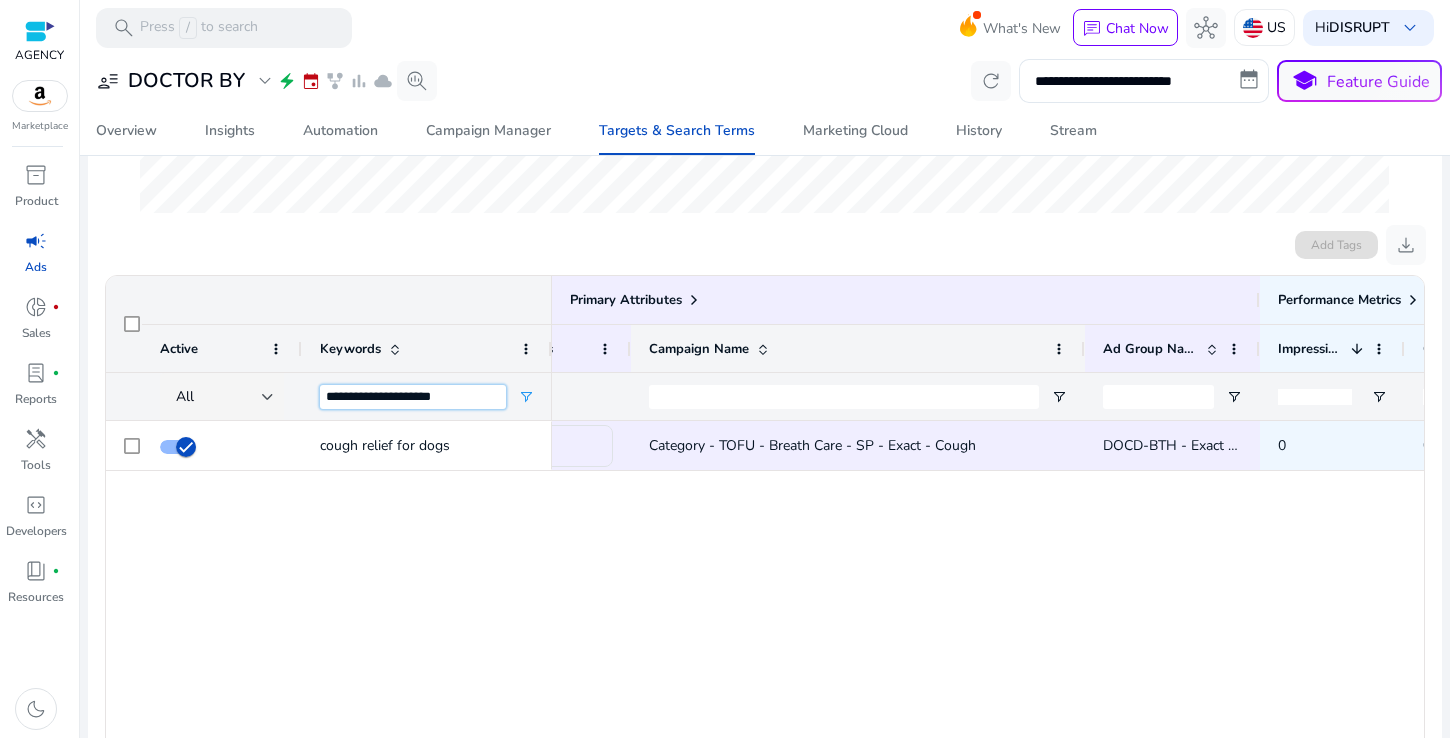 scroll, scrollTop: 533, scrollLeft: 0, axis: vertical 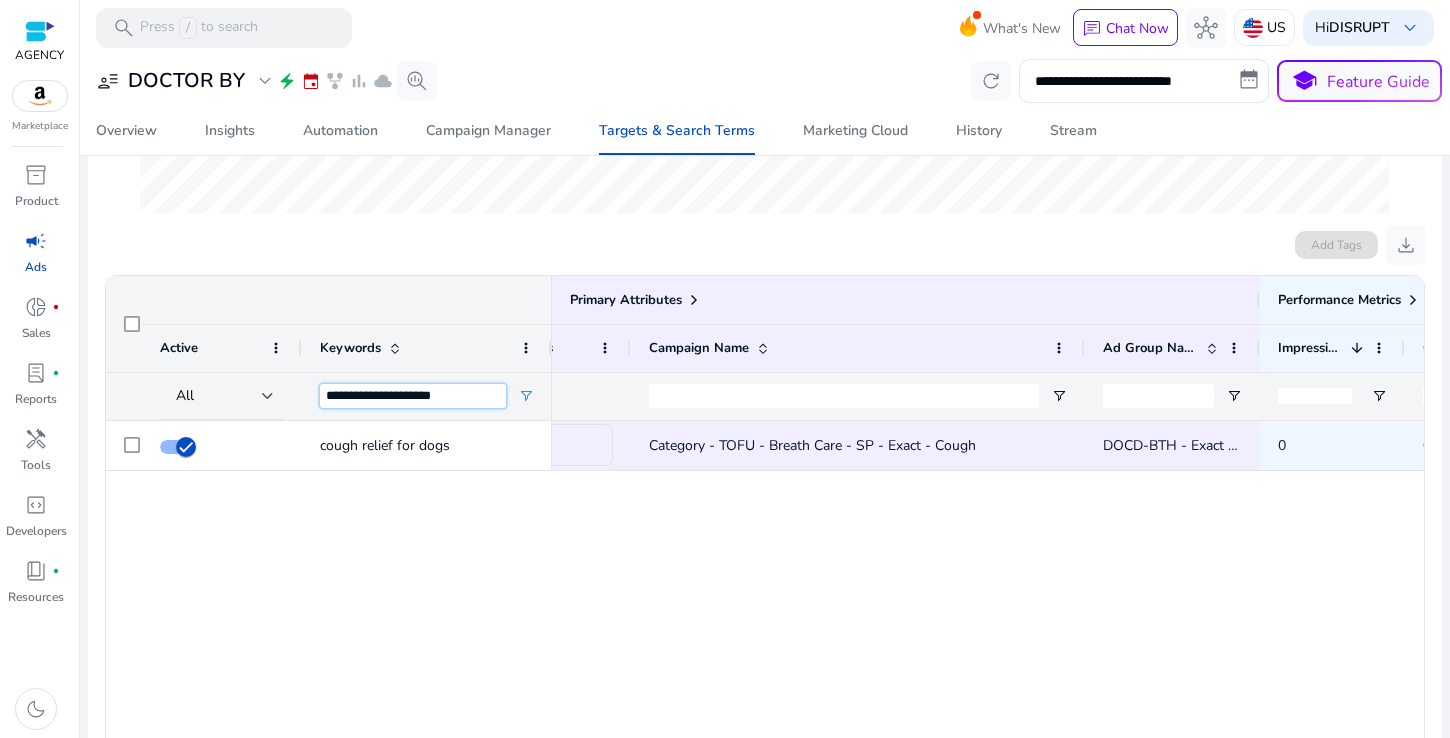 click on "**********" at bounding box center (413, 396) 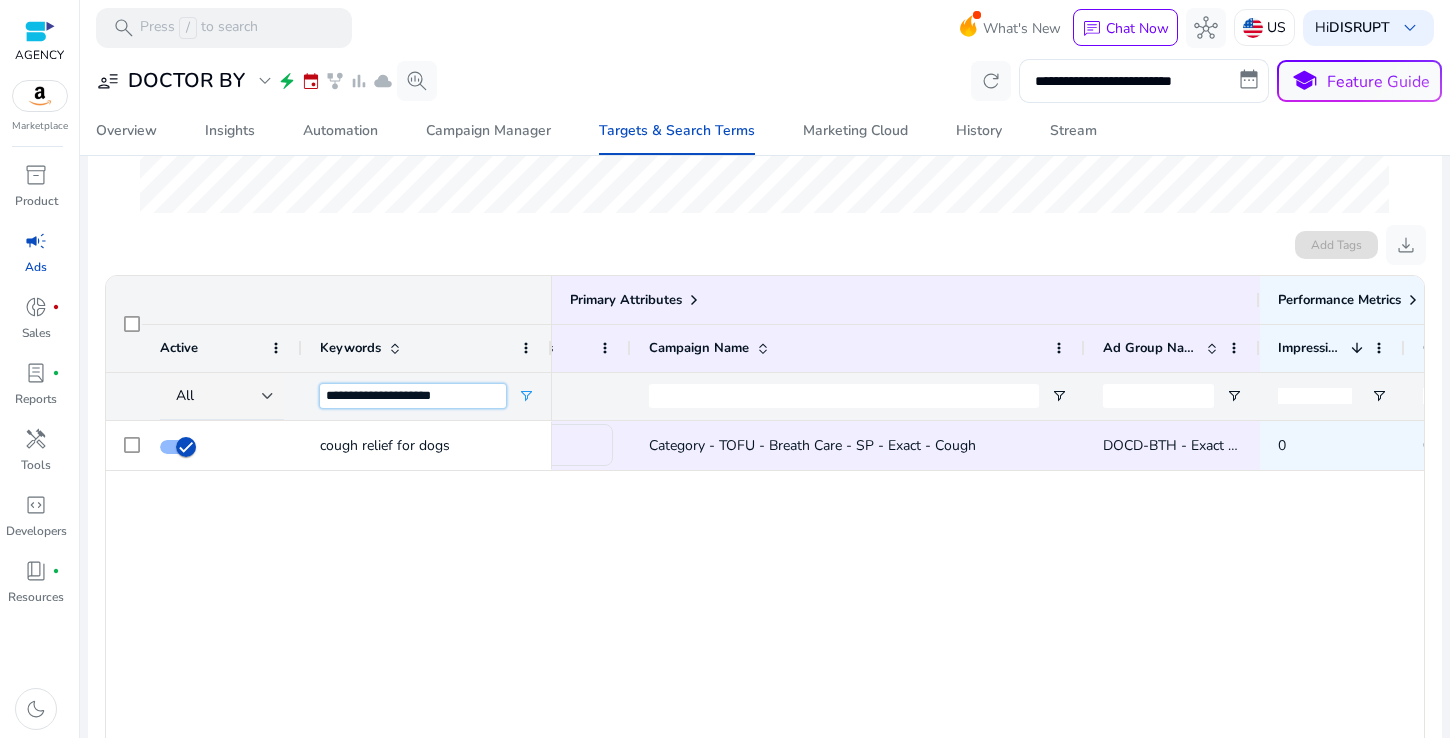 click on "**********" at bounding box center (413, 396) 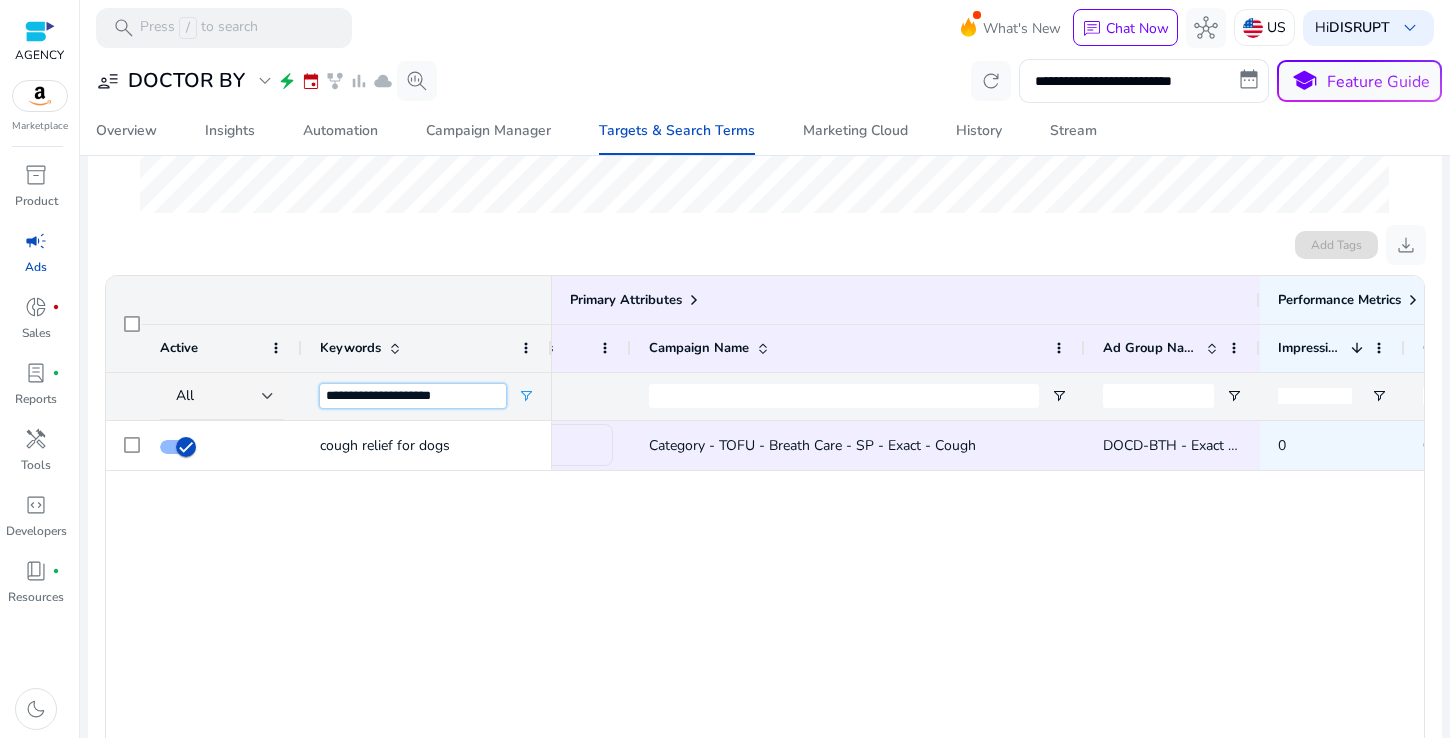 paste on "*" 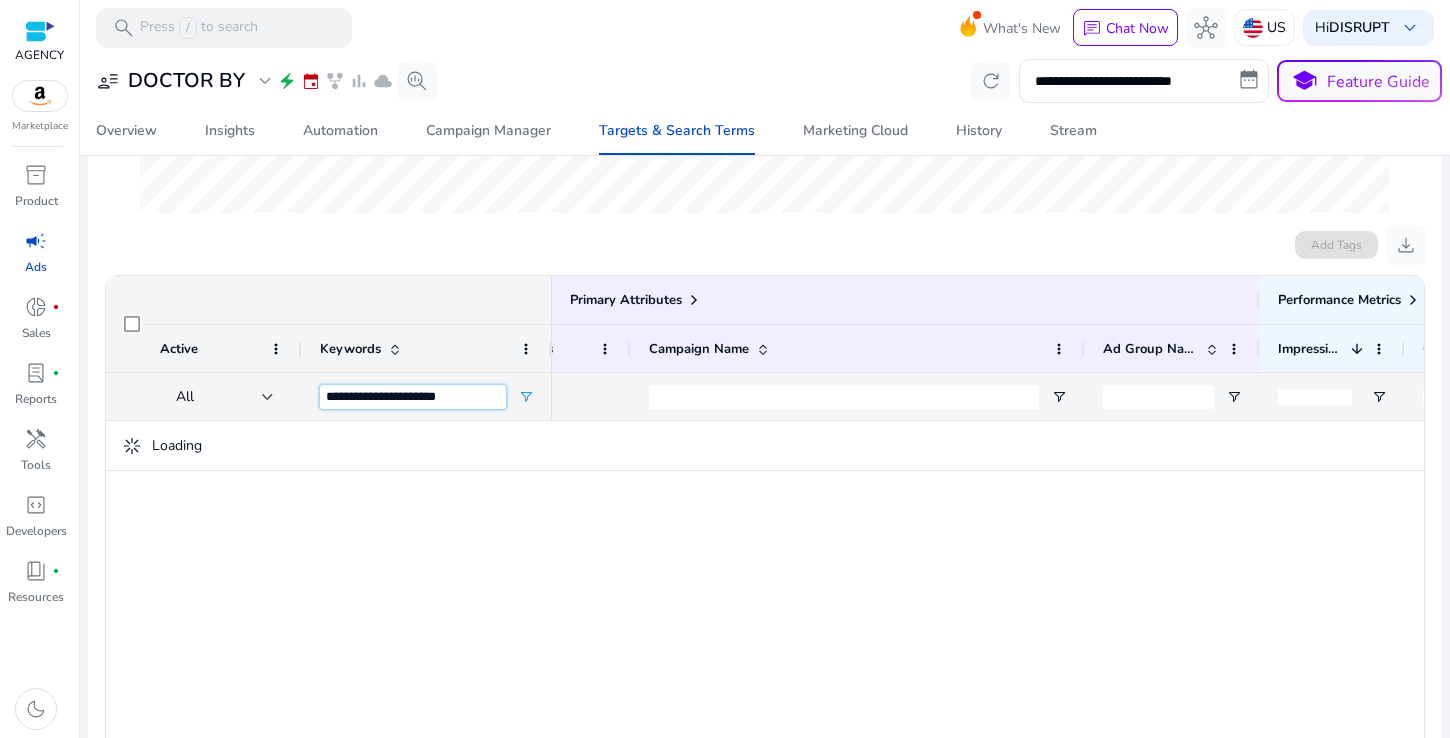 scroll, scrollTop: 533, scrollLeft: 0, axis: vertical 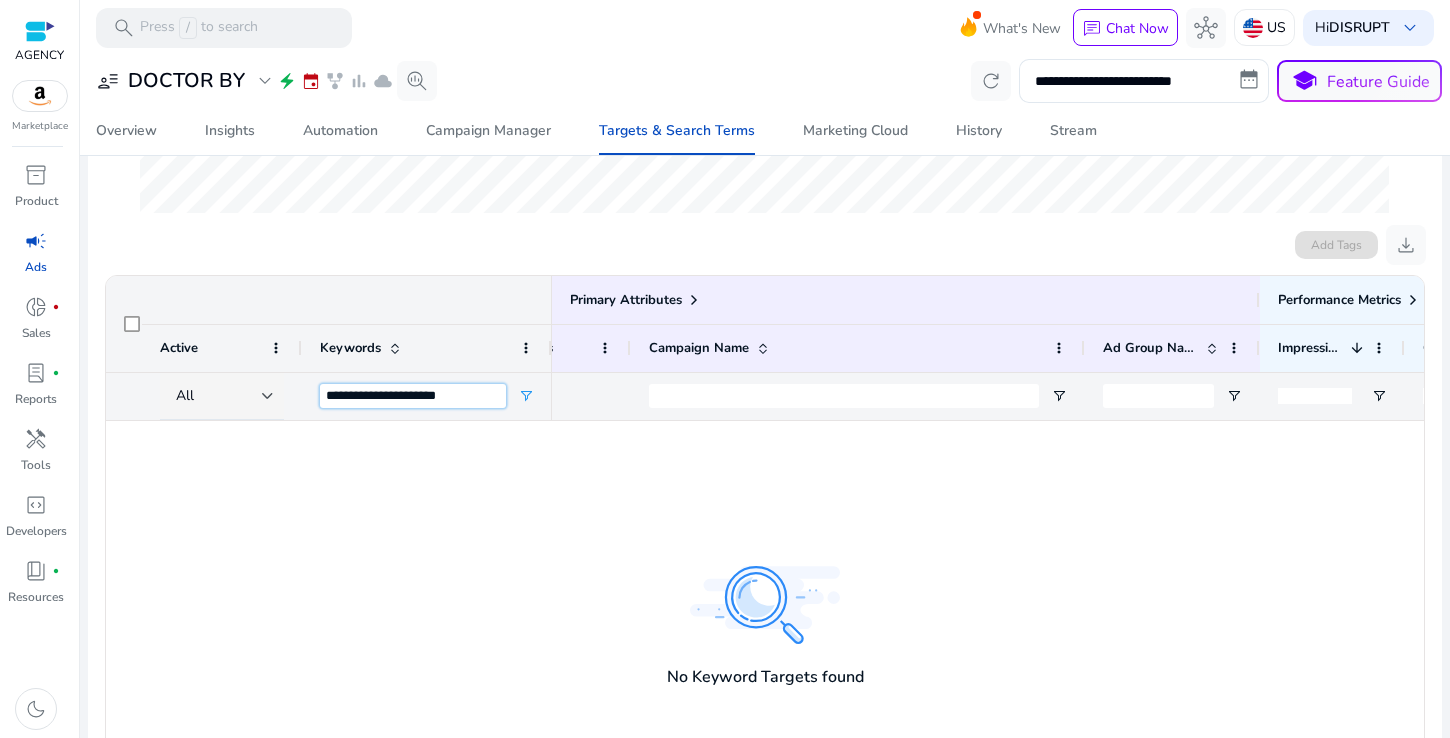 type on "**********" 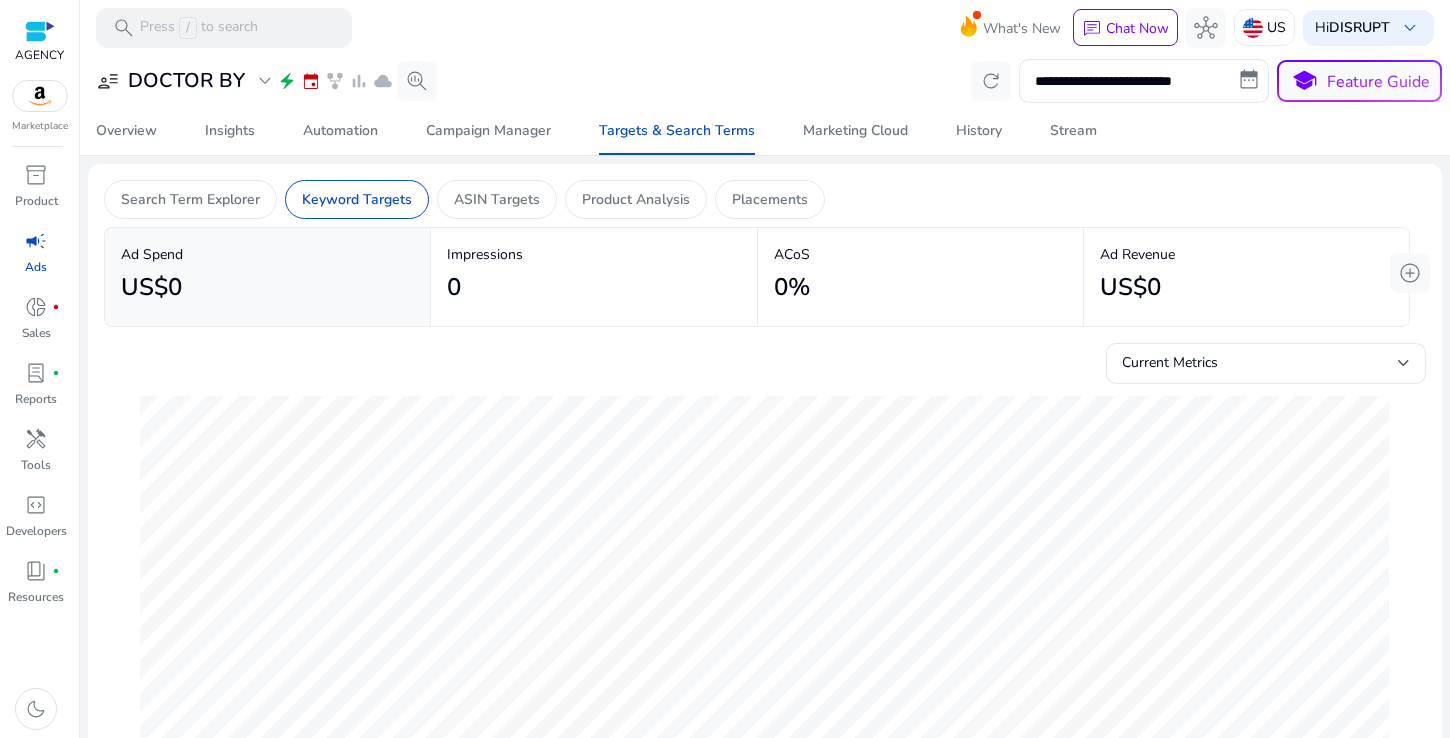 scroll, scrollTop: 0, scrollLeft: 0, axis: both 